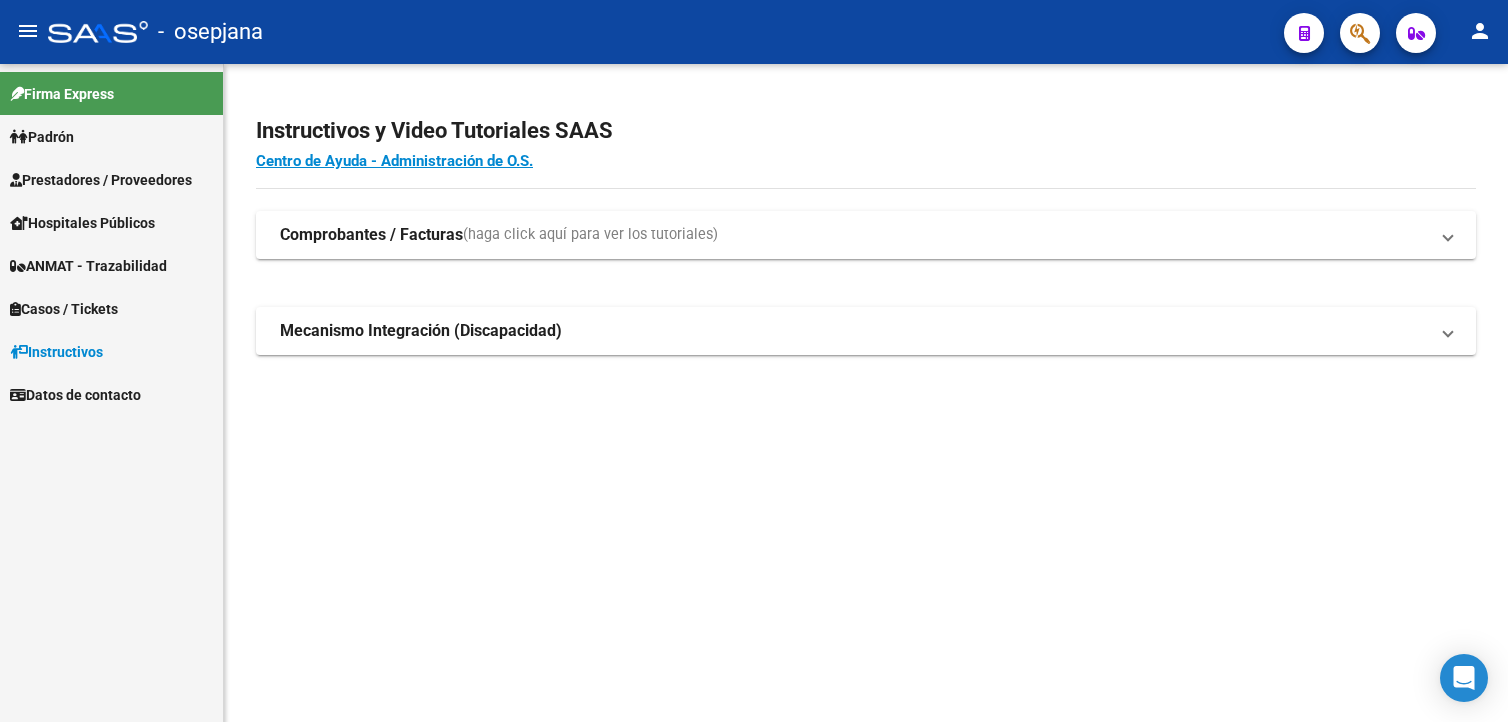 scroll, scrollTop: 0, scrollLeft: 0, axis: both 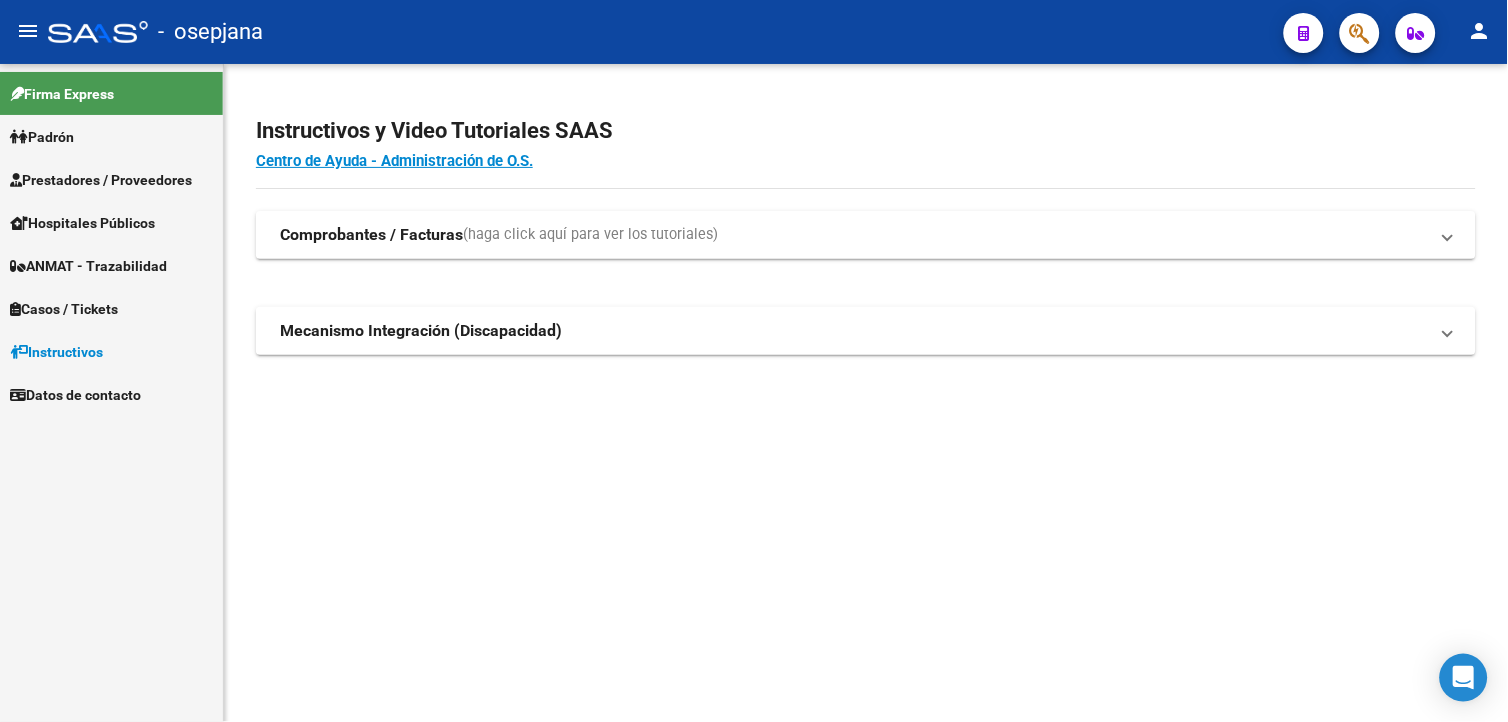 click on "Prestadores / Proveedores" at bounding box center (101, 180) 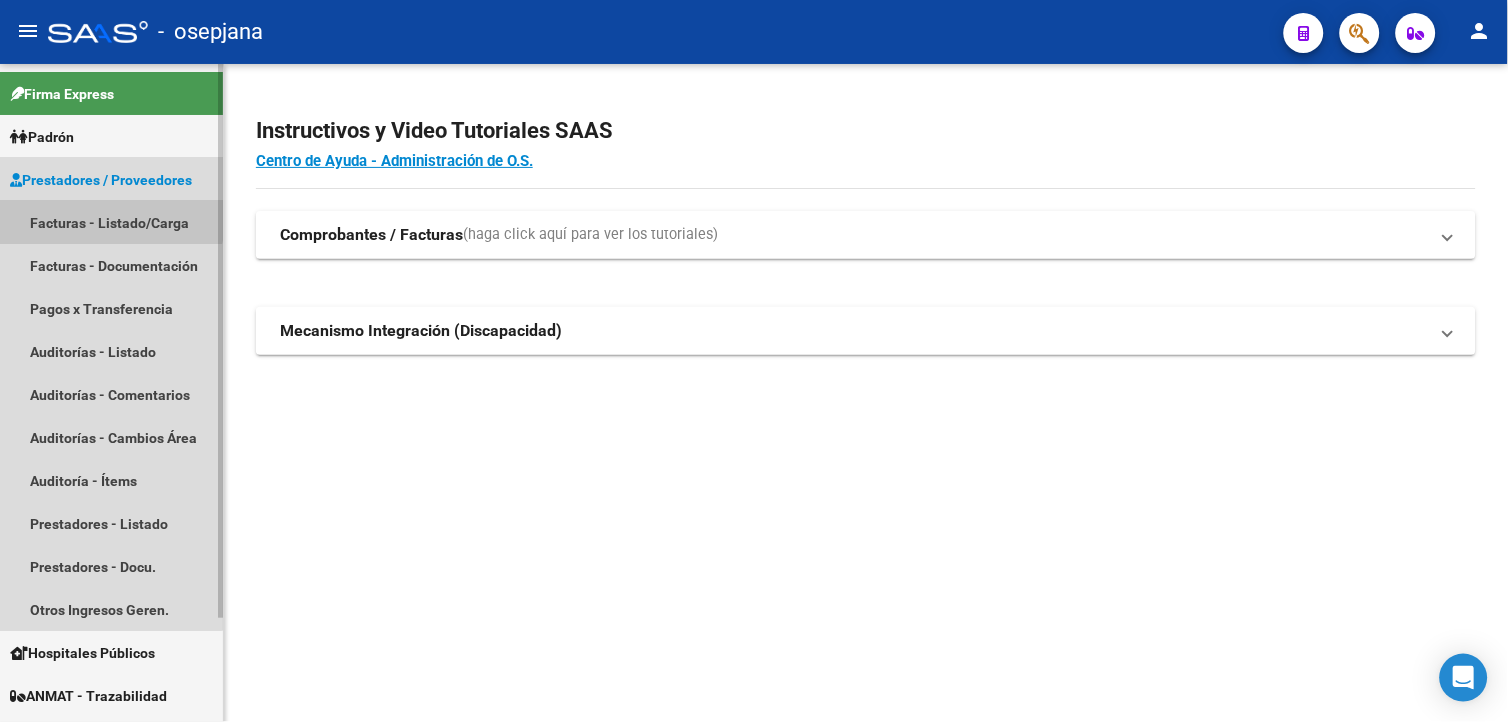 click on "Facturas - Listado/Carga" at bounding box center (111, 222) 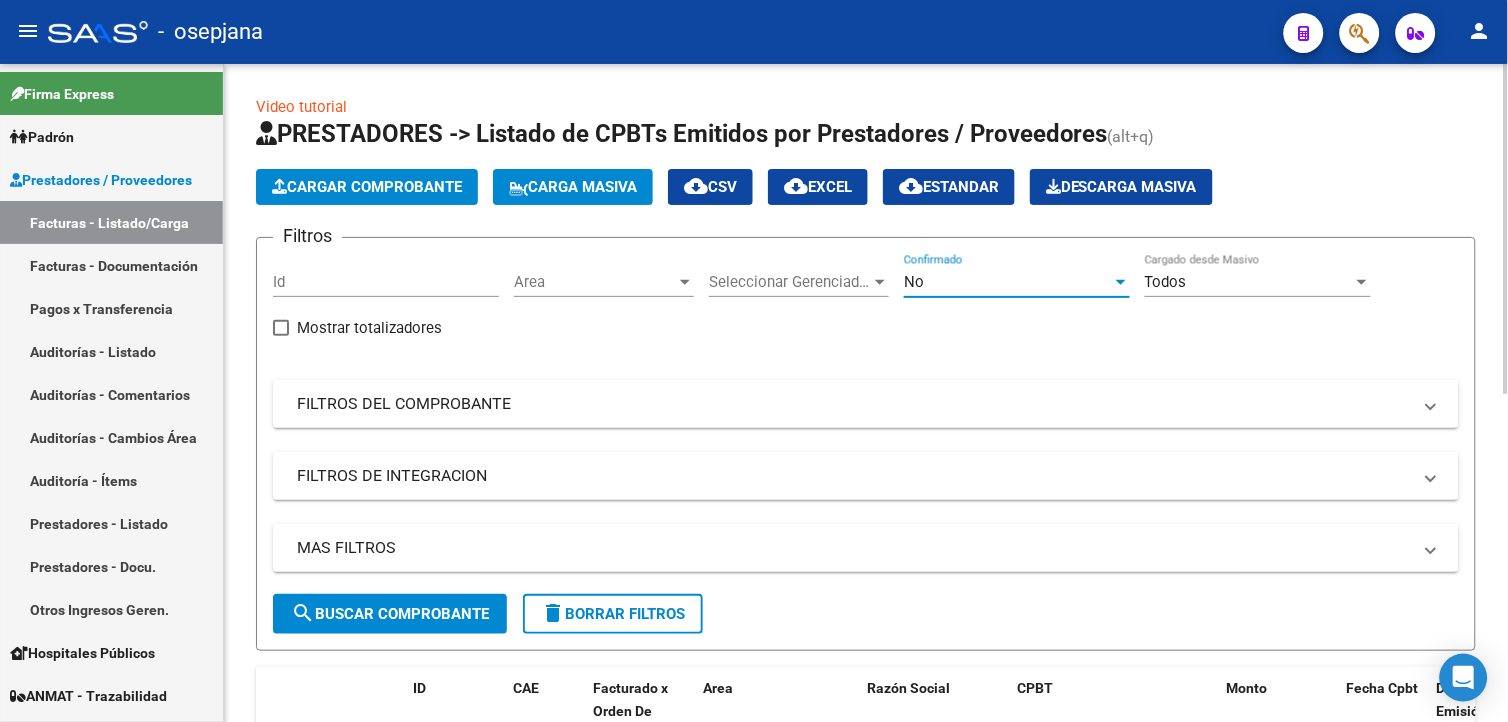 click on "No" at bounding box center [1008, 282] 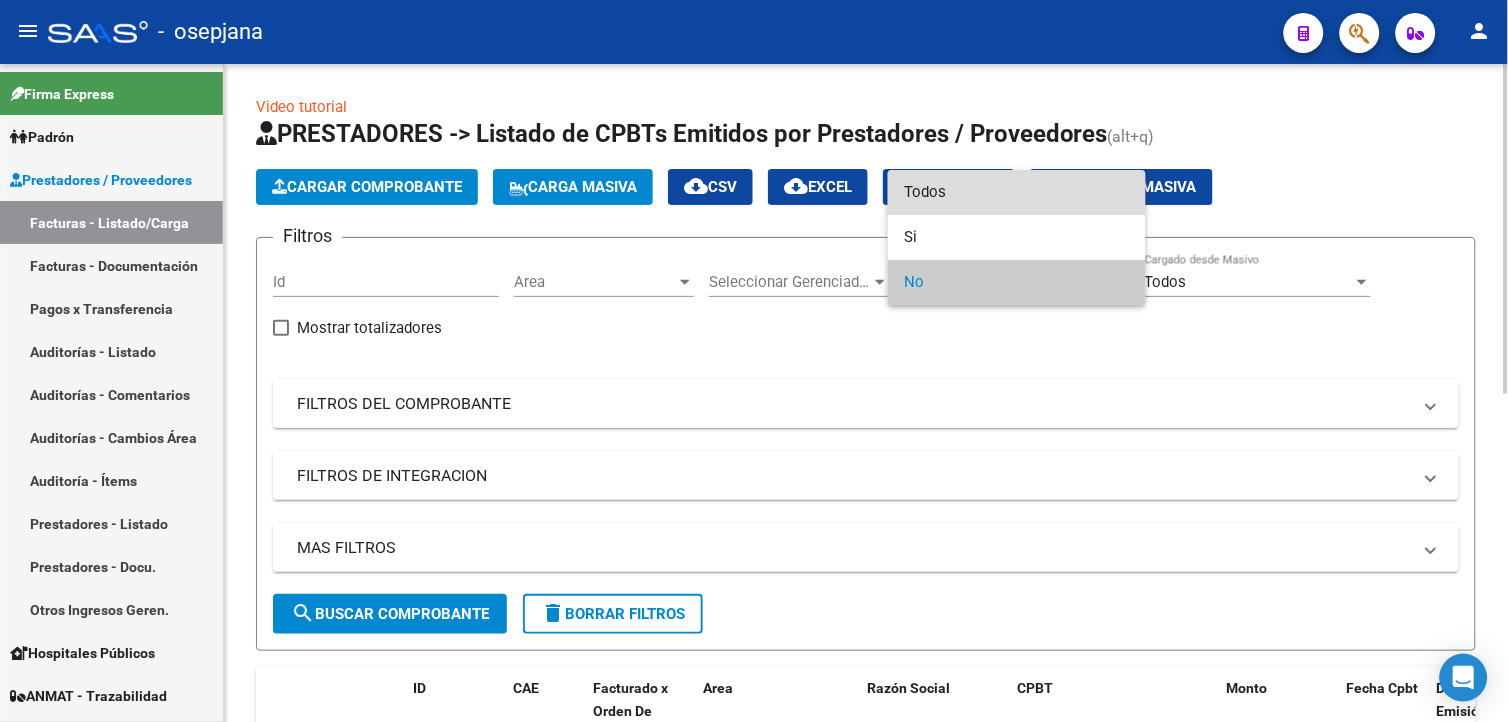 drag, startPoint x: 980, startPoint y: 195, endPoint x: 607, endPoint y: 425, distance: 438.21115 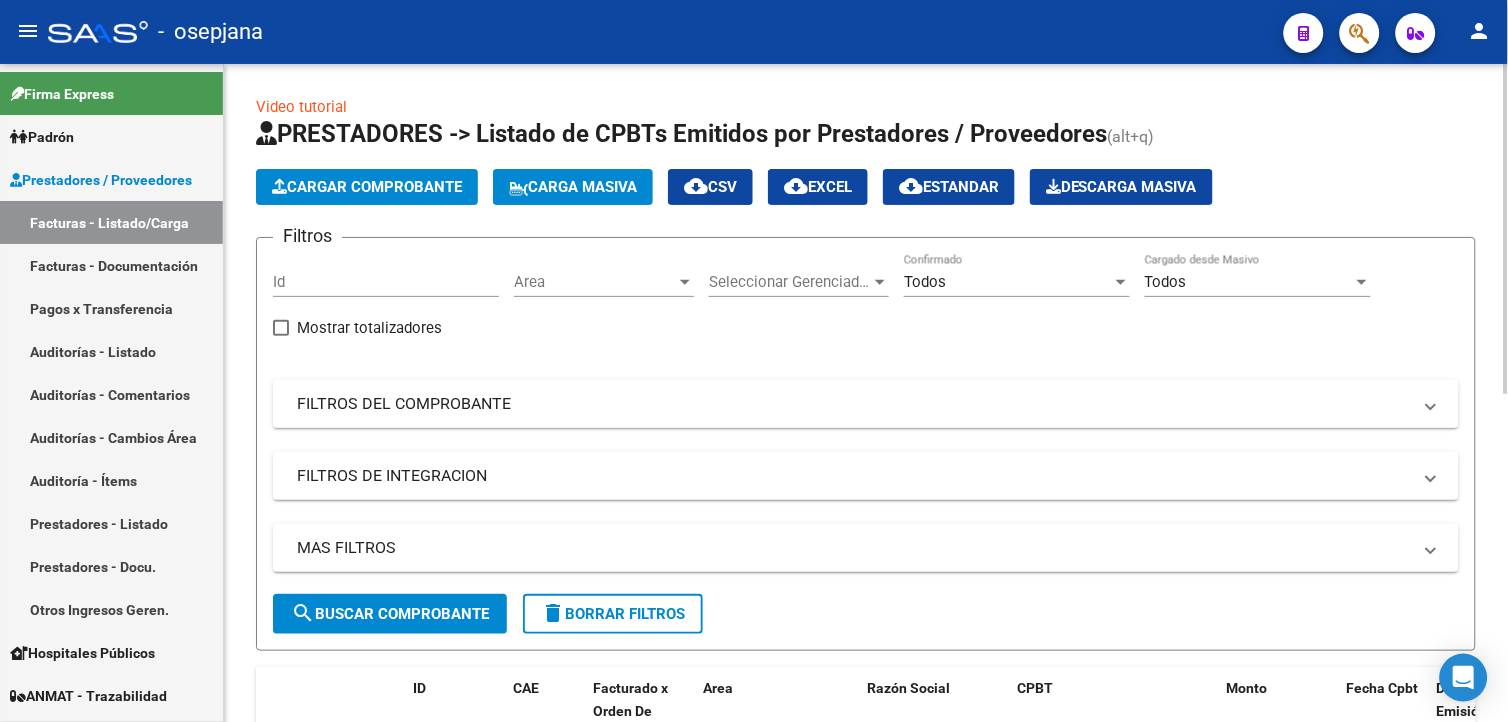 click on "FILTROS DEL COMPROBANTE" at bounding box center [854, 404] 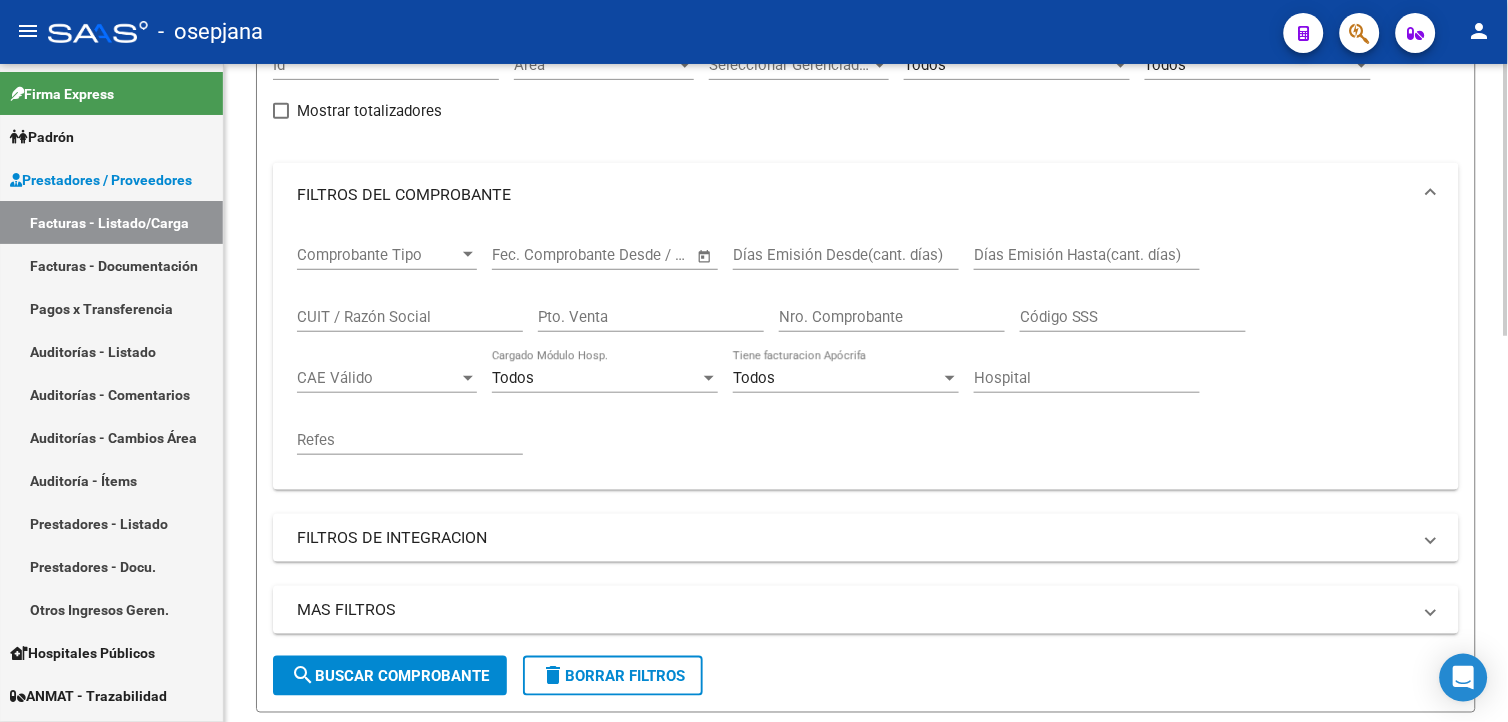 scroll, scrollTop: 222, scrollLeft: 0, axis: vertical 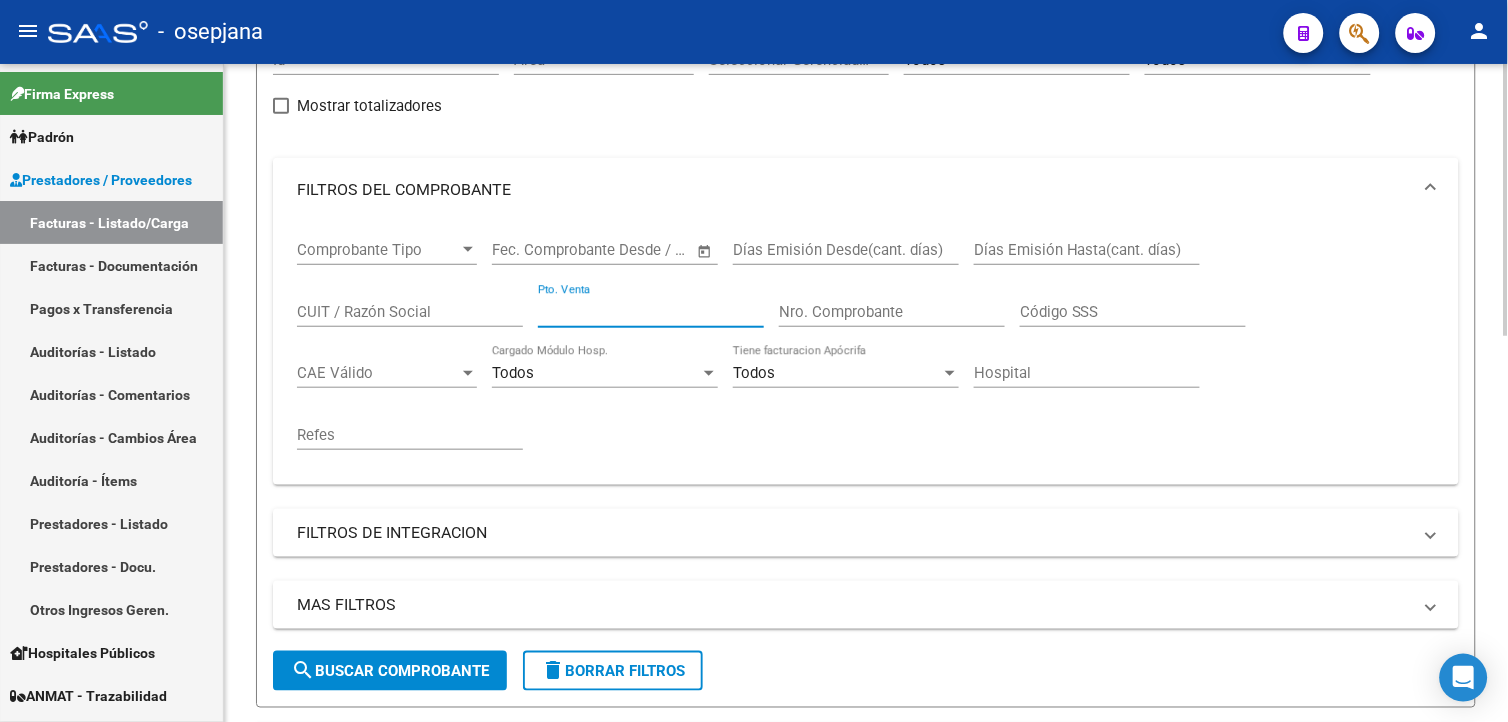 click on "Pto. Venta" at bounding box center (651, 312) 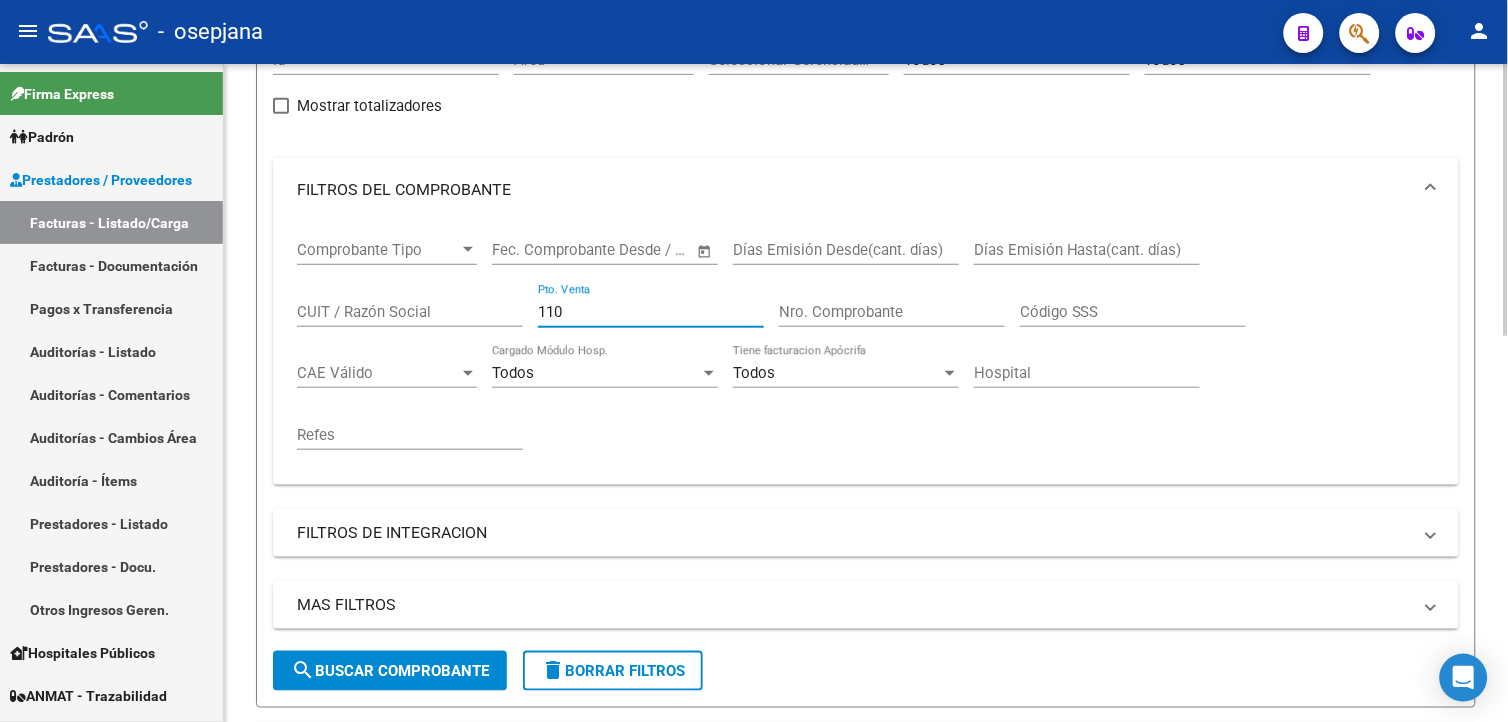 type on "110" 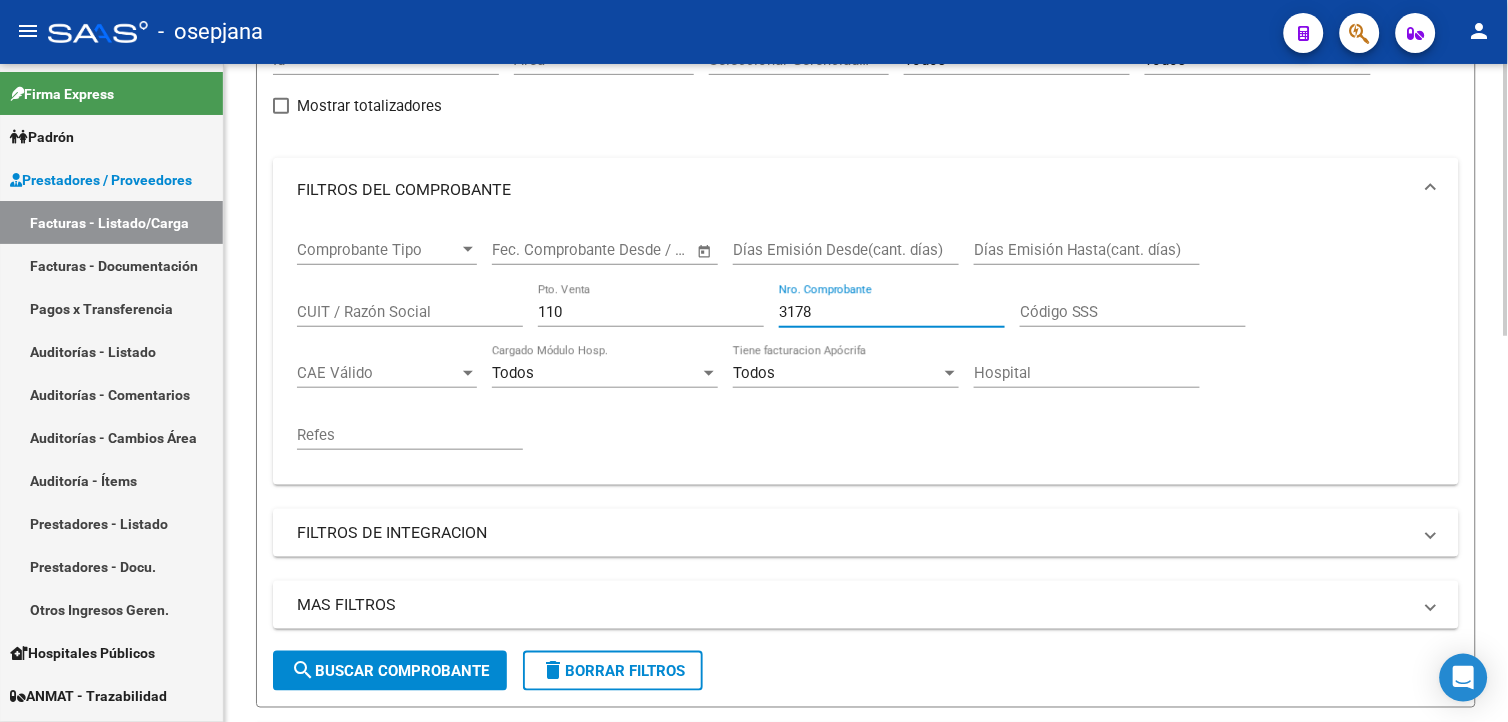 type on "3178" 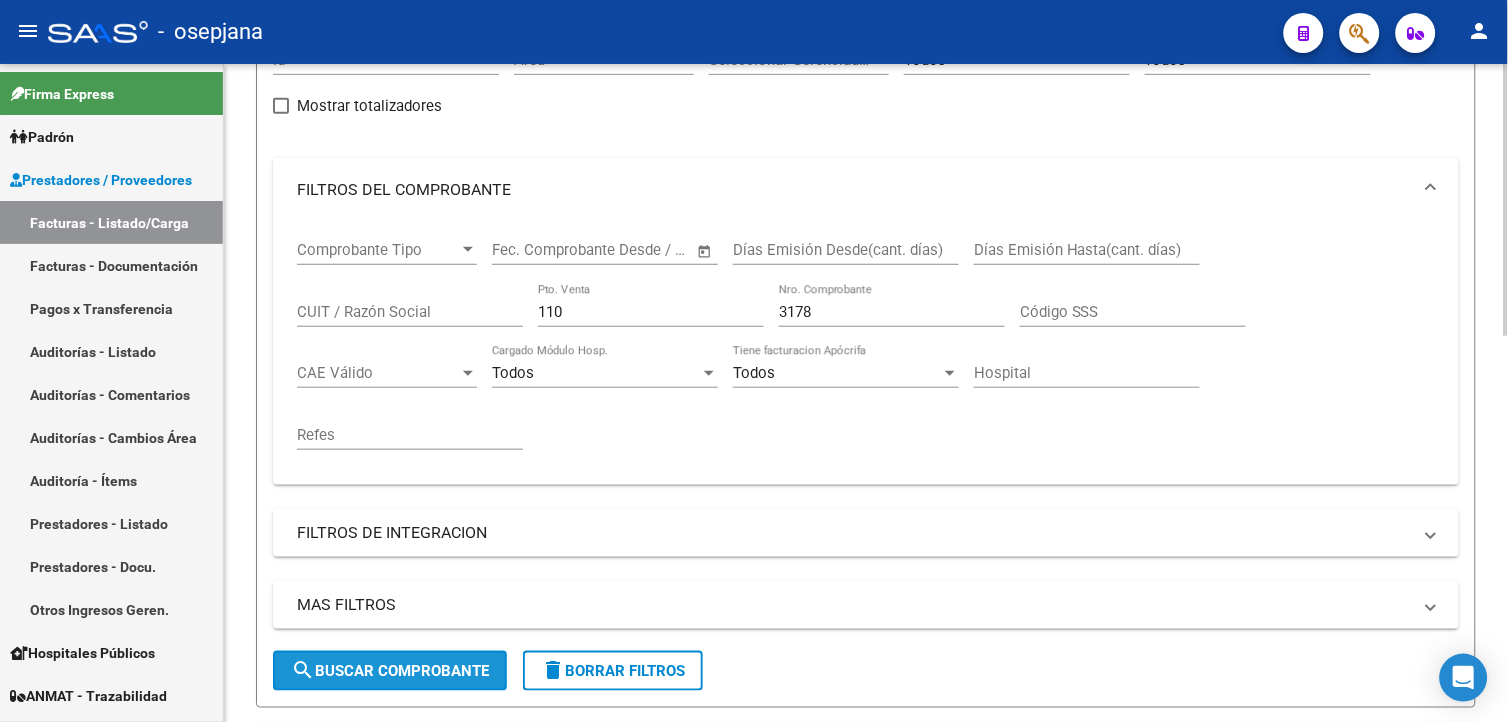 drag, startPoint x: 333, startPoint y: 655, endPoint x: 325, endPoint y: 641, distance: 16.124516 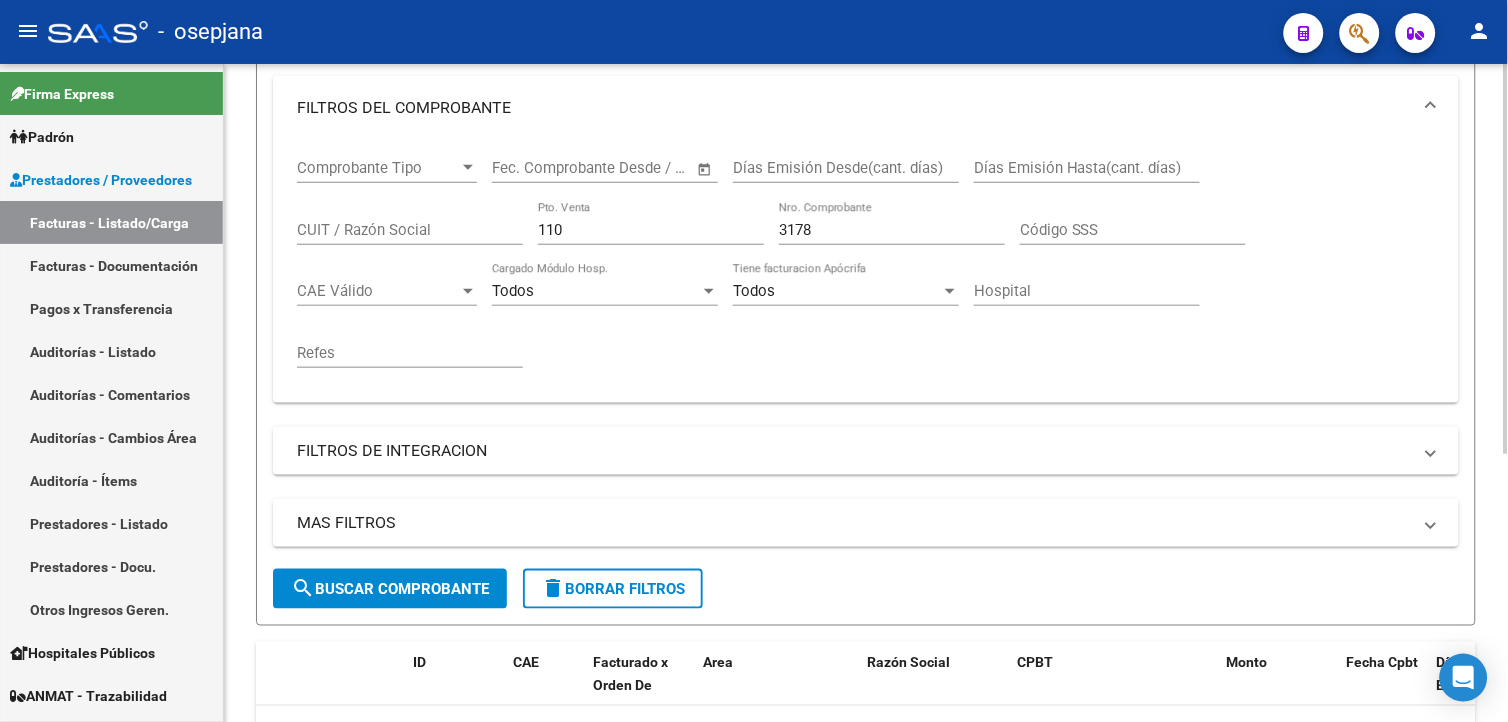 scroll, scrollTop: 452, scrollLeft: 0, axis: vertical 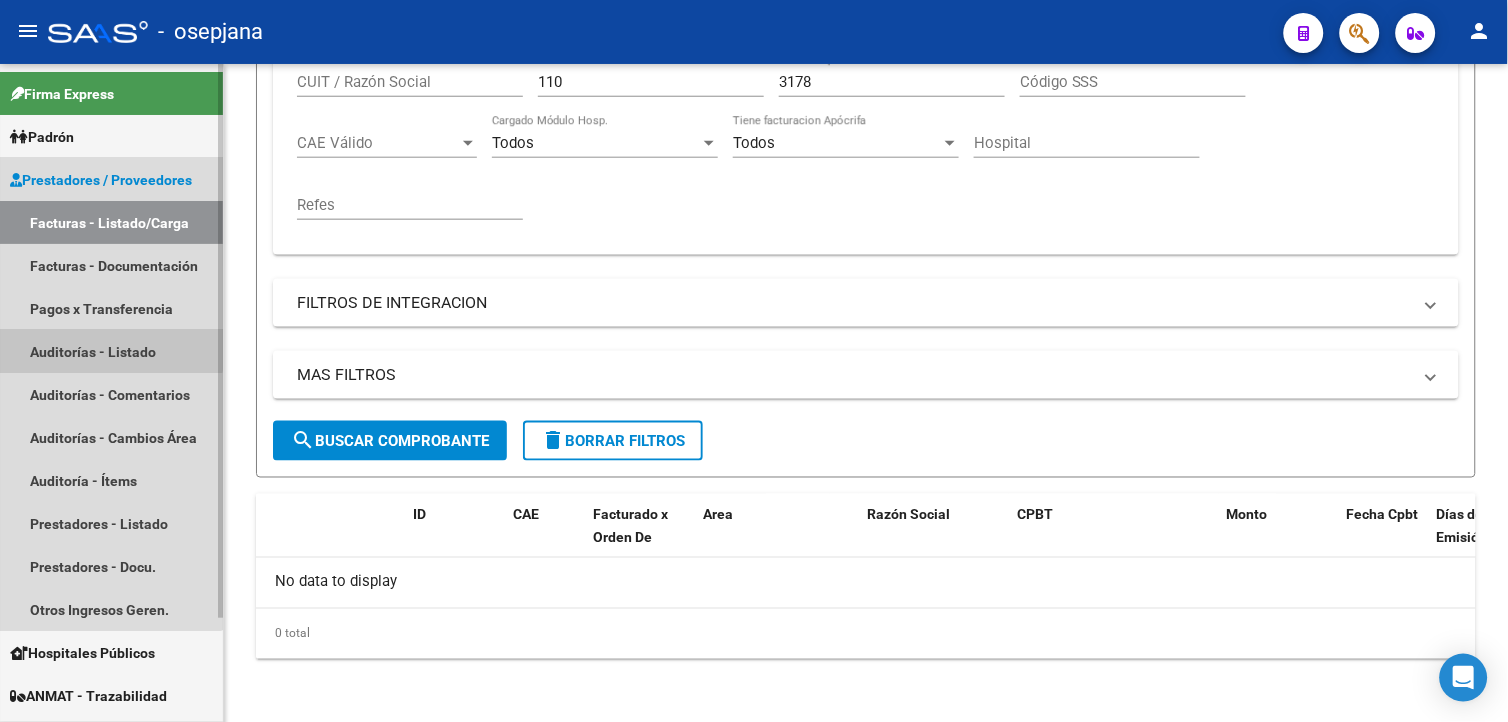 click on "Auditorías - Listado" at bounding box center (111, 351) 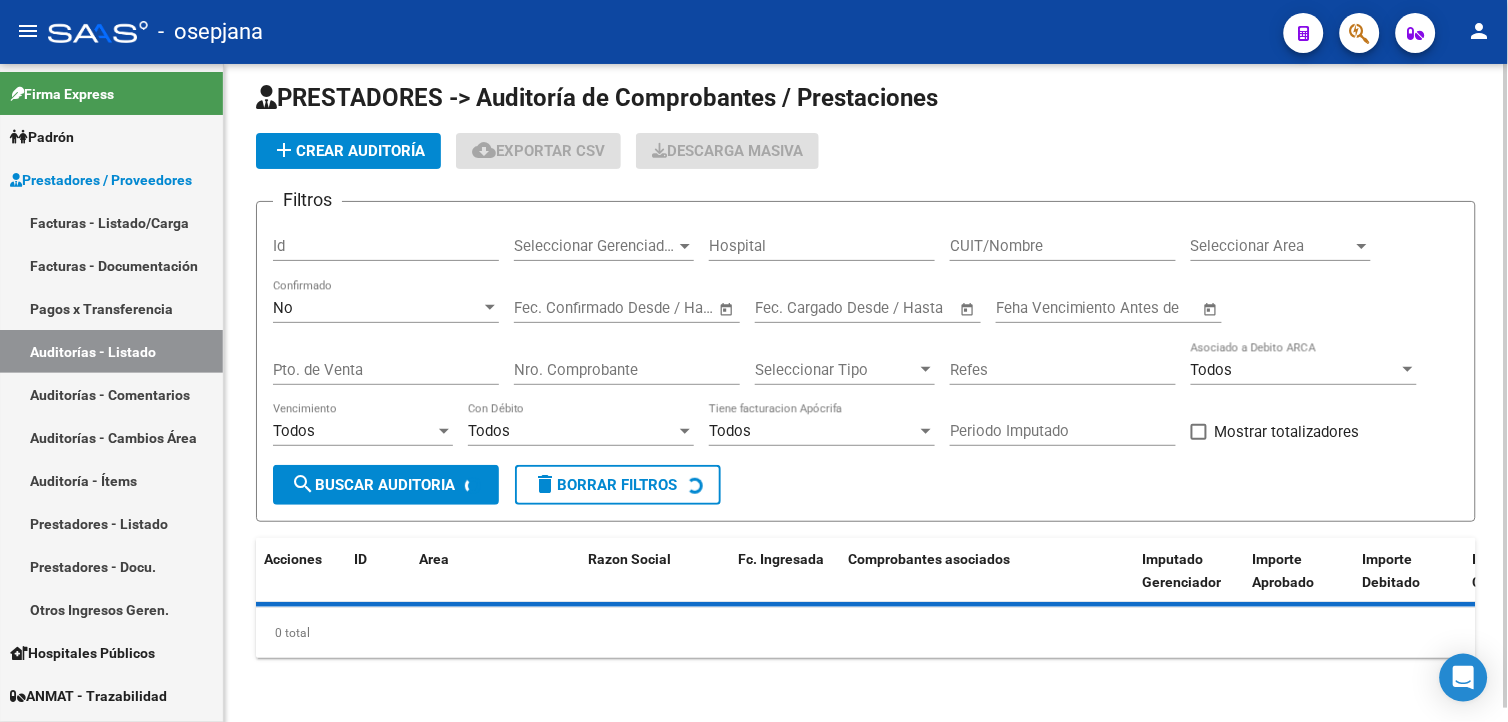 scroll, scrollTop: 0, scrollLeft: 0, axis: both 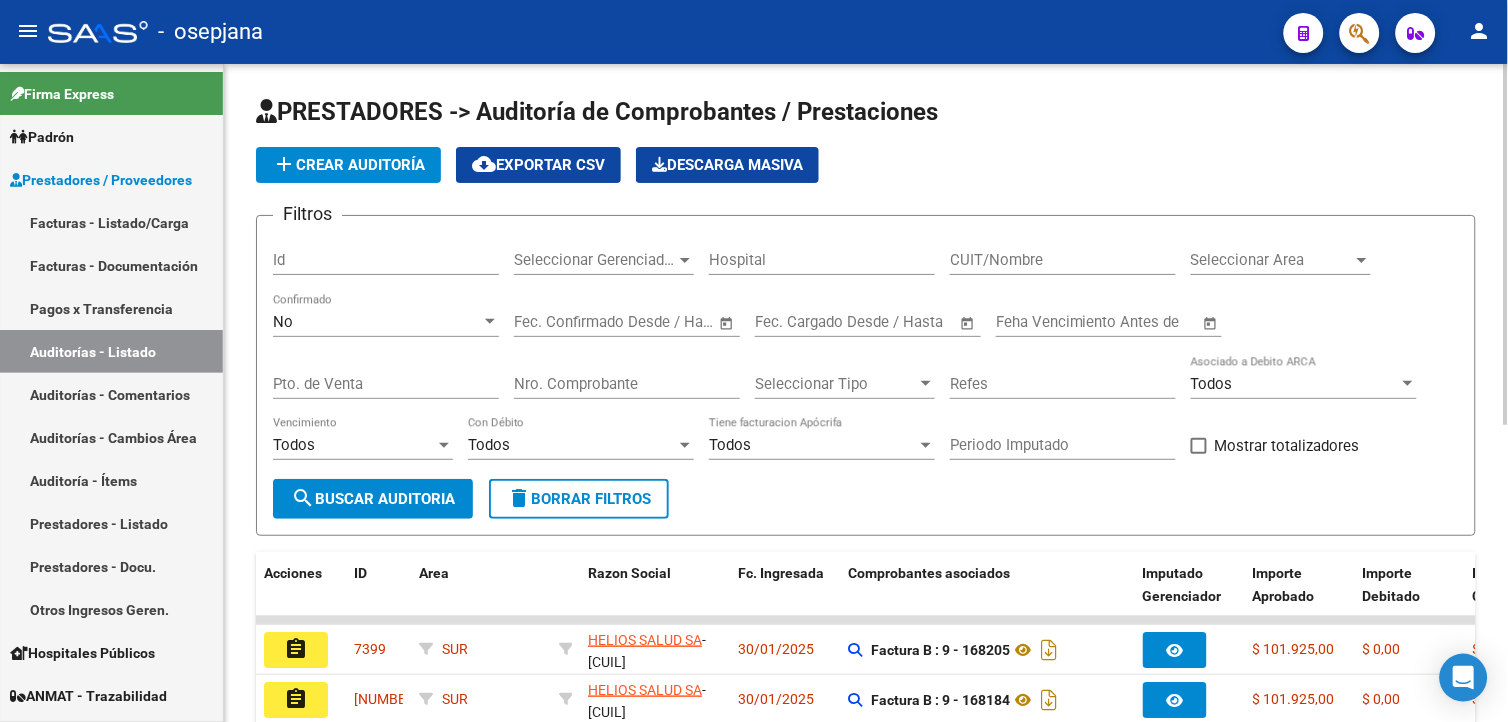 click on "No" at bounding box center [377, 322] 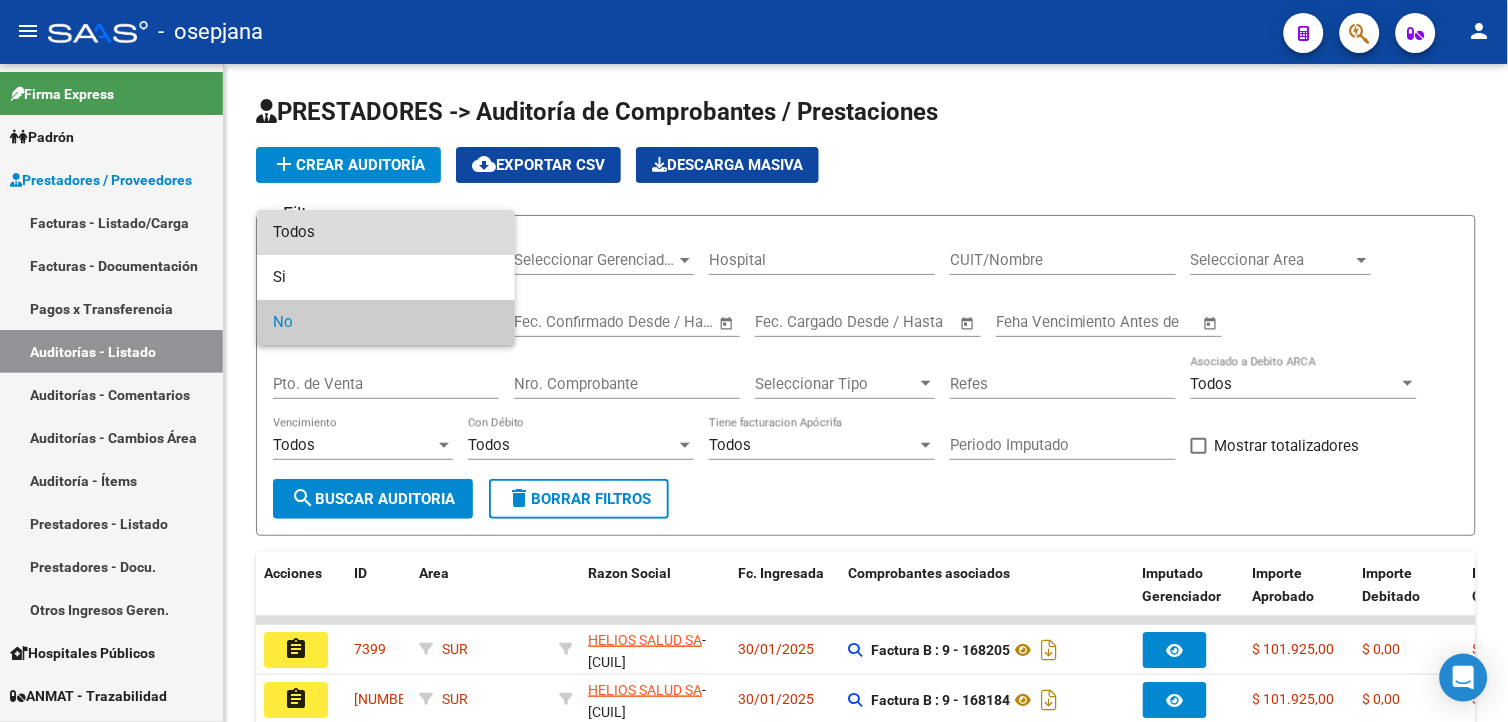 click on "Todos" at bounding box center [386, 232] 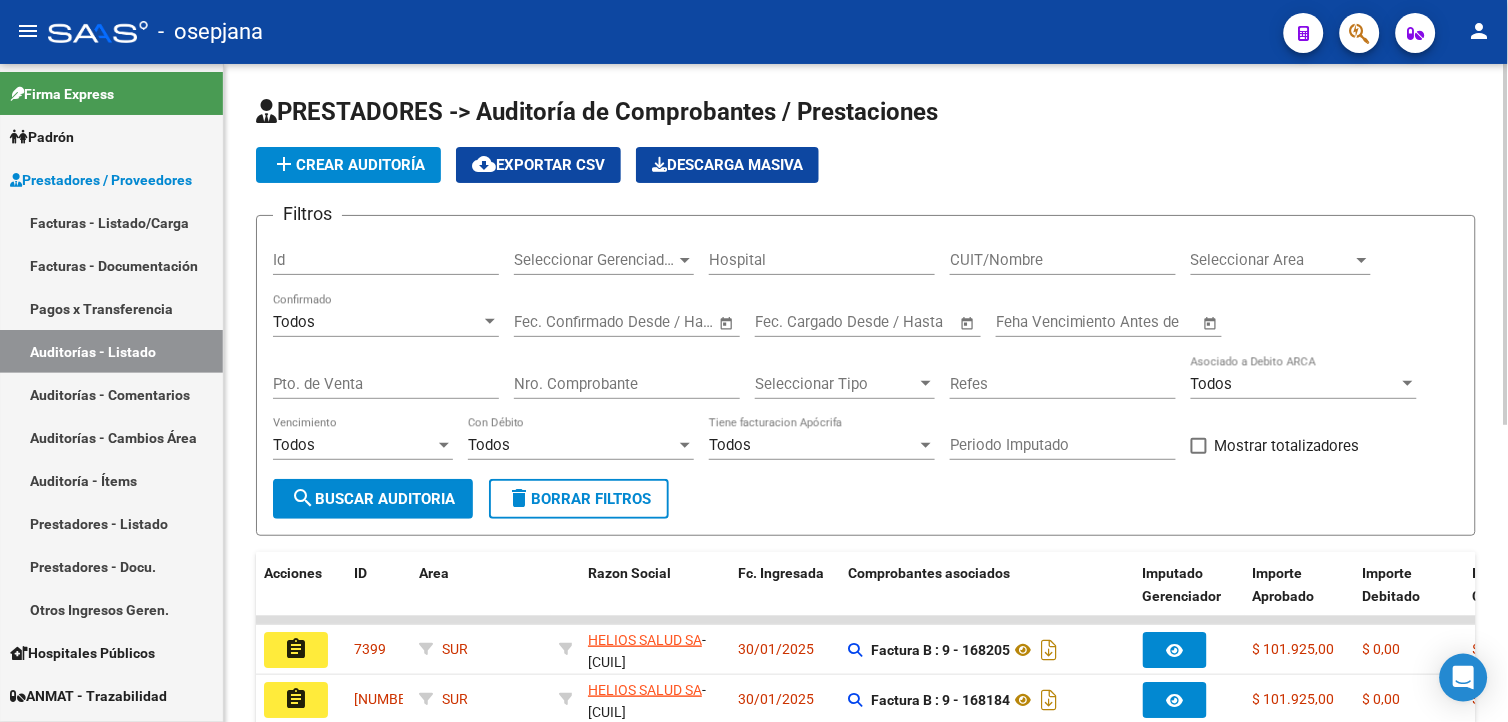 click on "Pto. de Venta" 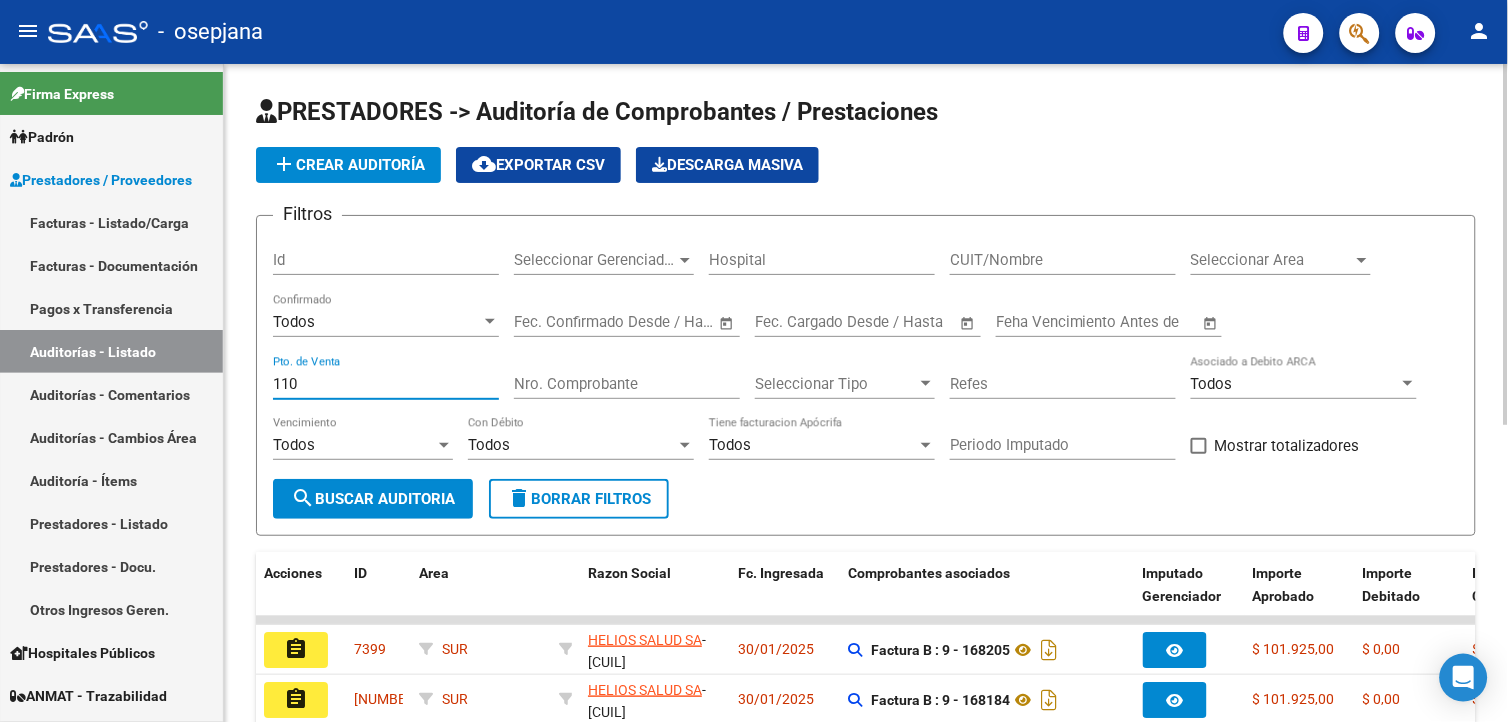 type on "110" 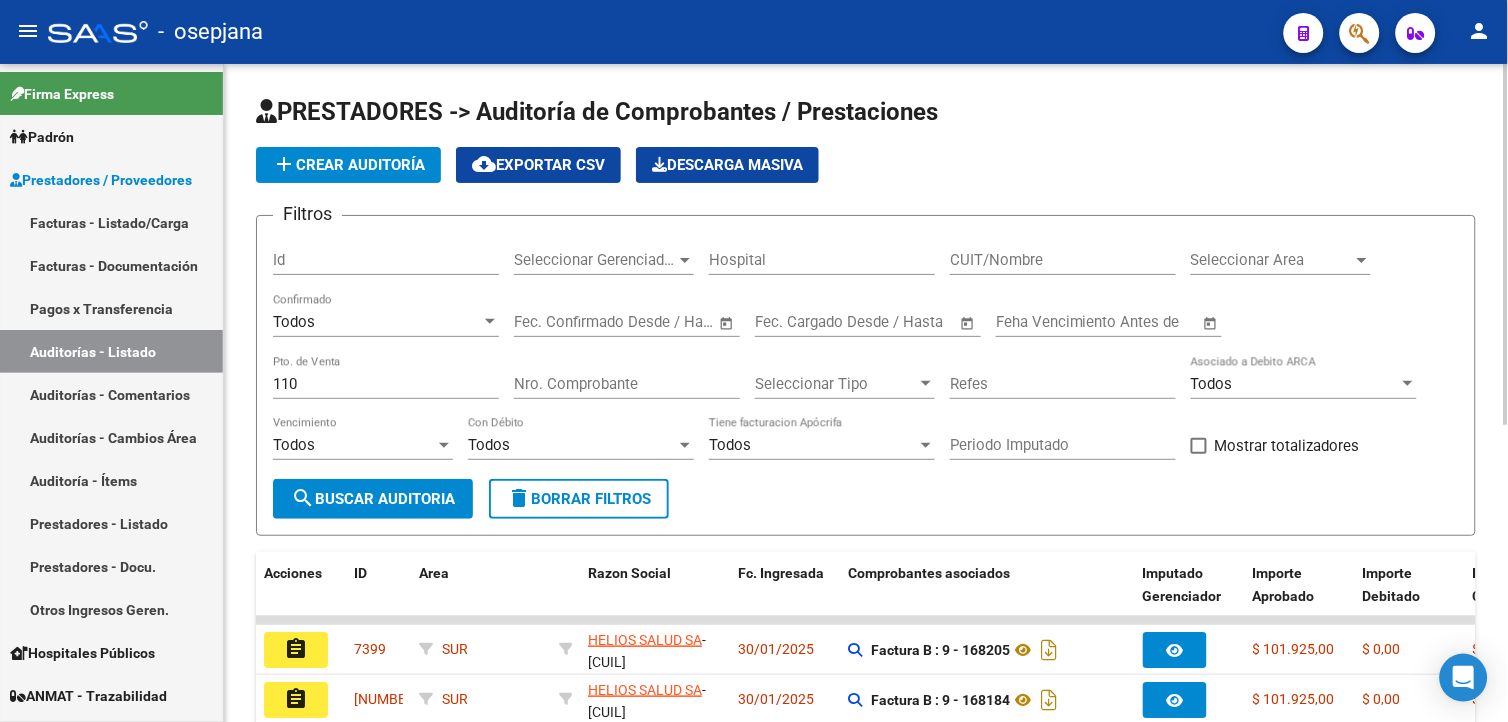 click on "Nro. Comprobante" 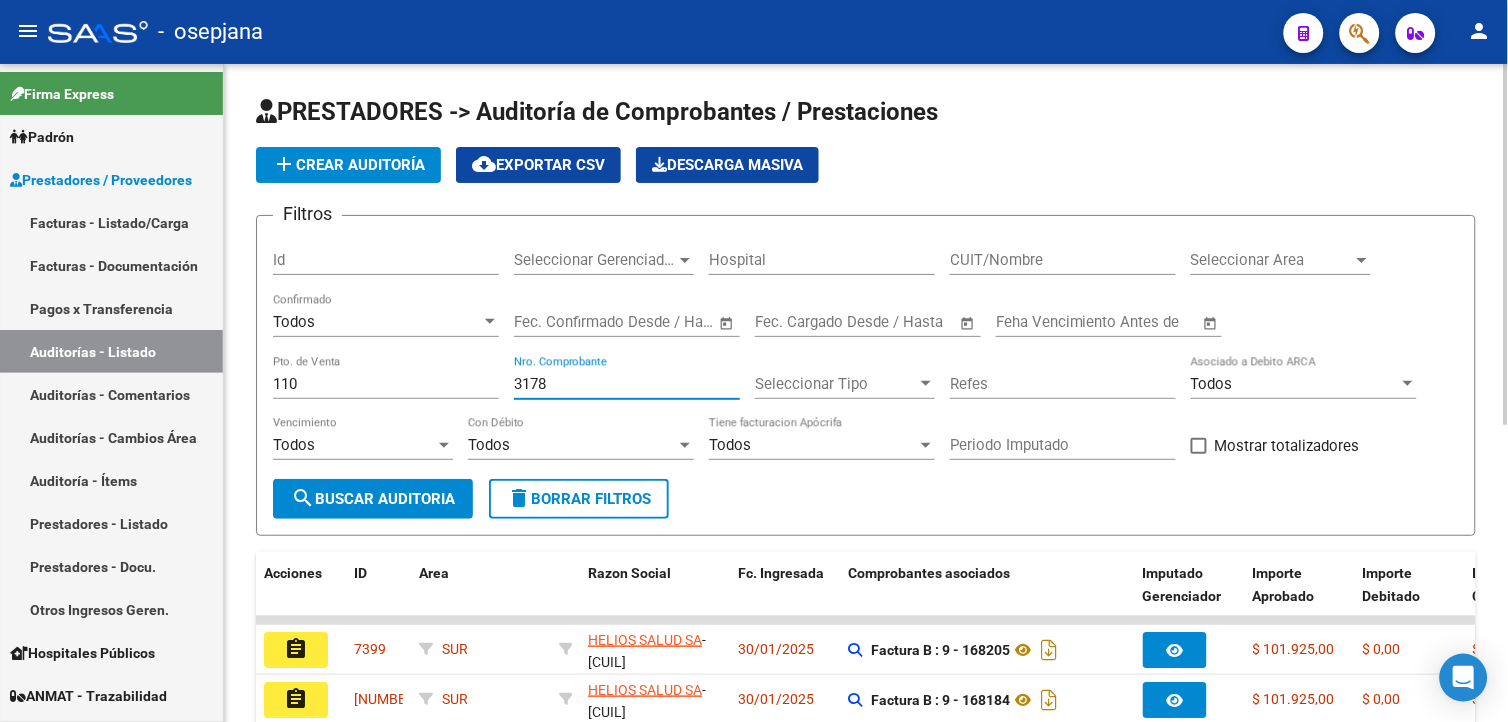 type on "3178" 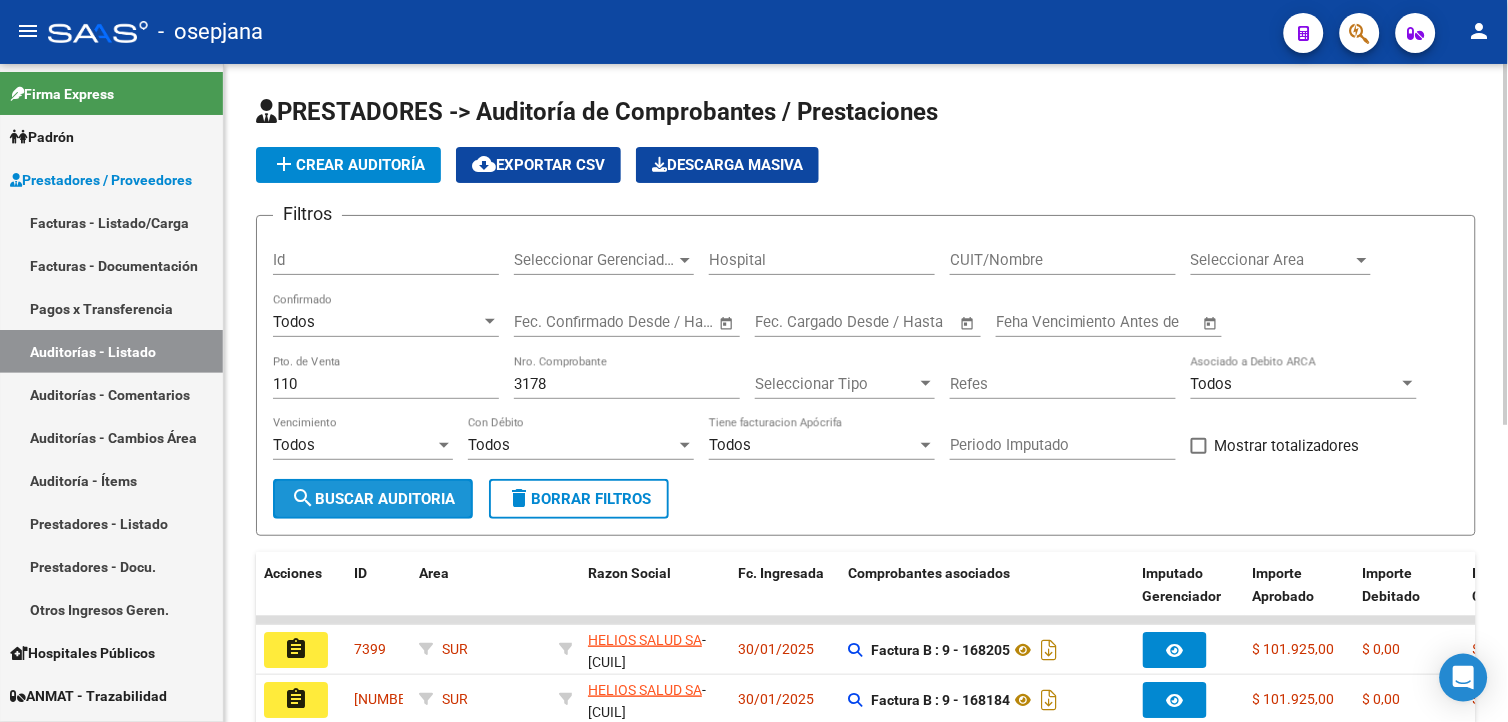 click on "search  Buscar Auditoria" 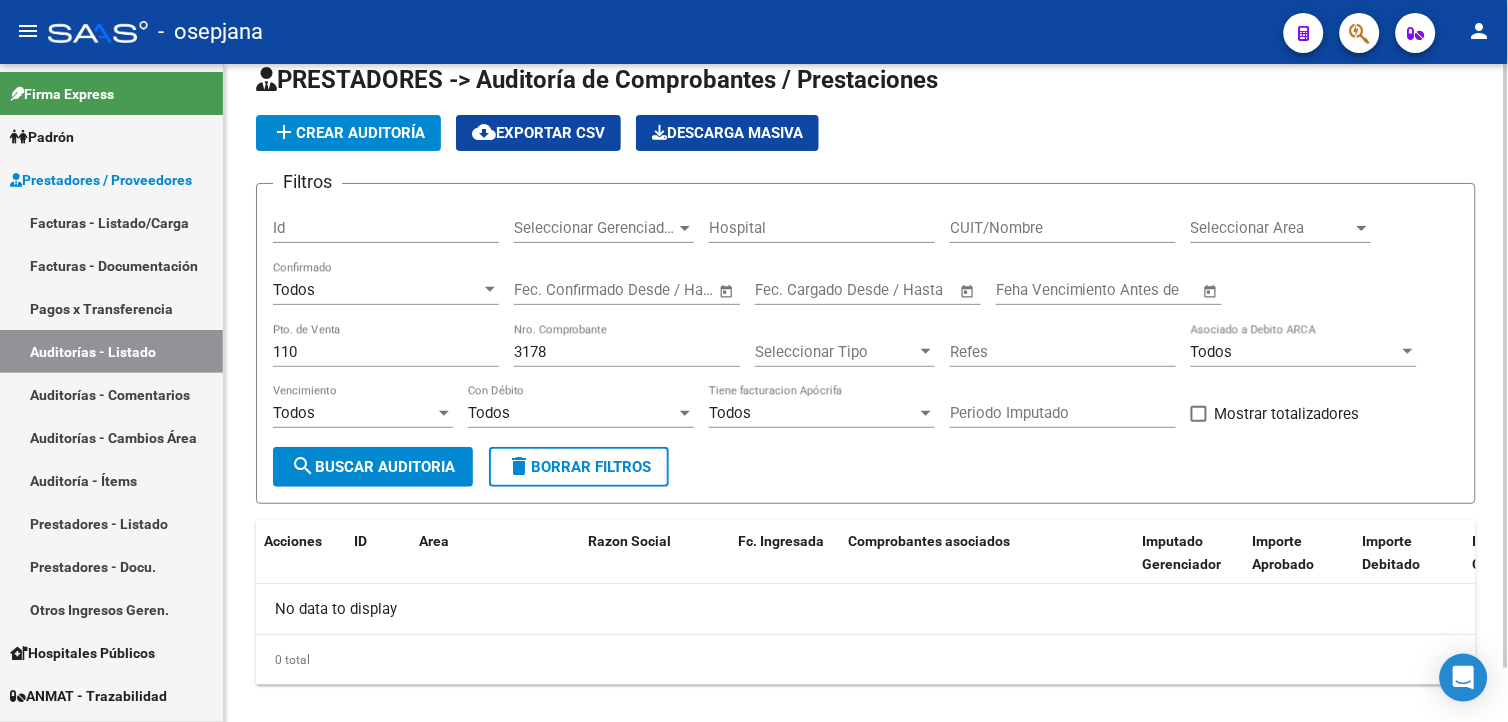 scroll, scrollTop: 58, scrollLeft: 0, axis: vertical 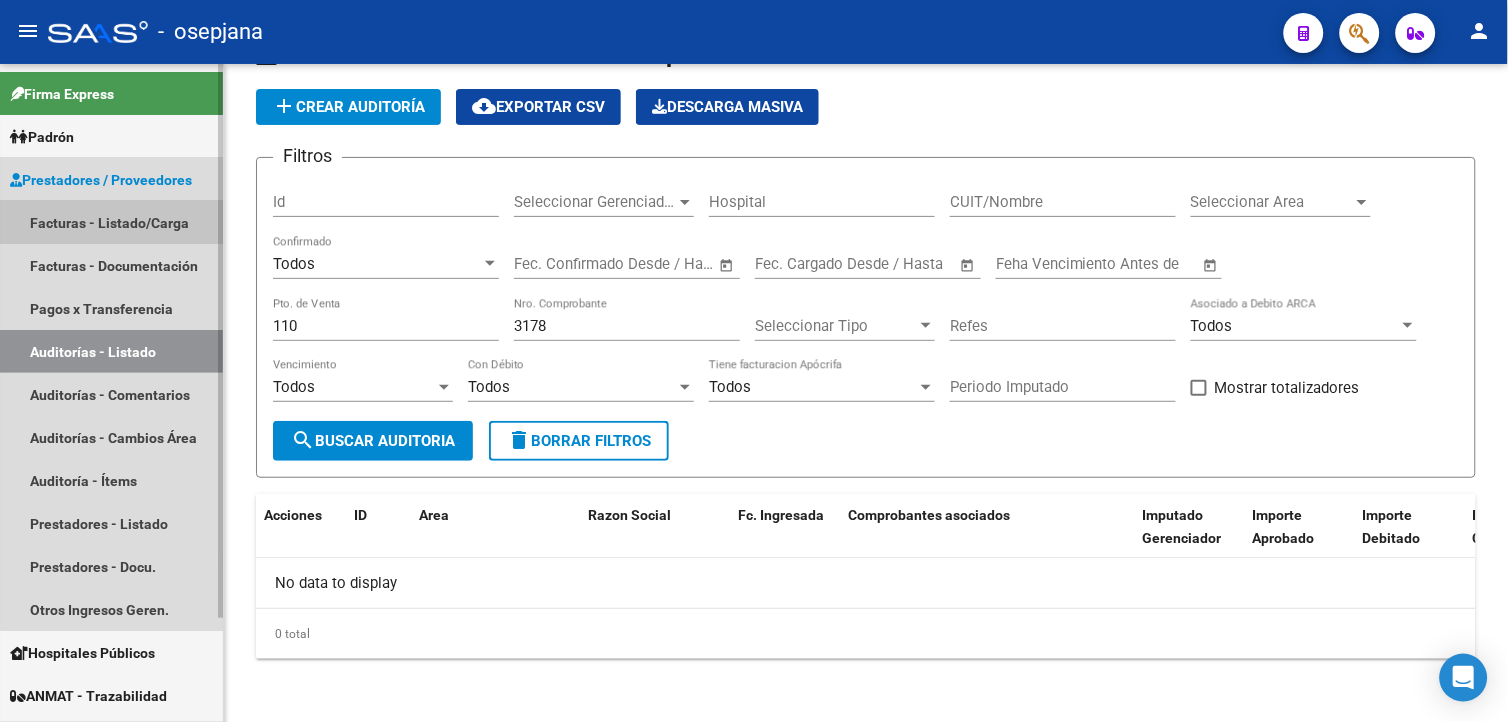 click on "Facturas - Listado/Carga" at bounding box center [111, 222] 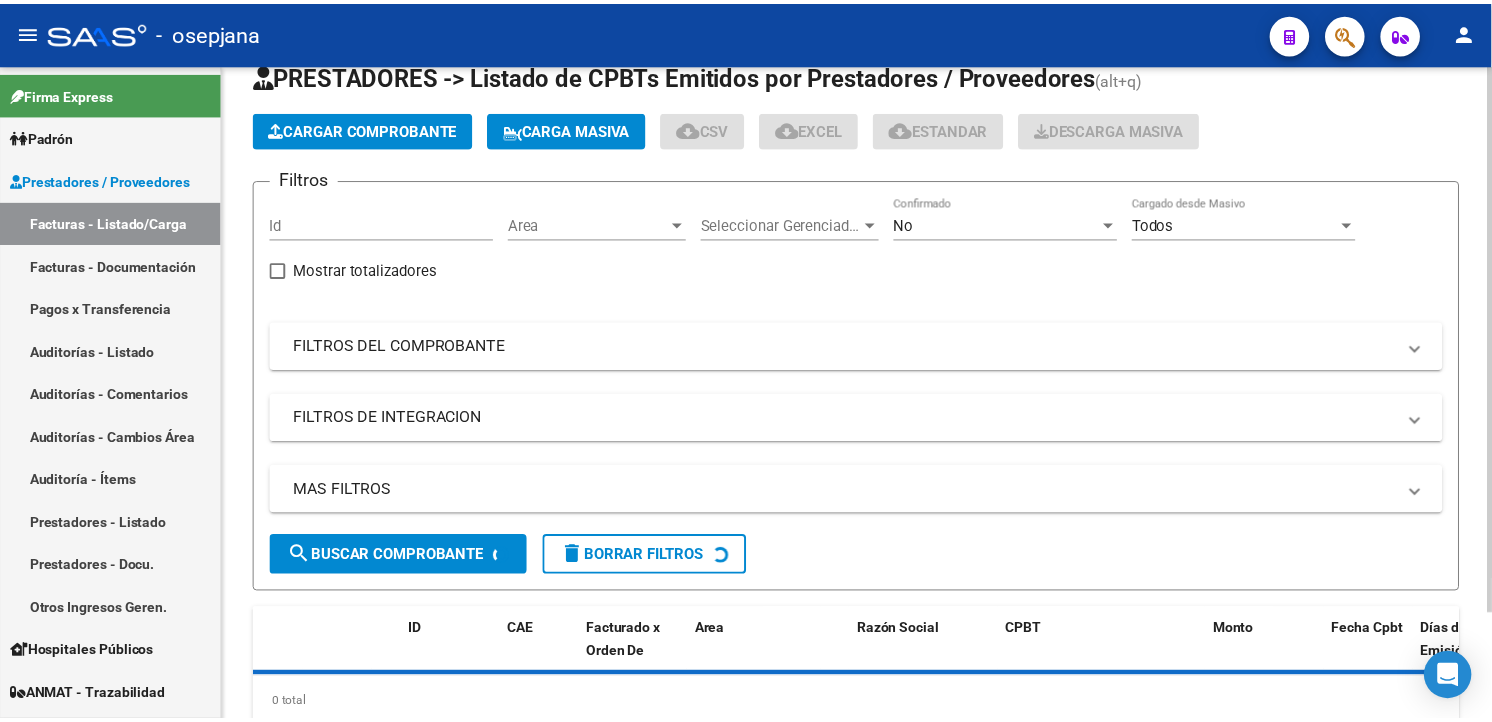 scroll, scrollTop: 0, scrollLeft: 0, axis: both 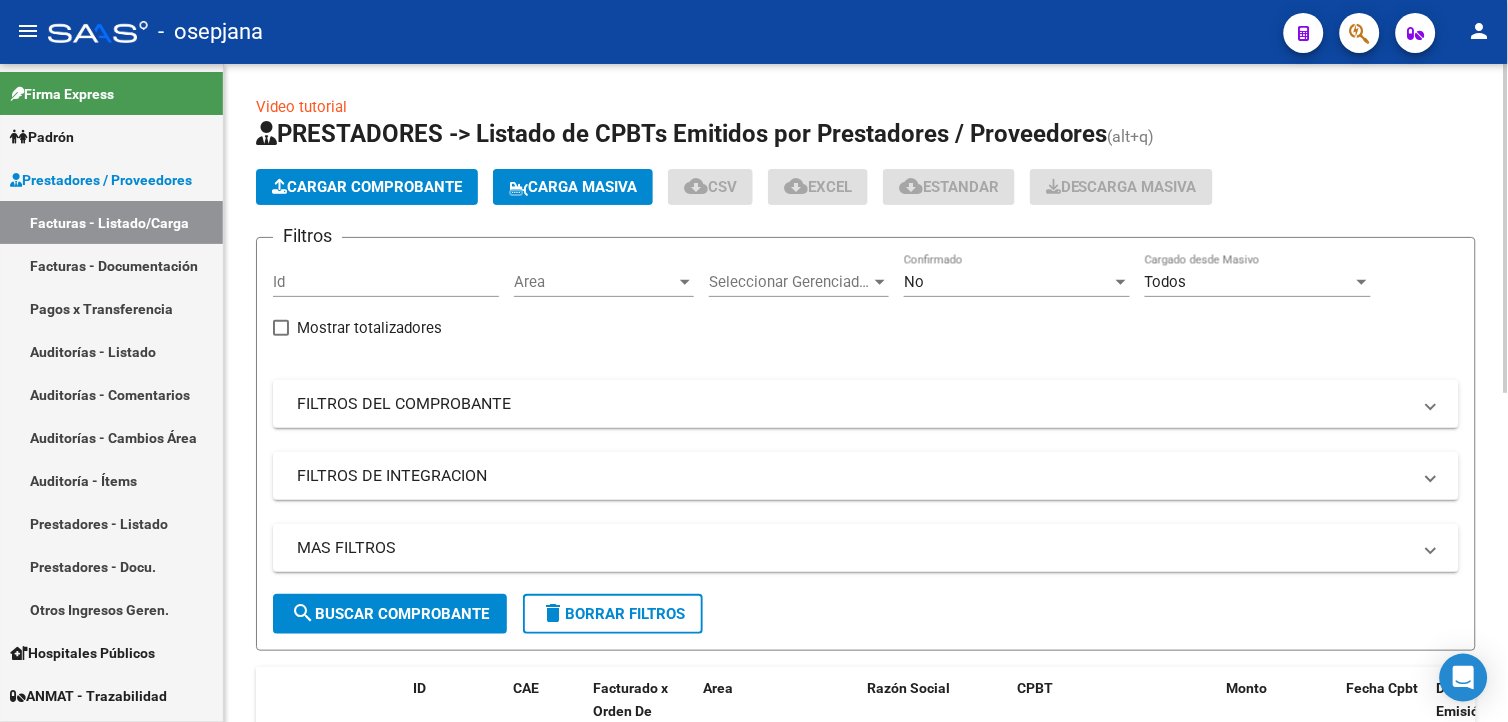 click on "Cargar Comprobante" 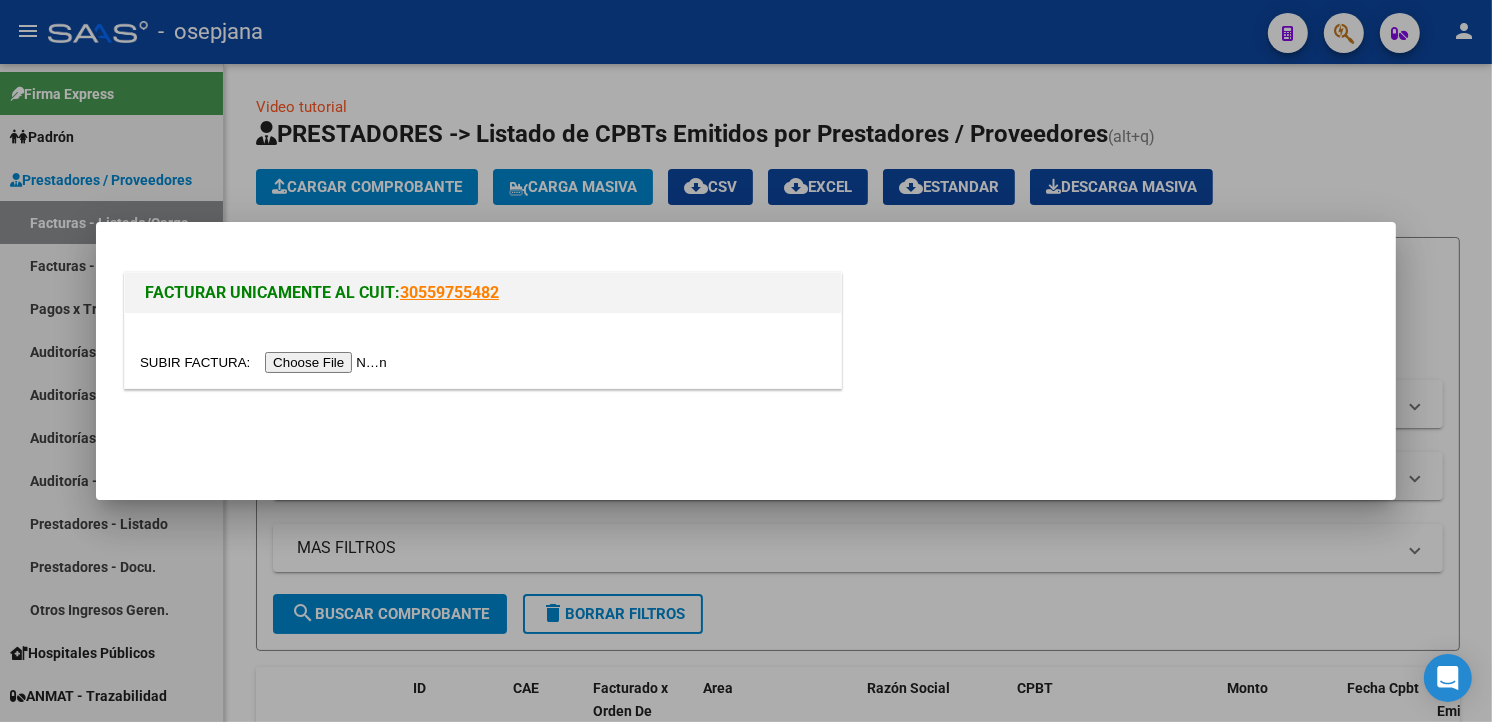 click at bounding box center [266, 362] 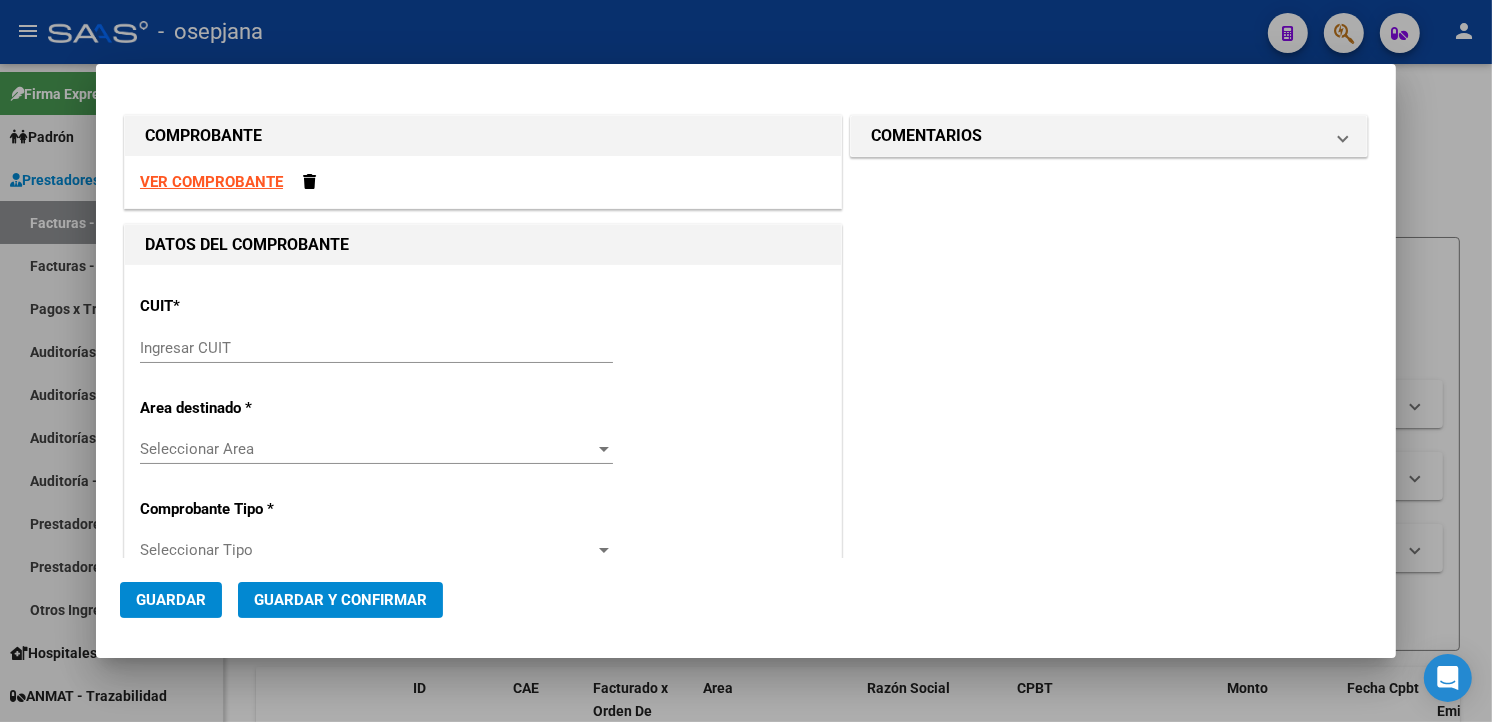 click on "VER COMPROBANTE" at bounding box center (211, 182) 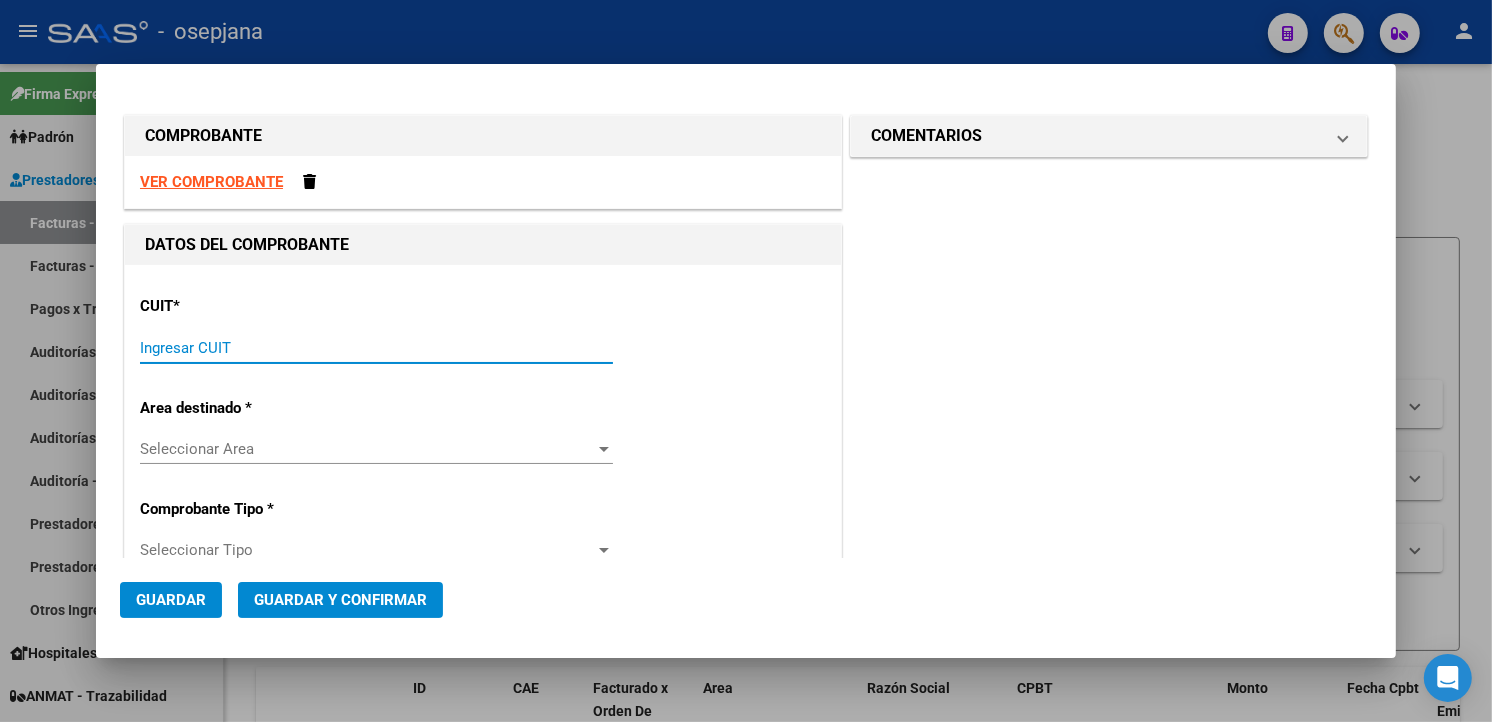 click on "Ingresar CUIT" at bounding box center [376, 348] 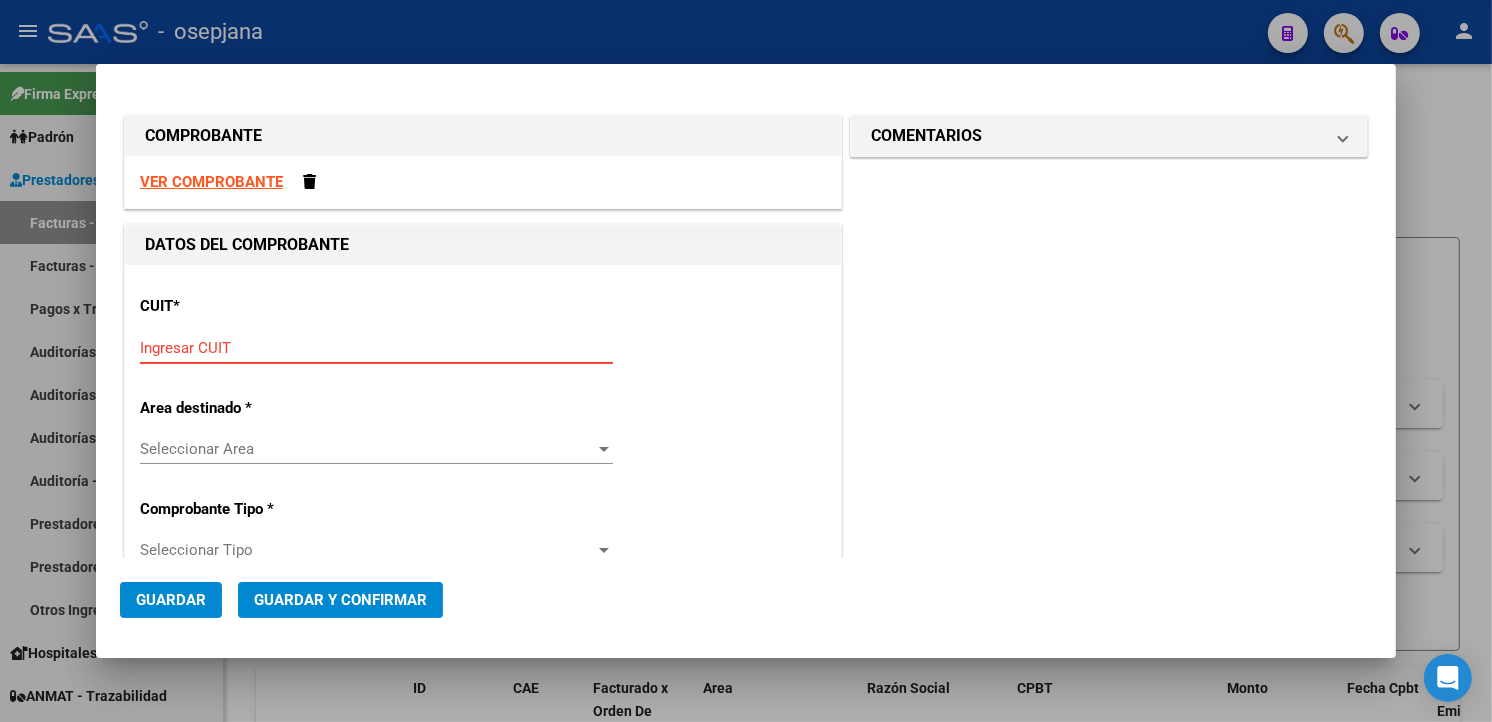 drag, startPoint x: 236, startPoint y: 351, endPoint x: 252, endPoint y: 346, distance: 16.763054 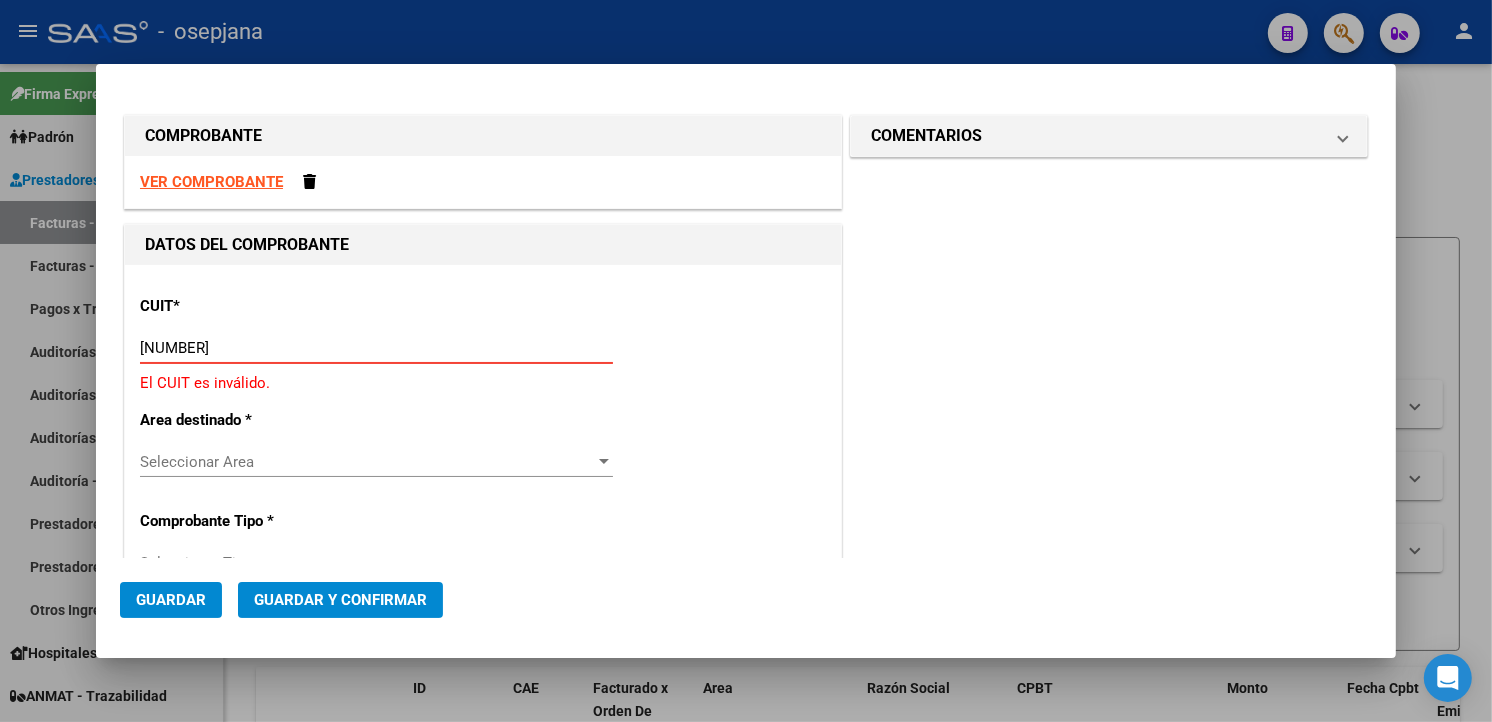 type on "[CUIL]" 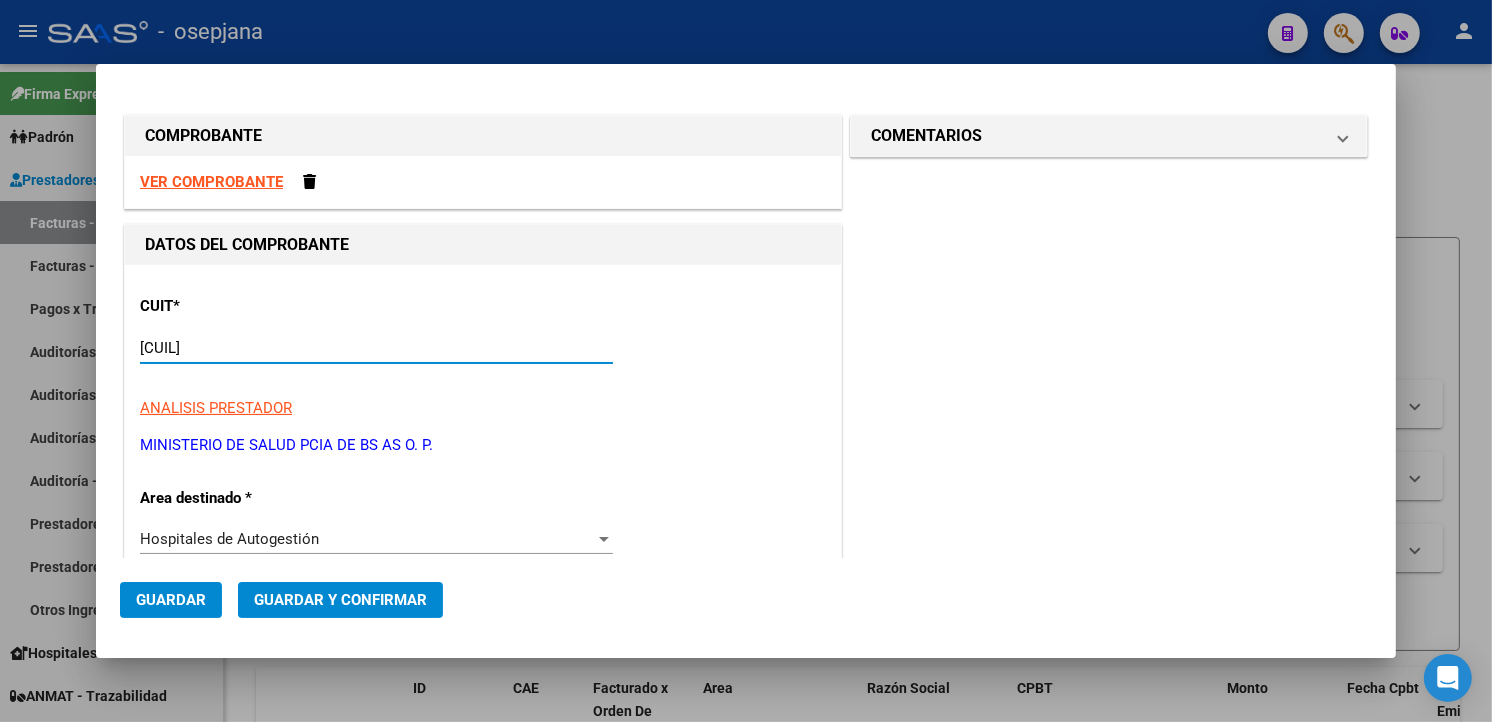 type on "143" 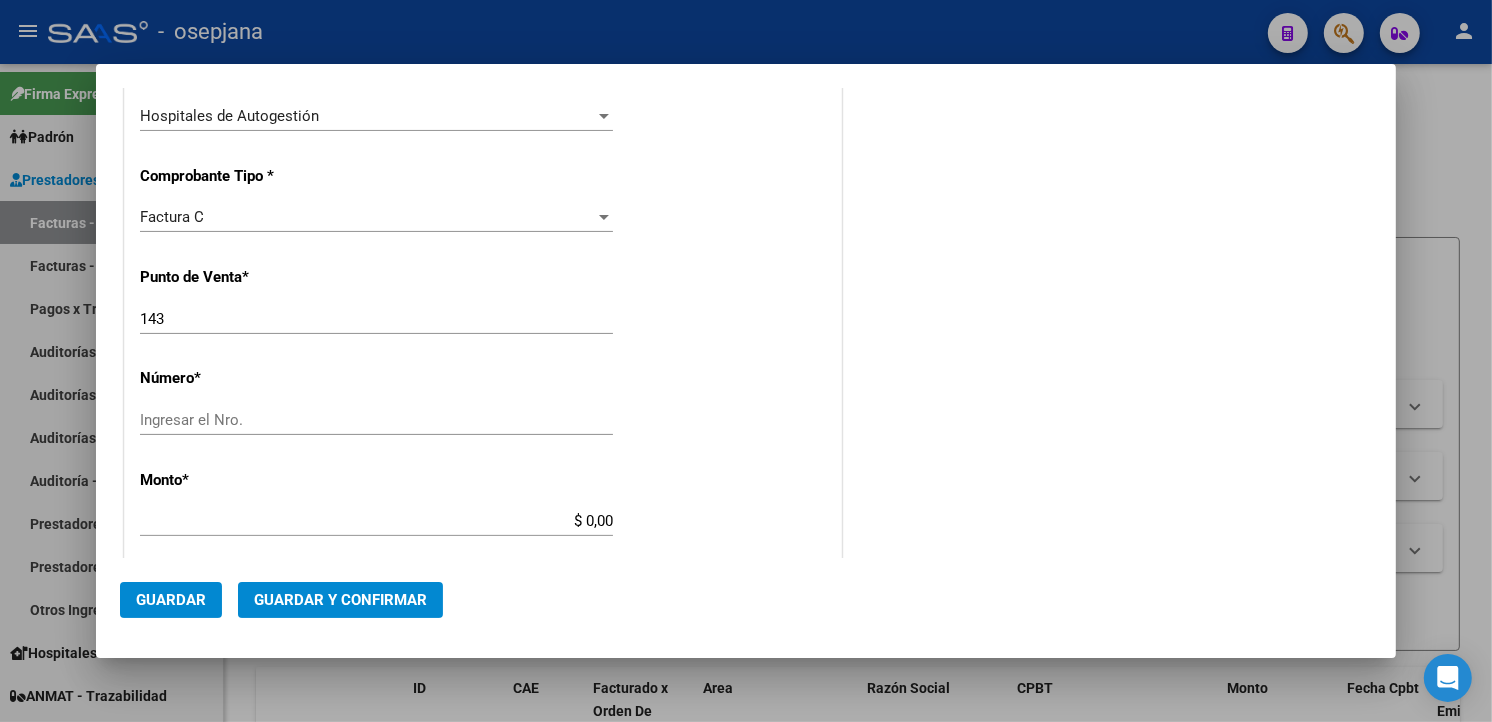 scroll, scrollTop: 444, scrollLeft: 0, axis: vertical 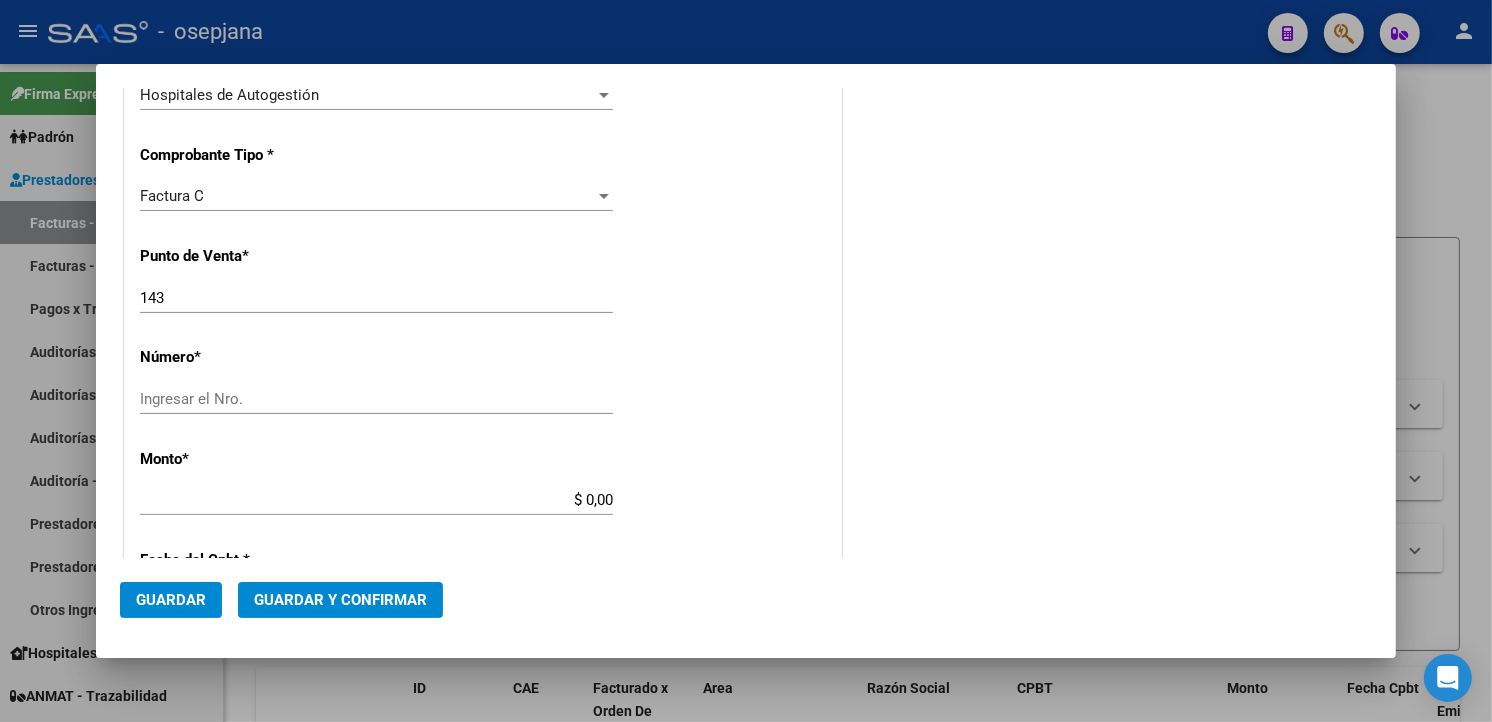 type on "[CUIL]" 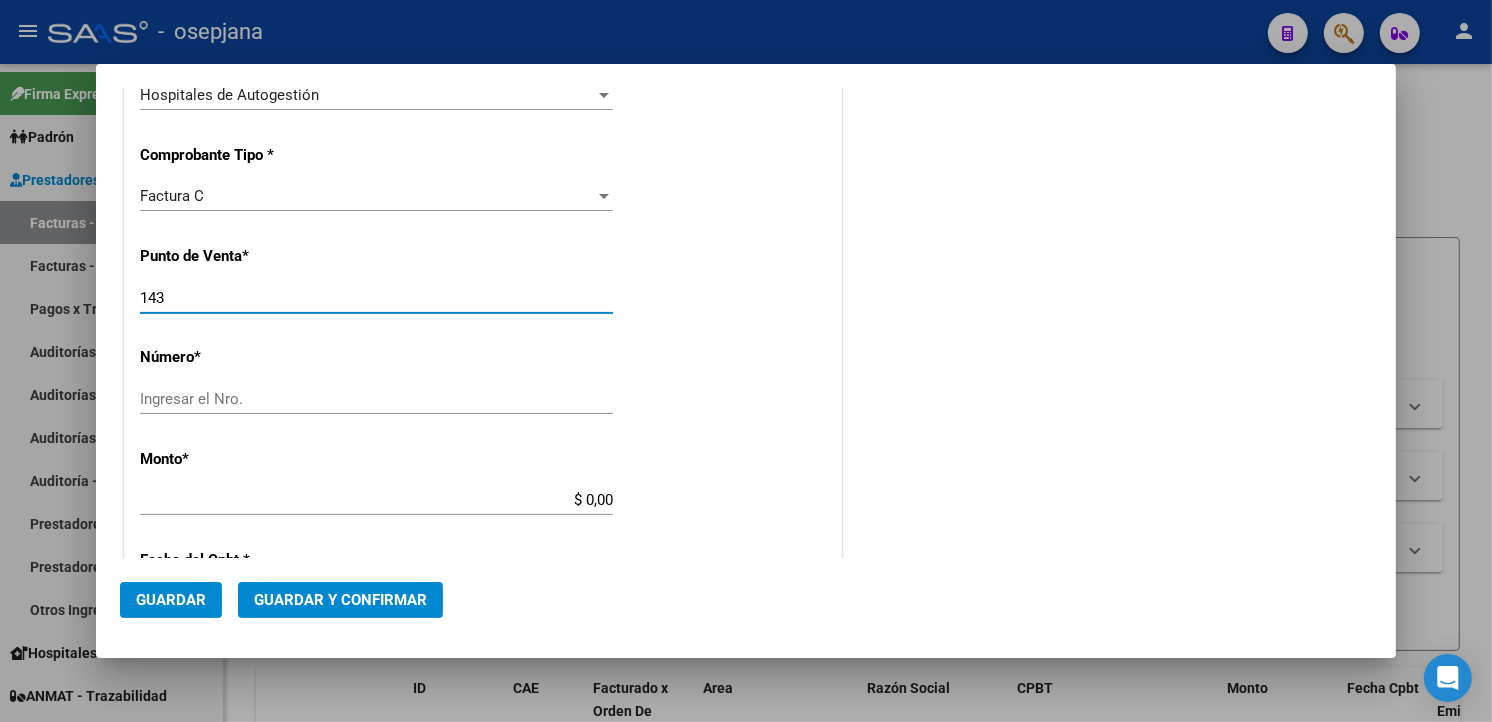 drag, startPoint x: 190, startPoint y: 302, endPoint x: 138, endPoint y: 297, distance: 52.23983 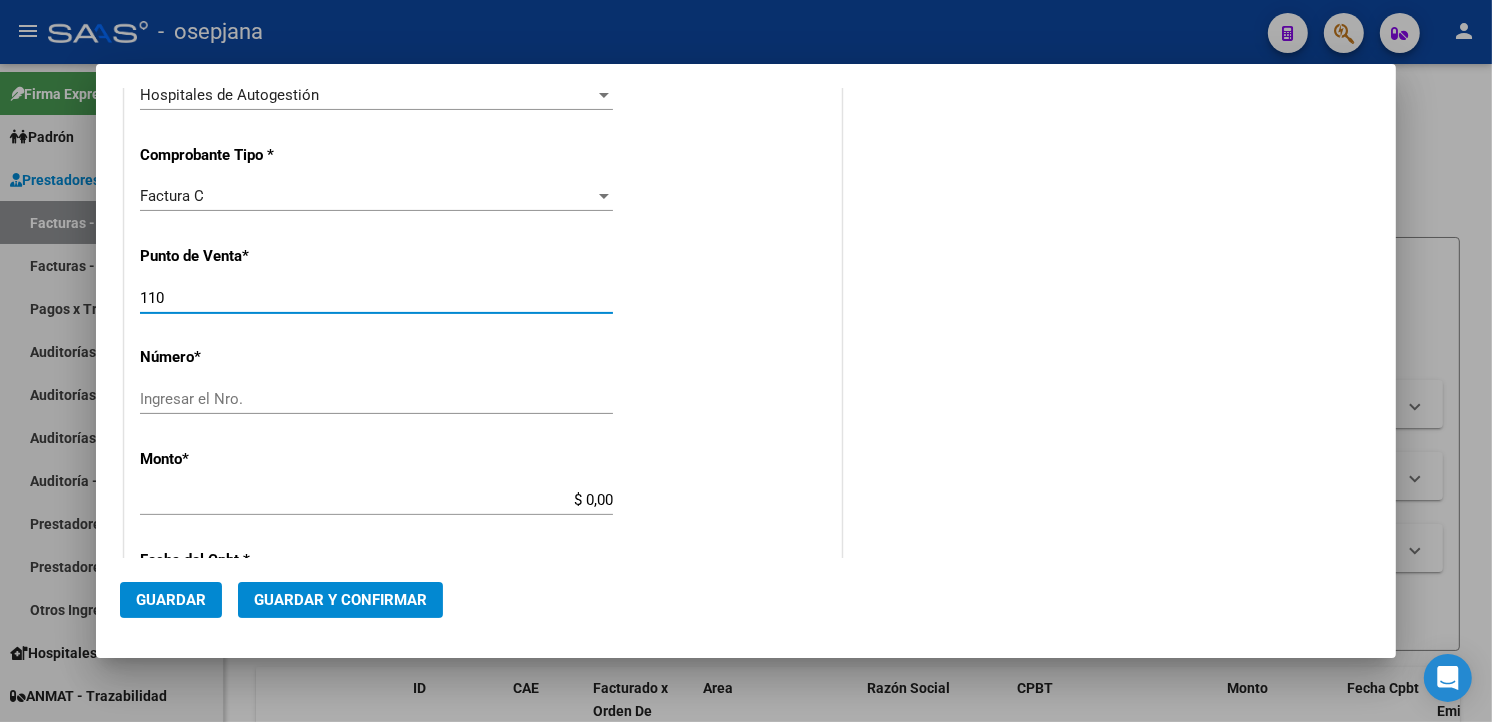 type on "110" 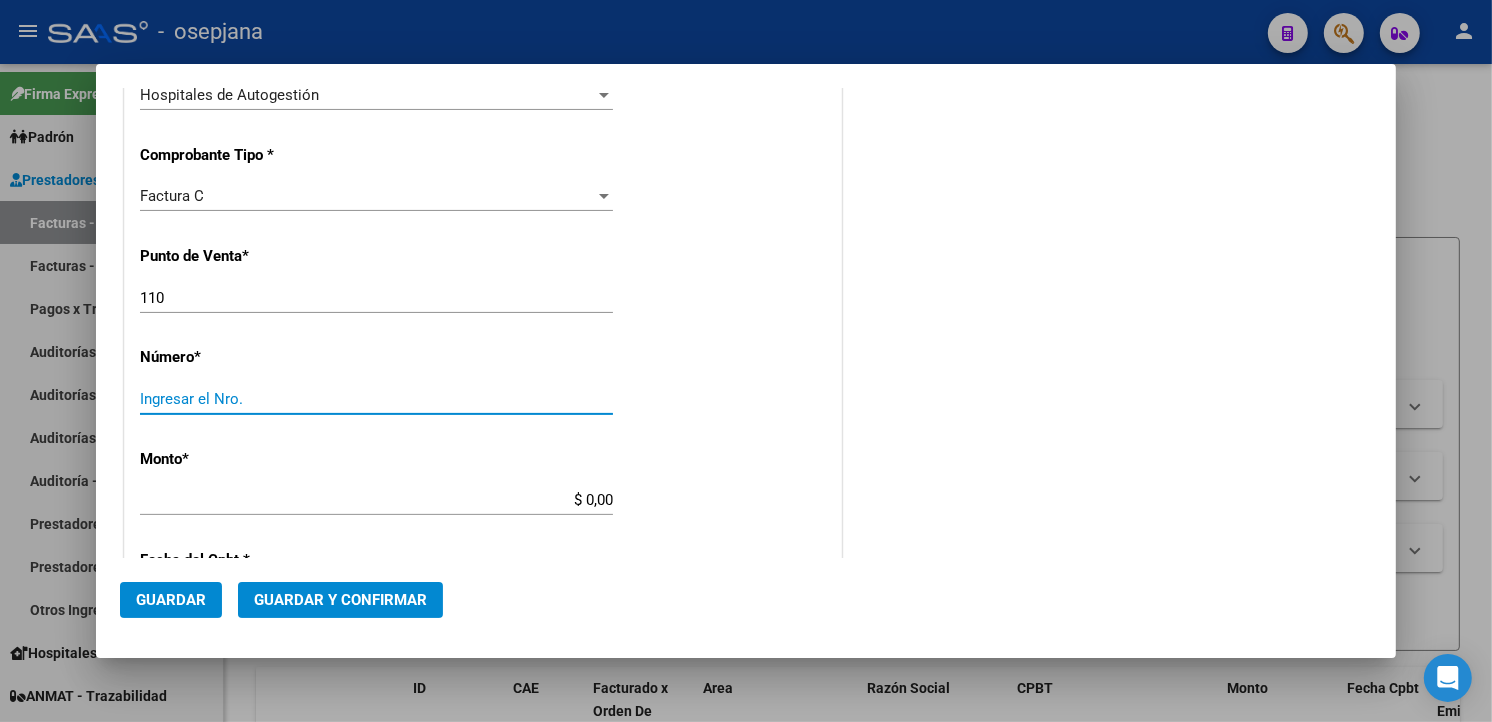 drag, startPoint x: 274, startPoint y: 388, endPoint x: 532, endPoint y: 358, distance: 259.73834 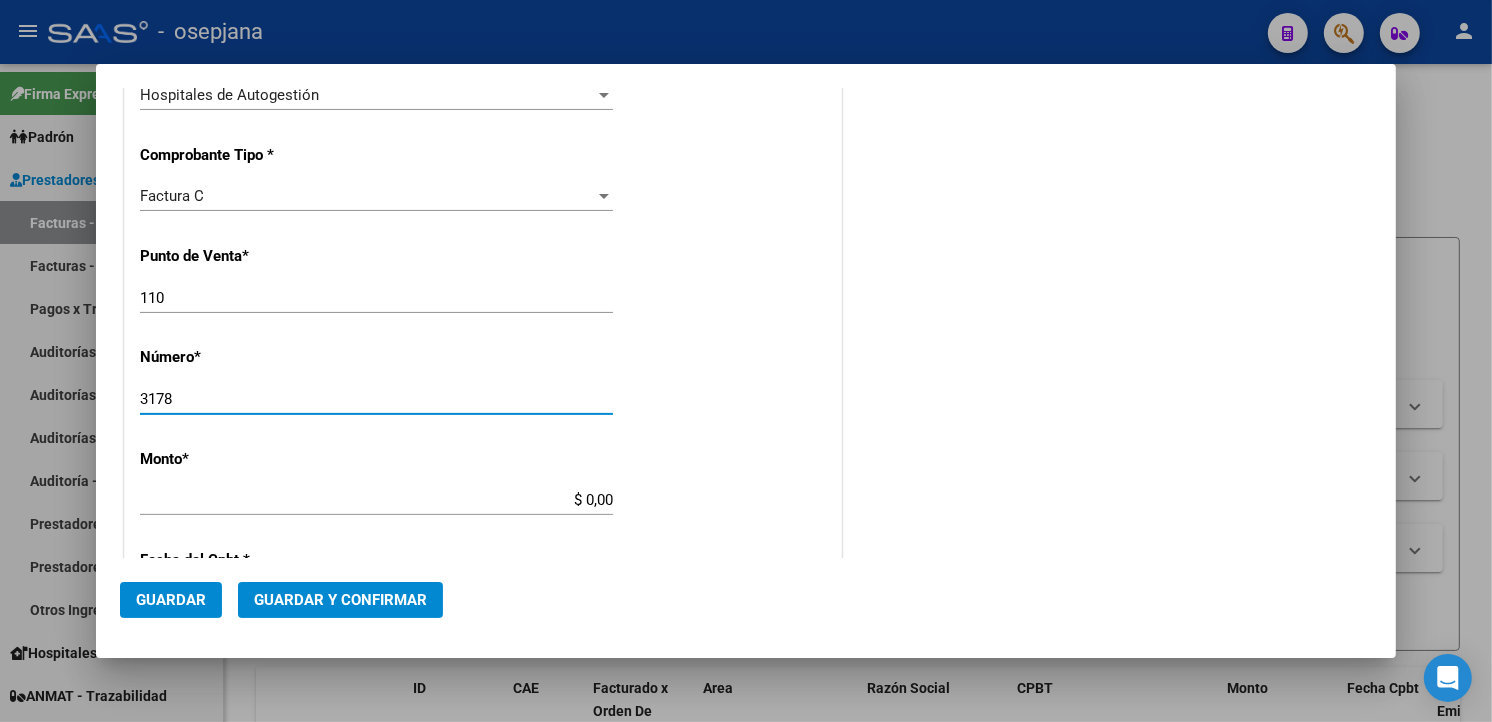 type on "3178" 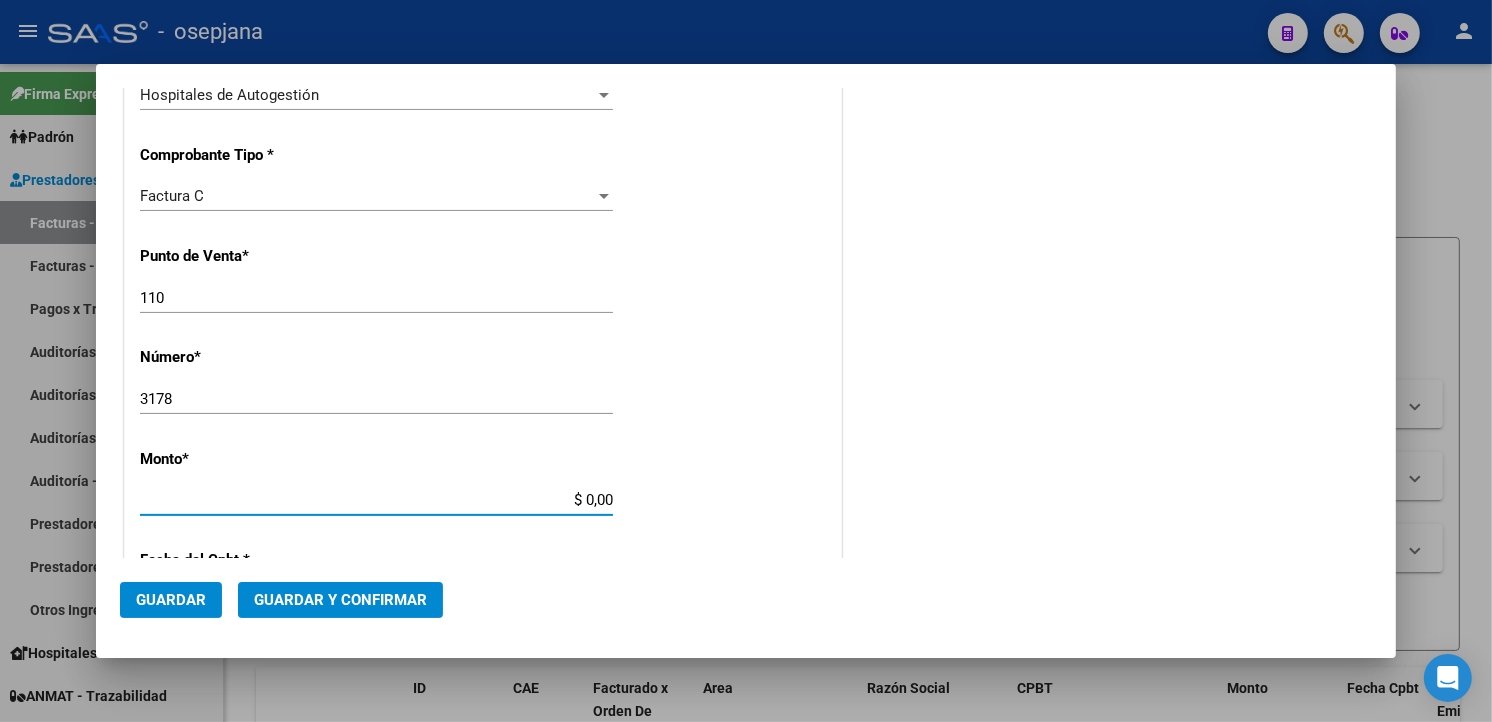 click on "$ 0,00" at bounding box center [376, 500] 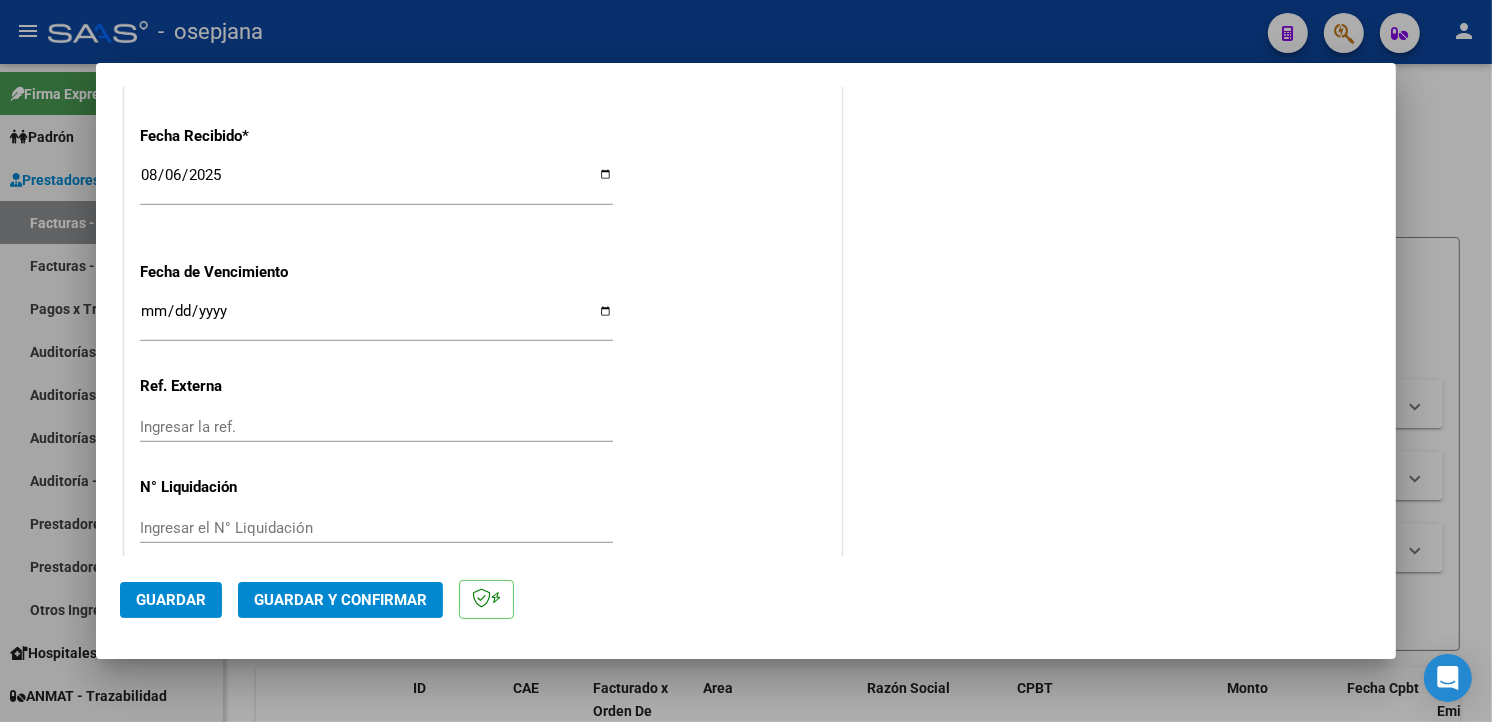 scroll, scrollTop: 1167, scrollLeft: 0, axis: vertical 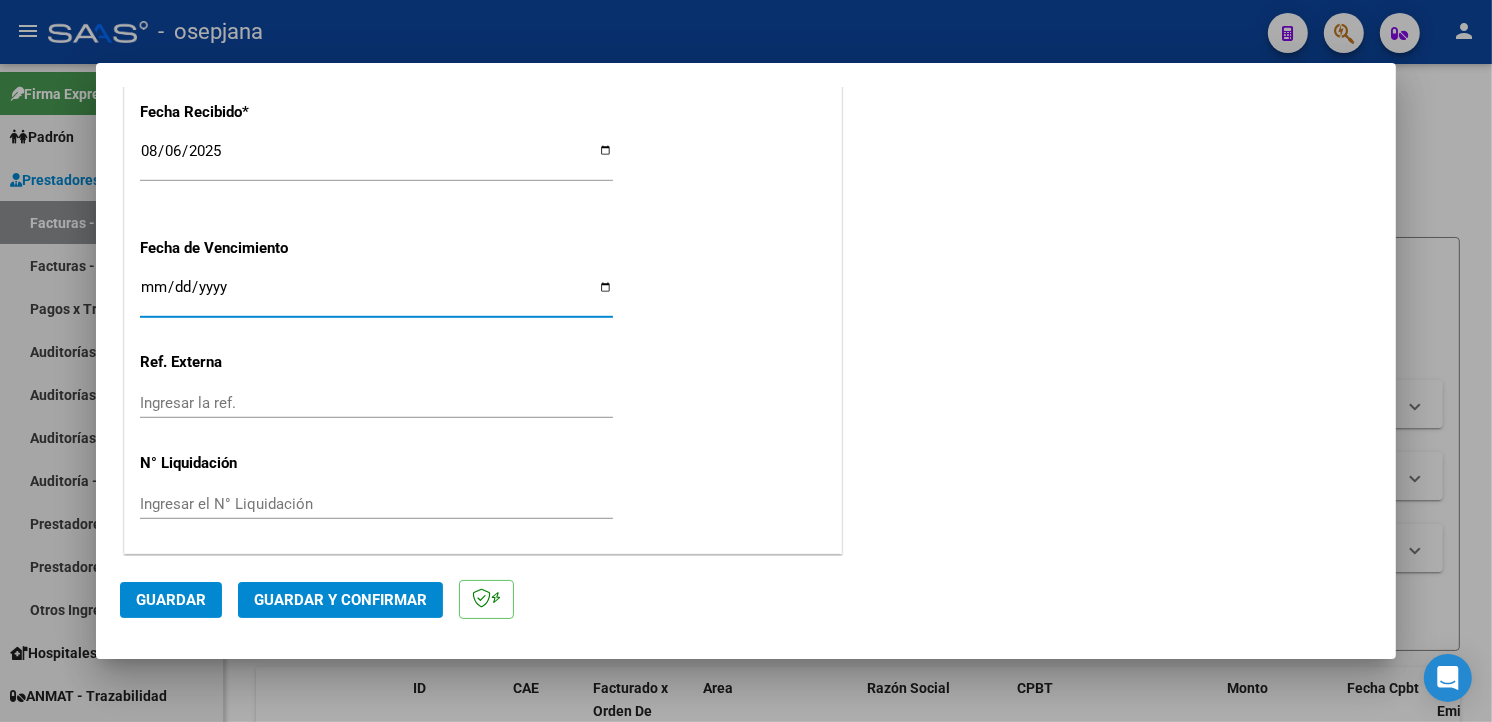 drag, startPoint x: 154, startPoint y: 288, endPoint x: 194, endPoint y: 288, distance: 40 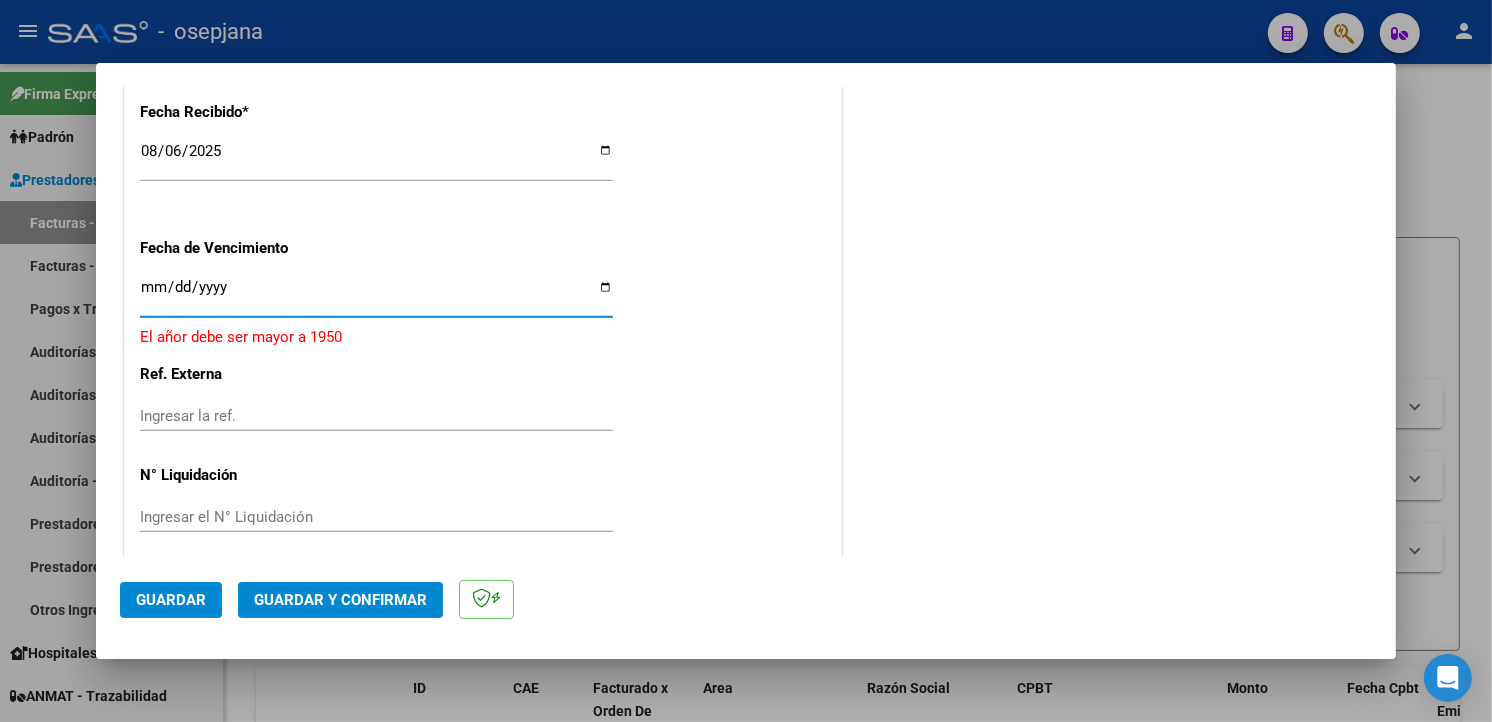 type on "2025-09-06" 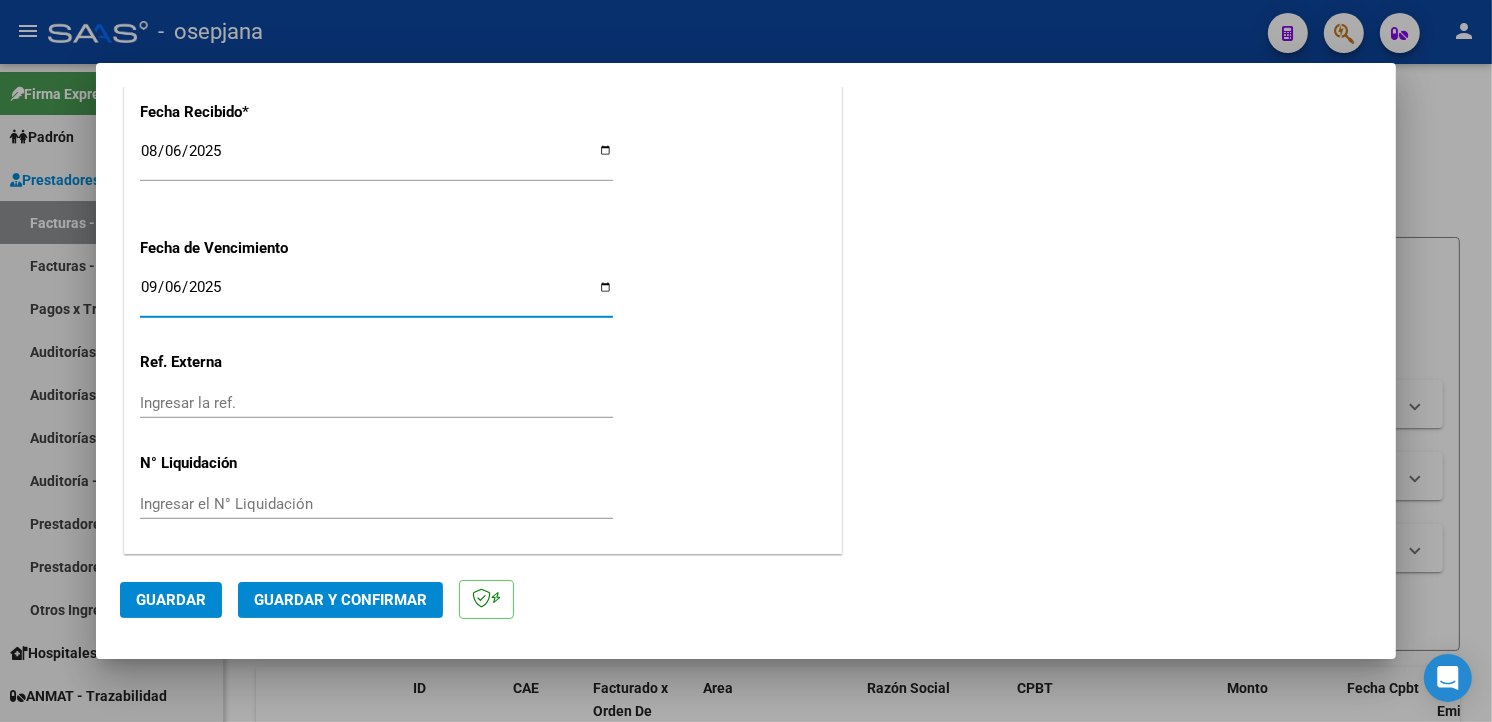 click on "Ingresar la ref." at bounding box center (376, 403) 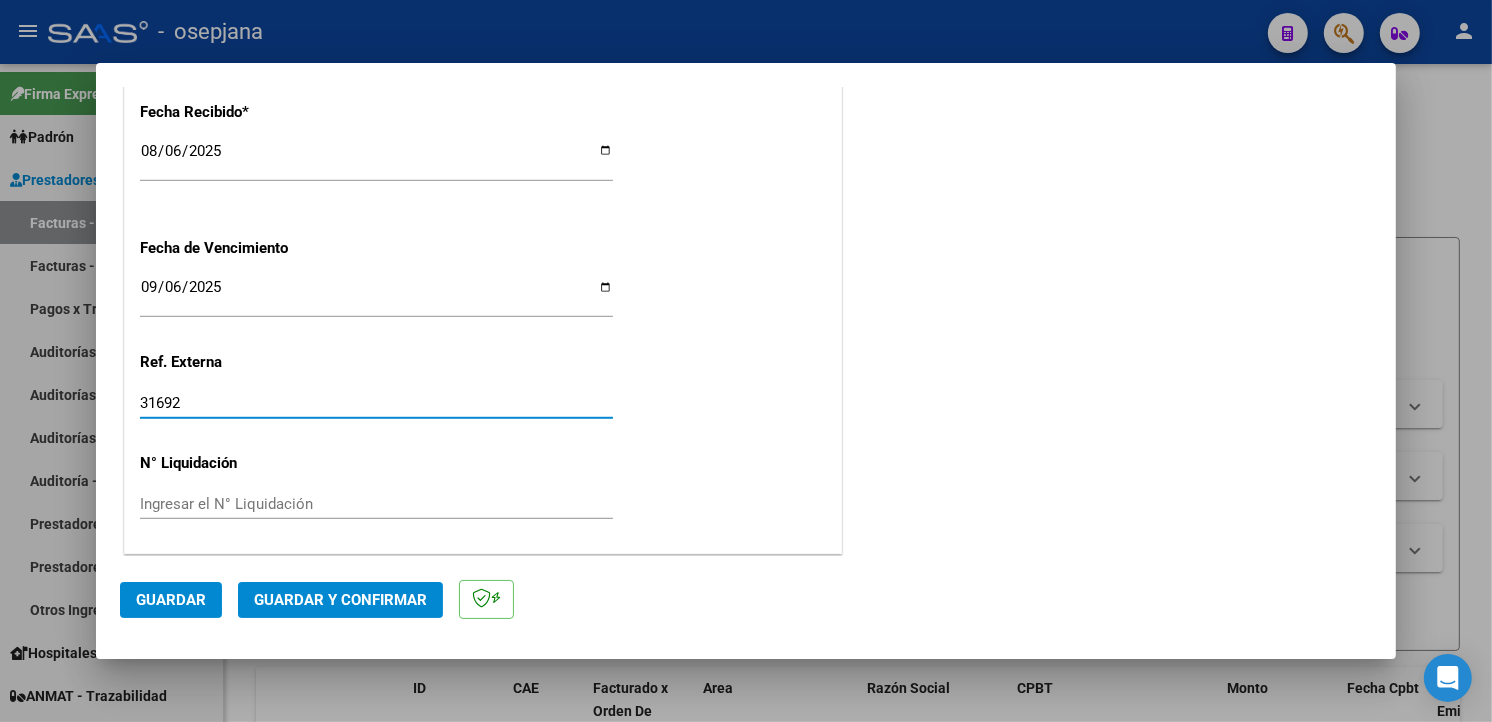 type on "31692" 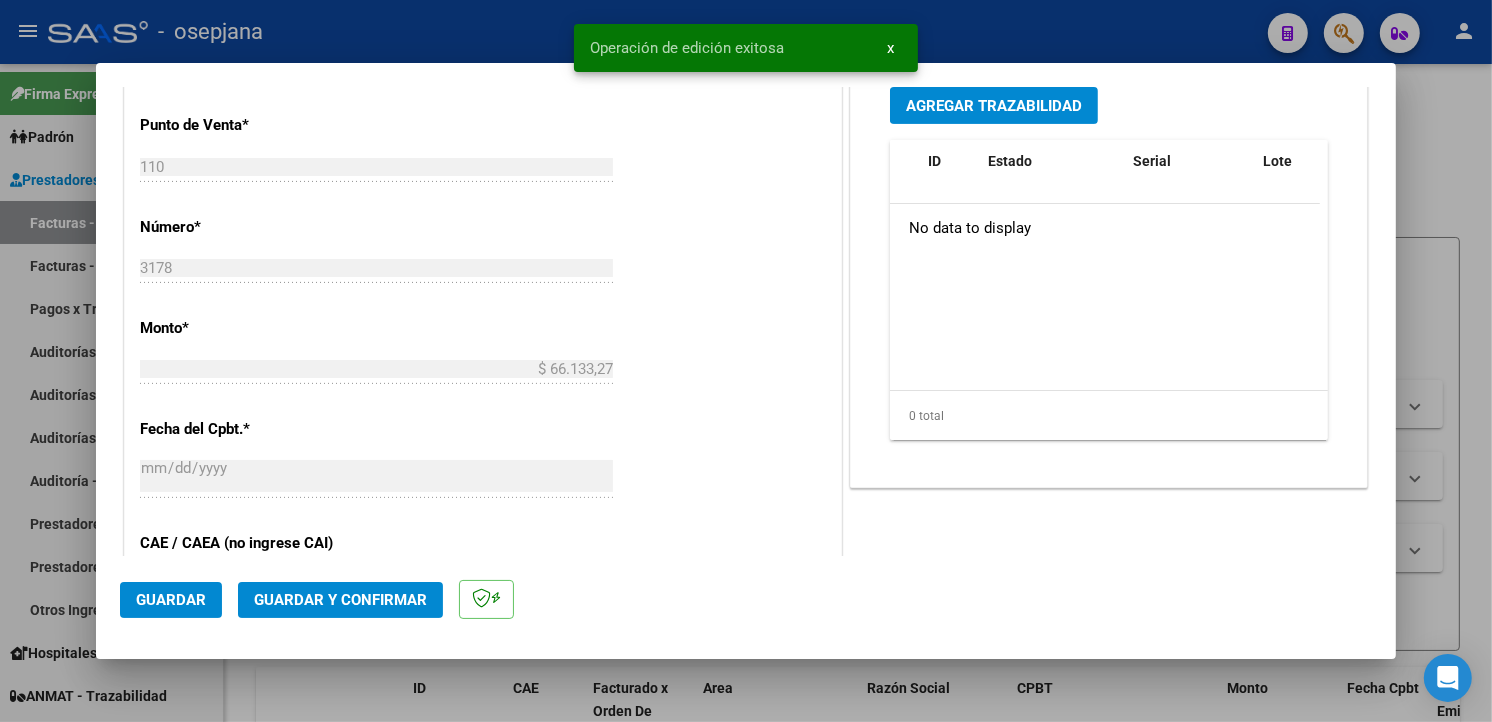 scroll, scrollTop: 0, scrollLeft: 0, axis: both 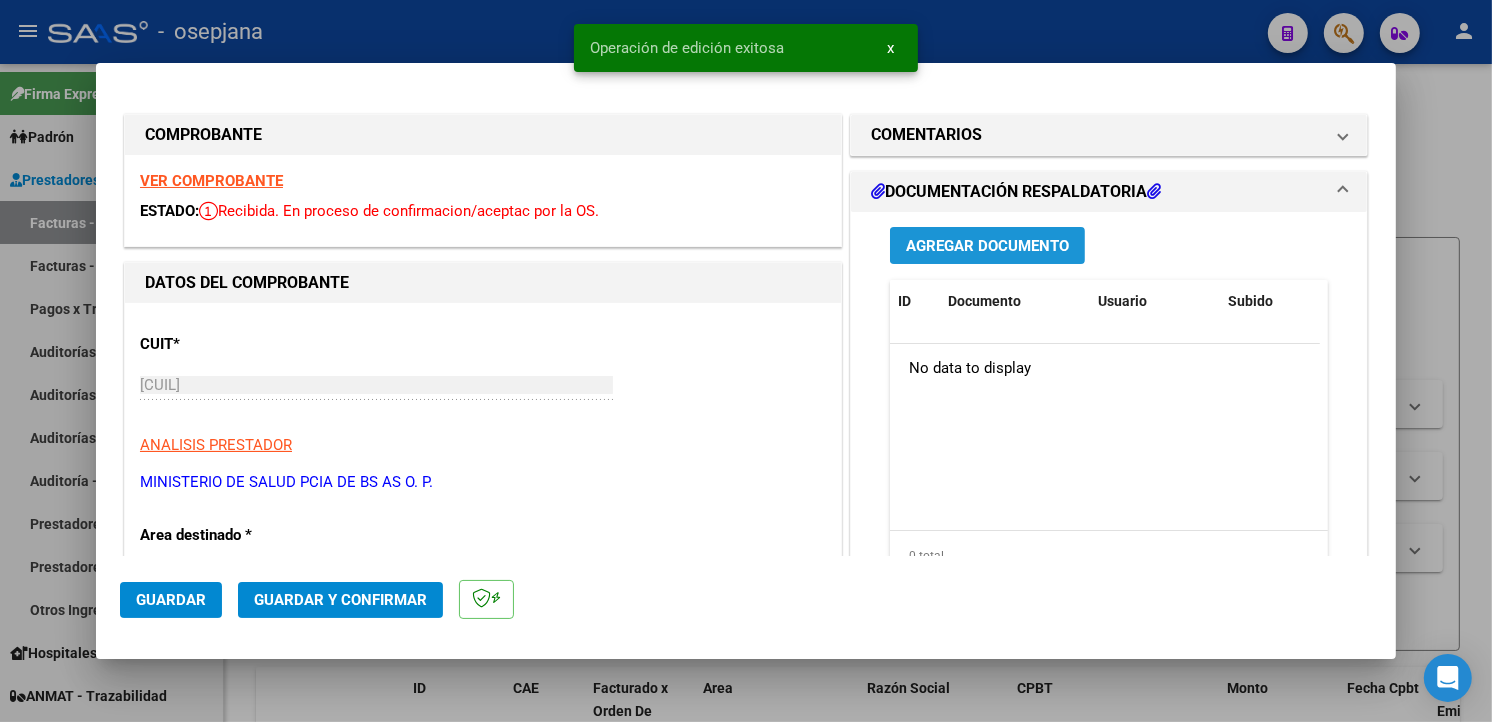 click on "Agregar Documento" at bounding box center [987, 245] 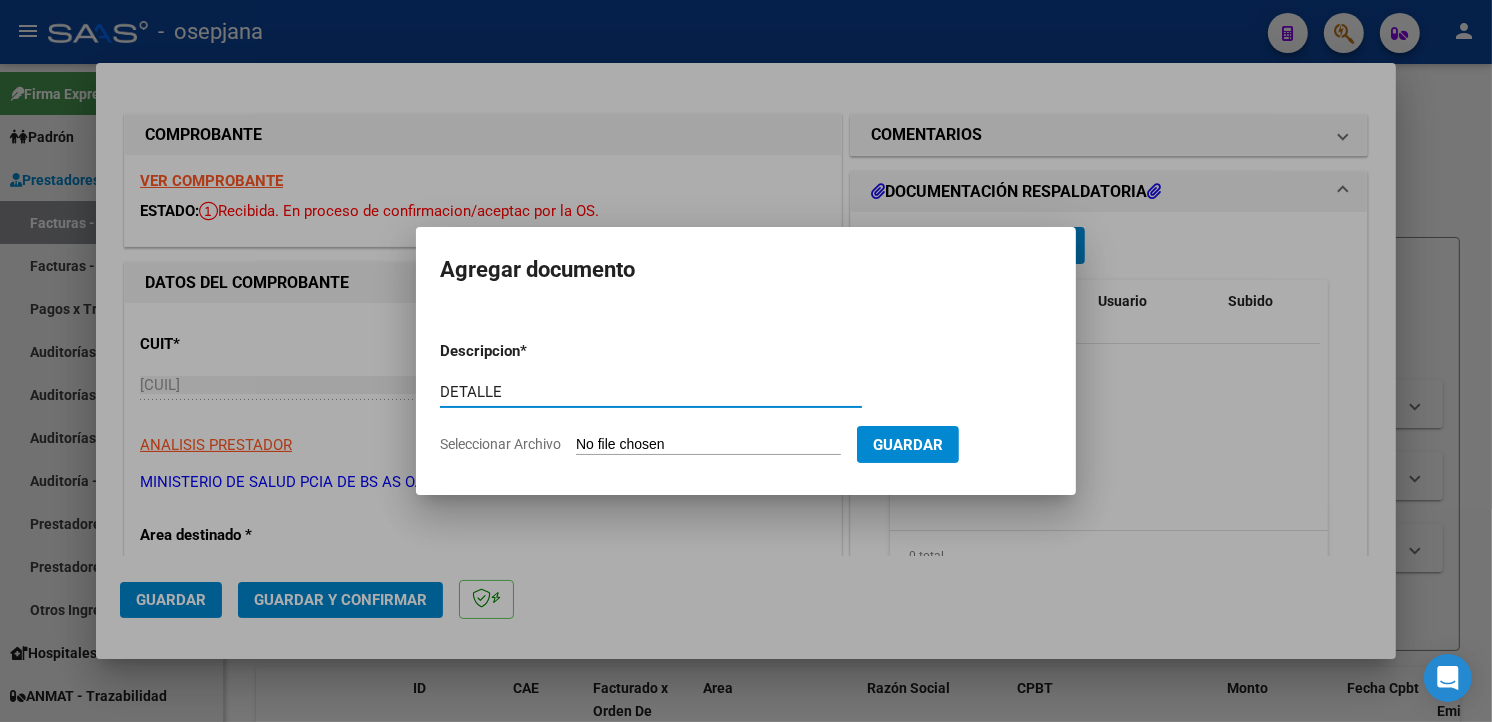 type on "DETALLE" 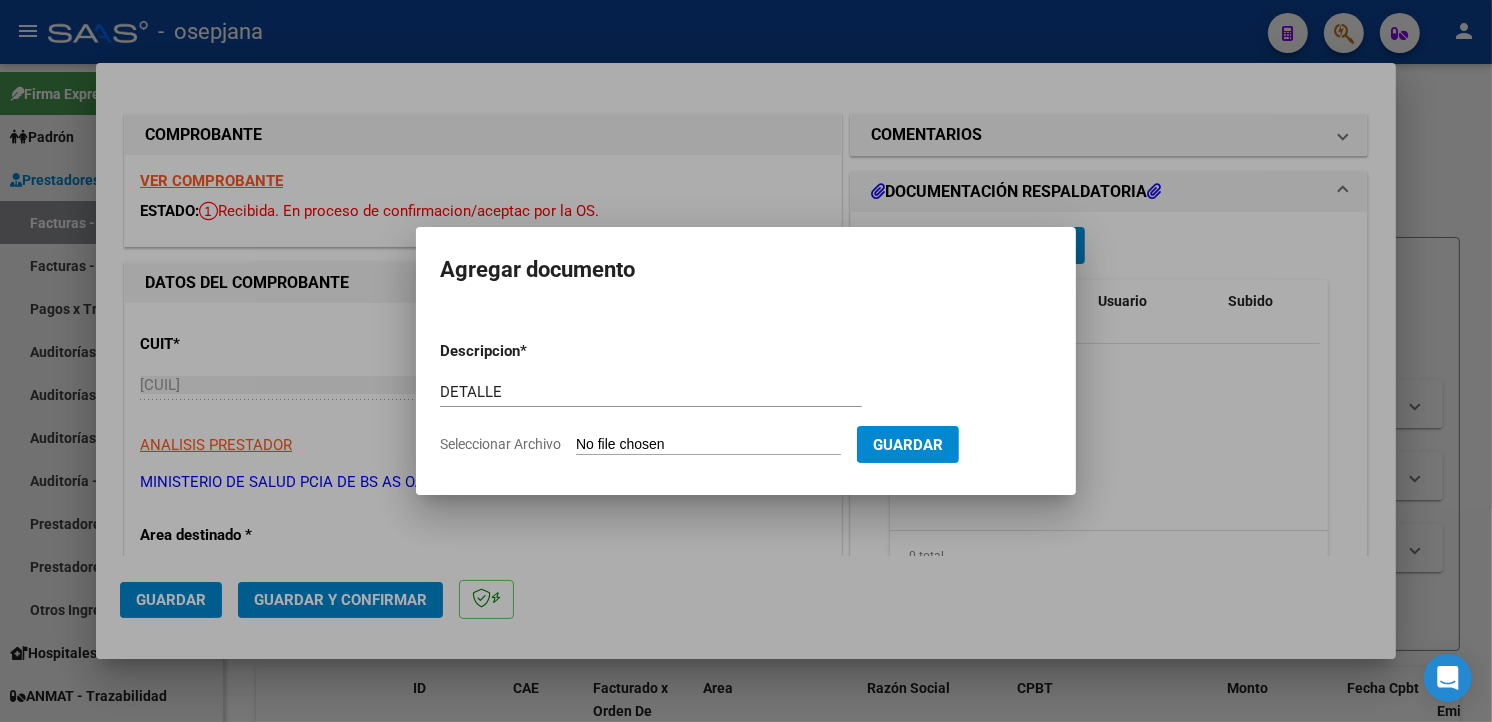 type on "C:\fakepath\Xerox Scan_[DATE].PDF" 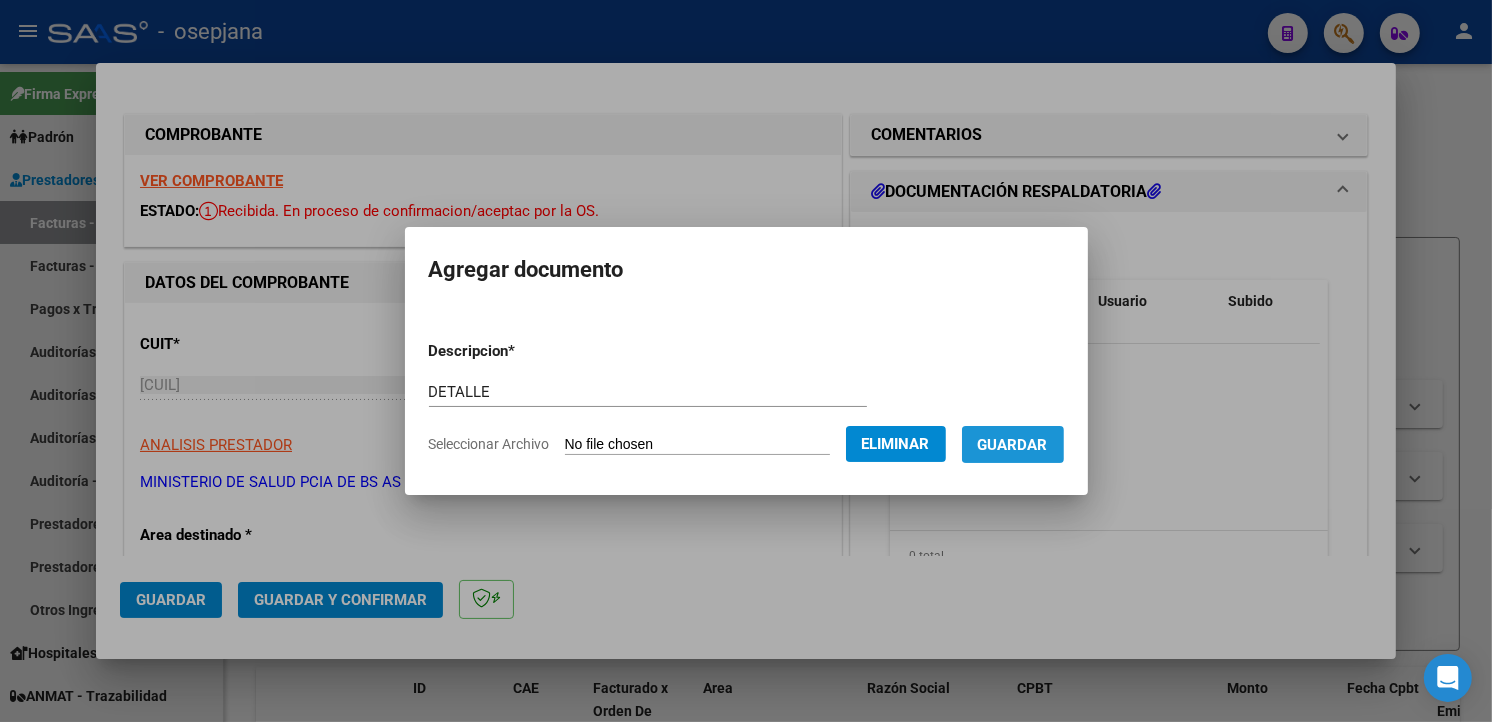 click on "Guardar" at bounding box center [1013, 445] 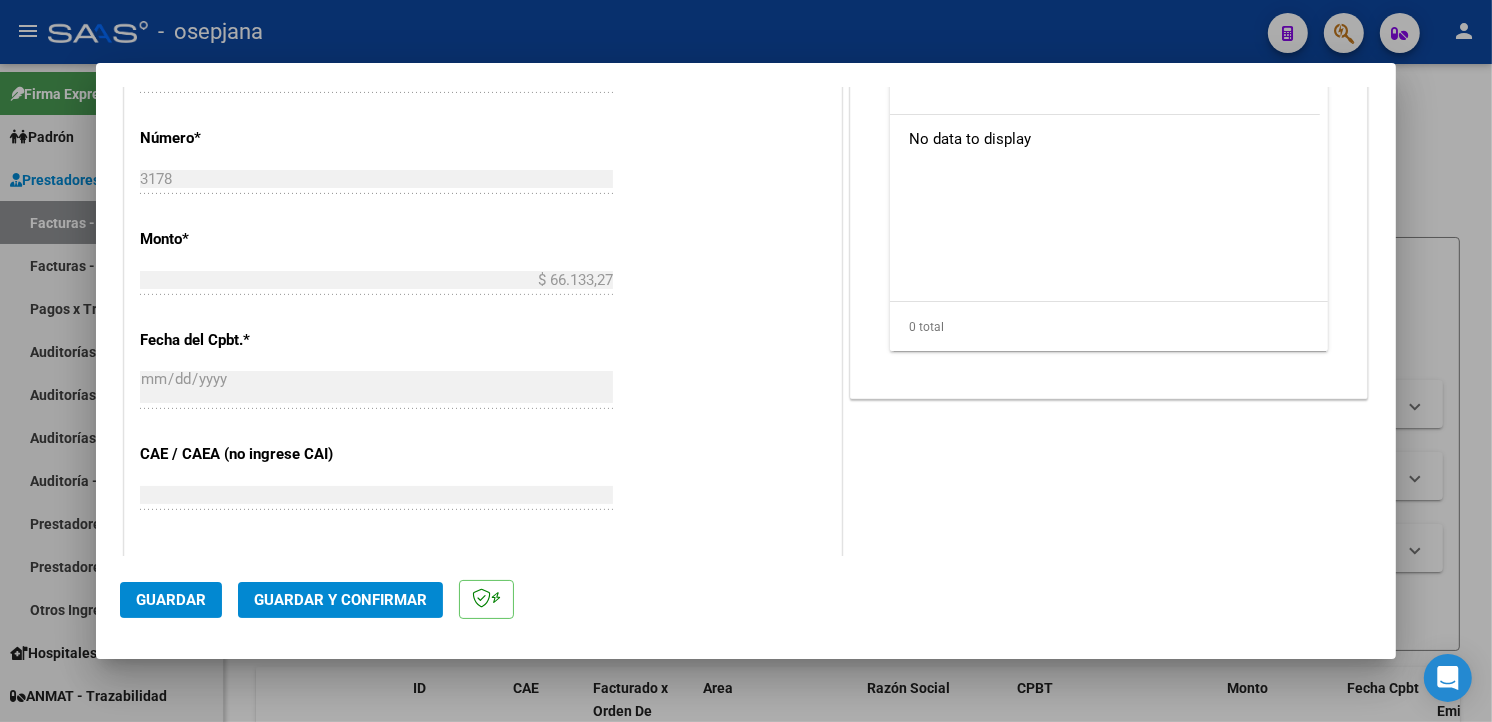 scroll, scrollTop: 1167, scrollLeft: 0, axis: vertical 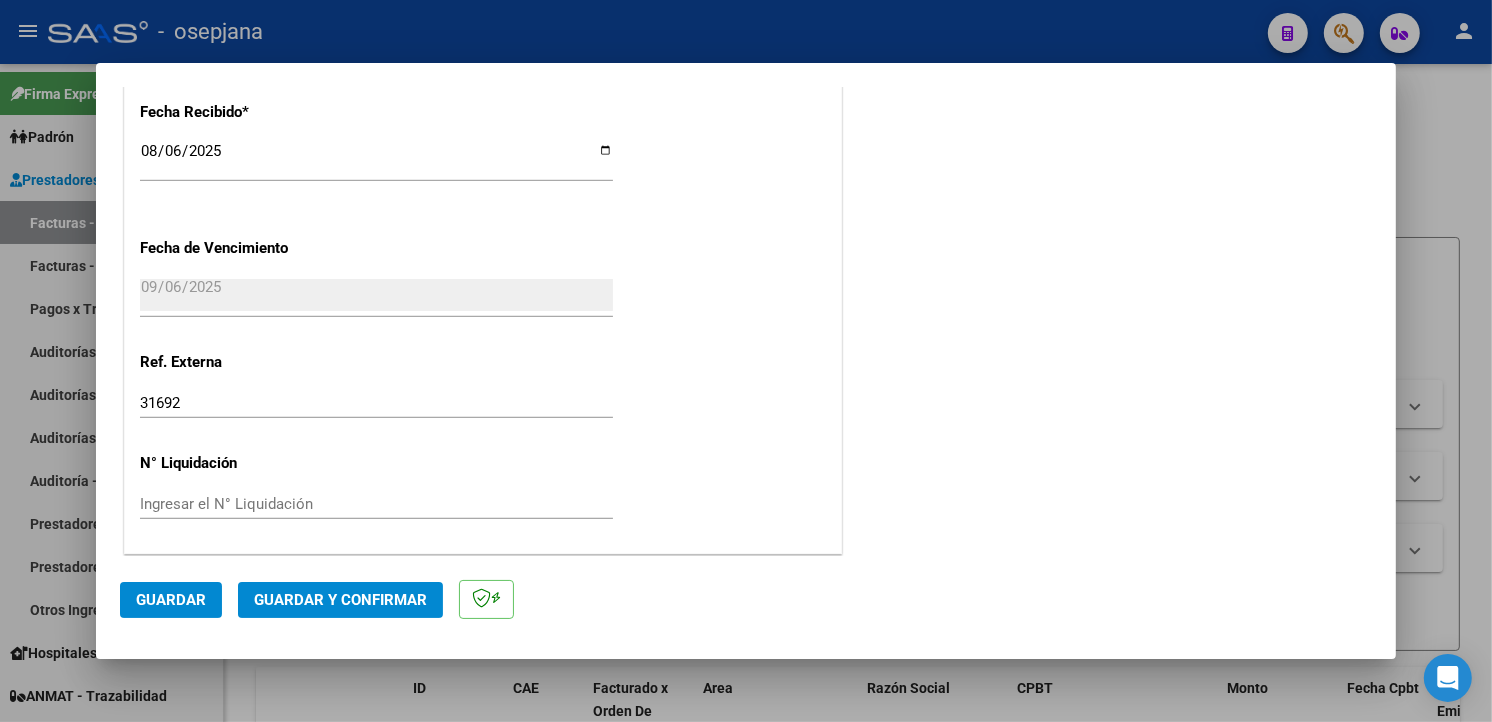 click on "Guardar y Confirmar" 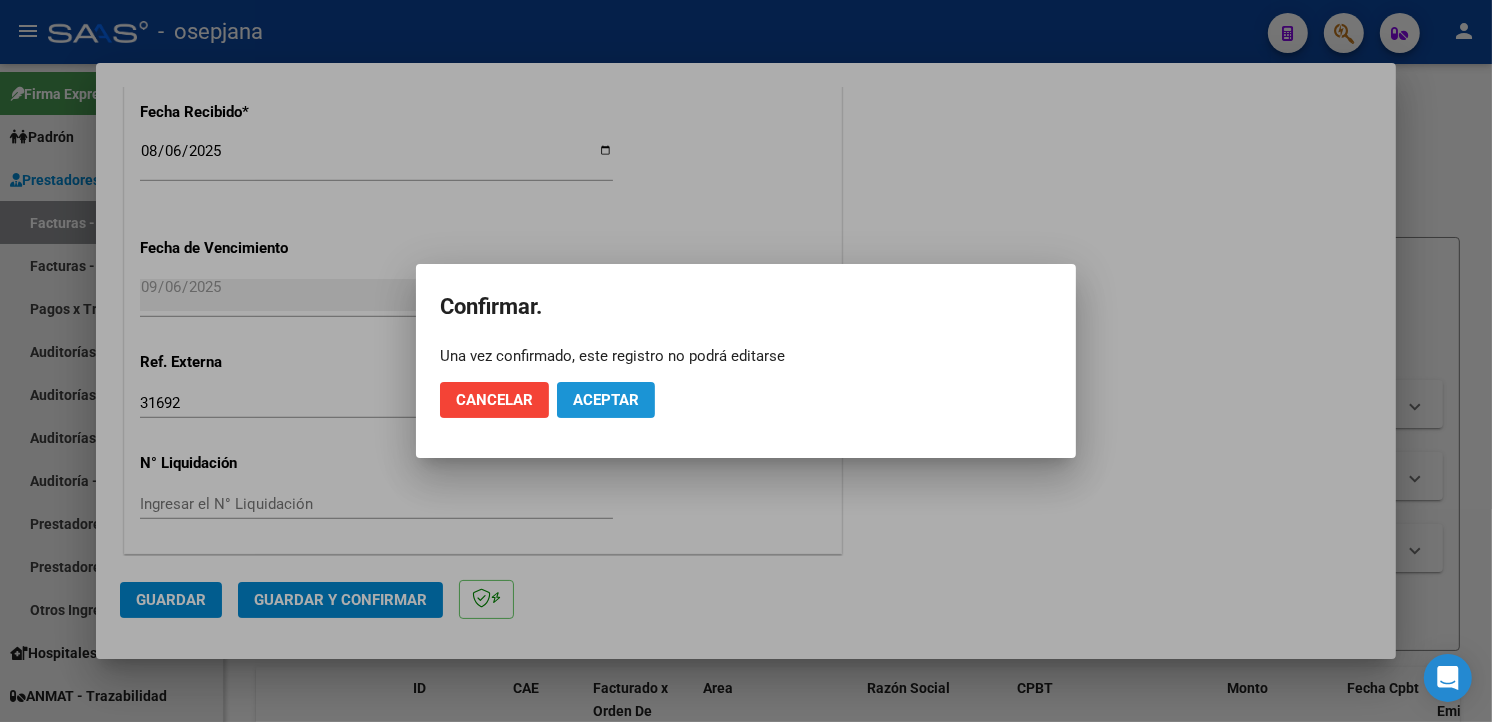 click on "Aceptar" 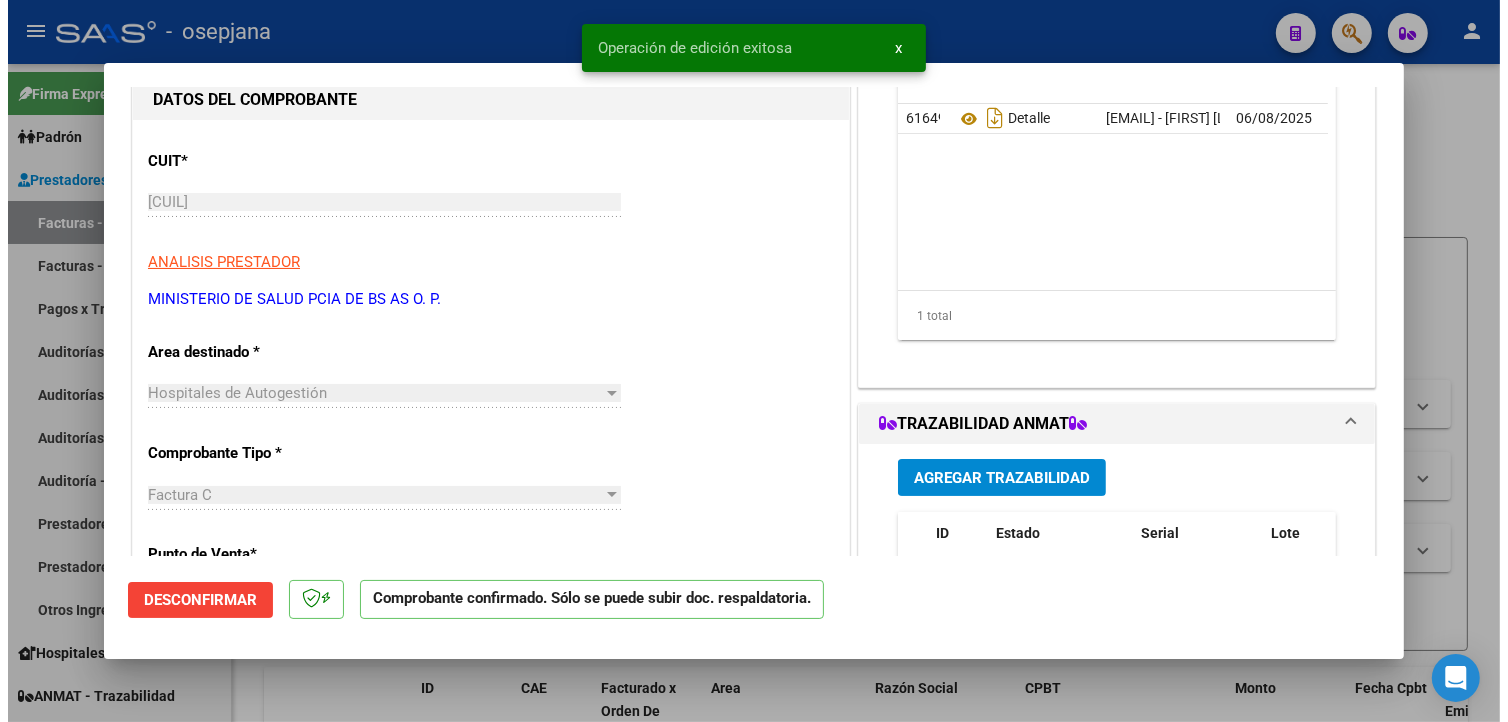 scroll, scrollTop: 0, scrollLeft: 0, axis: both 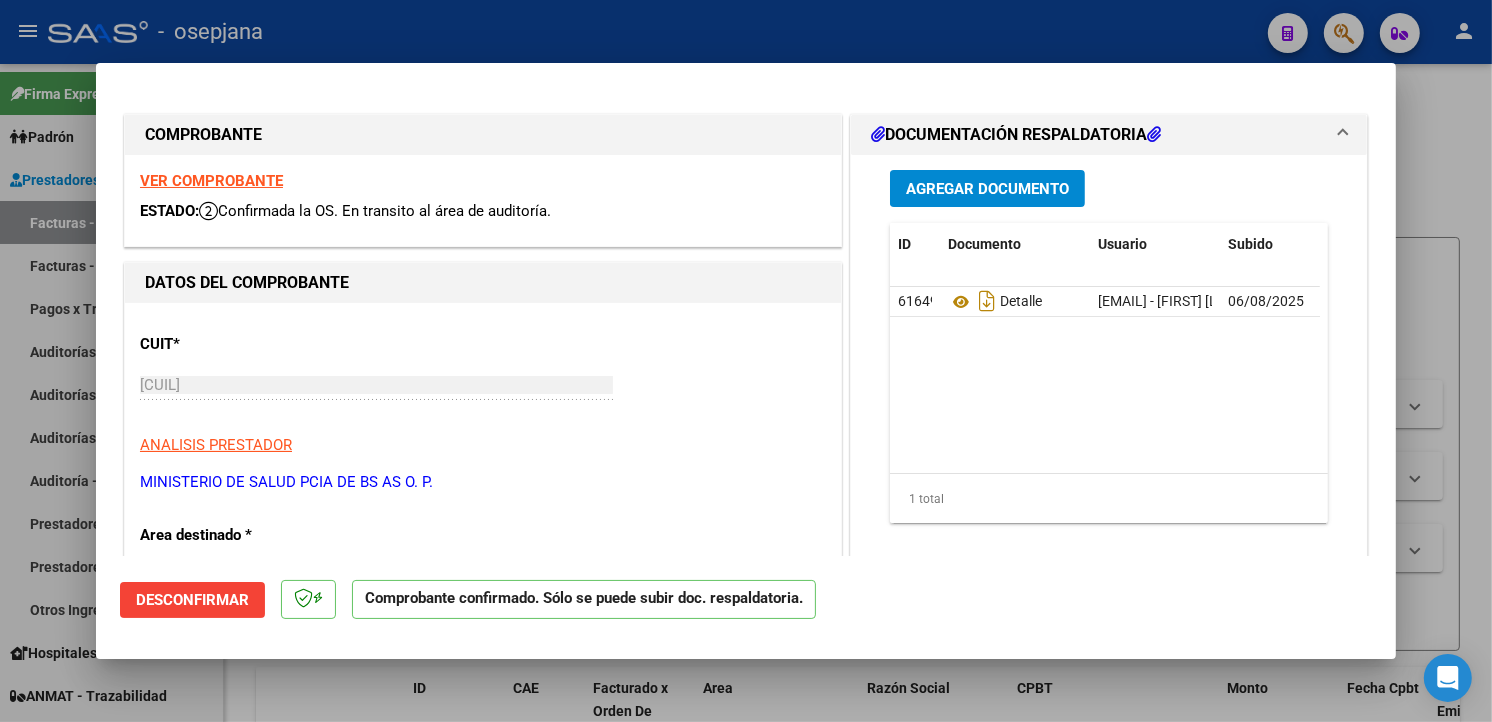 click at bounding box center [746, 361] 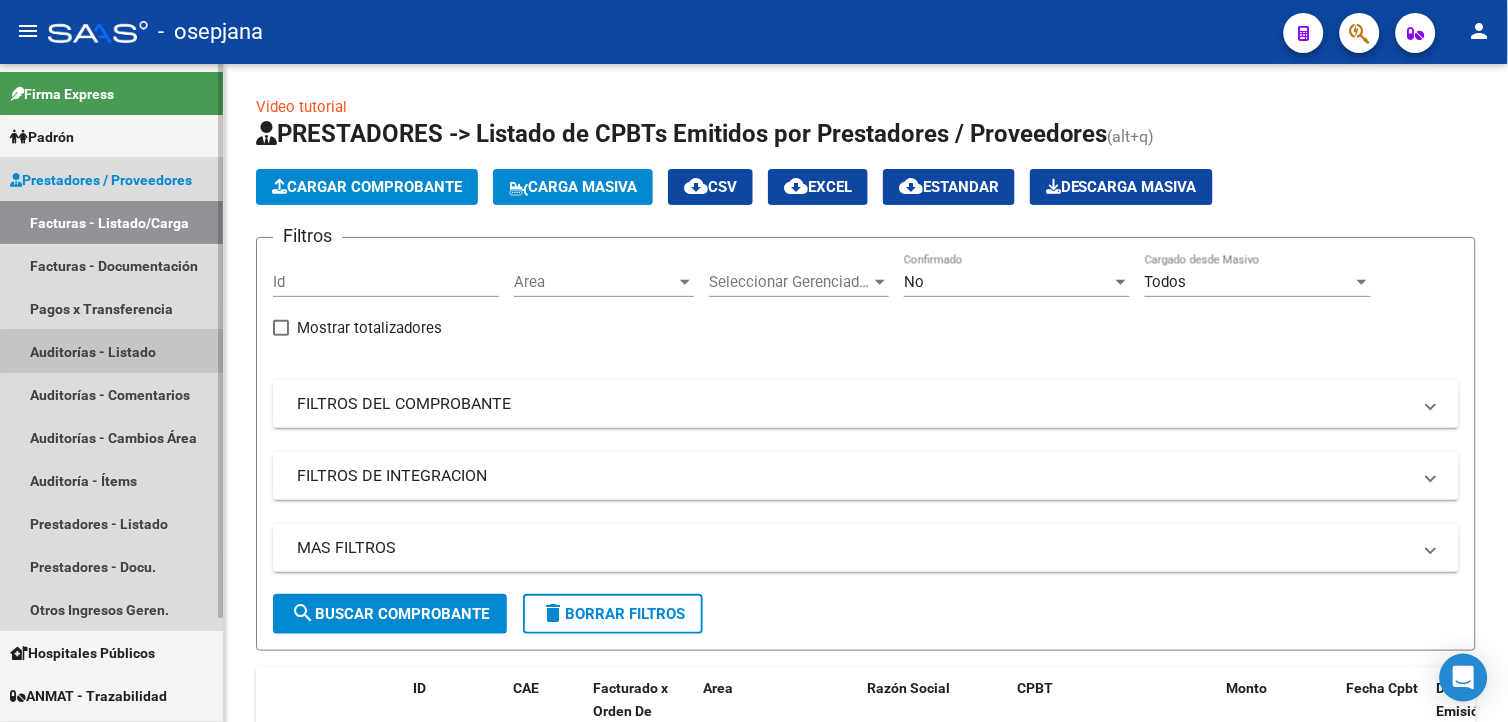 click on "Auditorías - Listado" at bounding box center (111, 351) 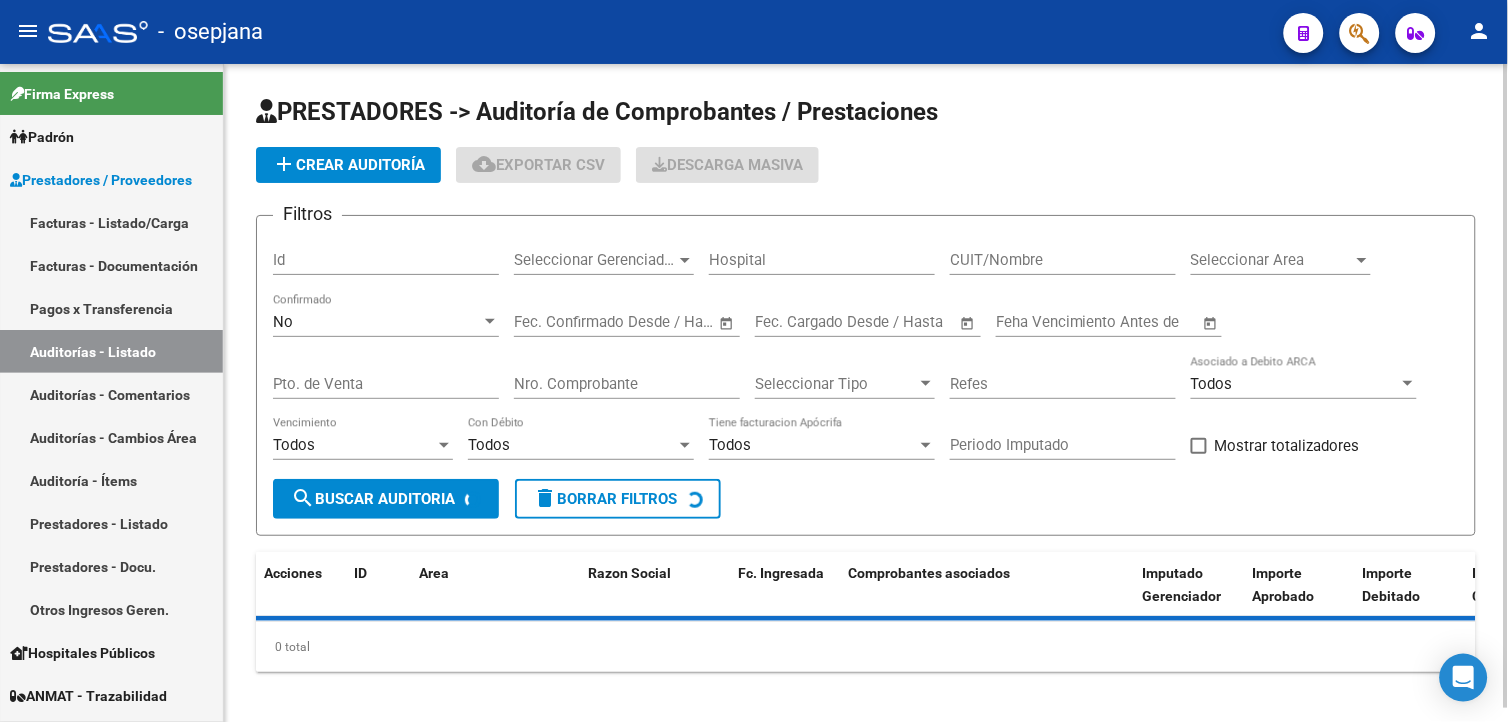 click on "add  Crear Auditoría" 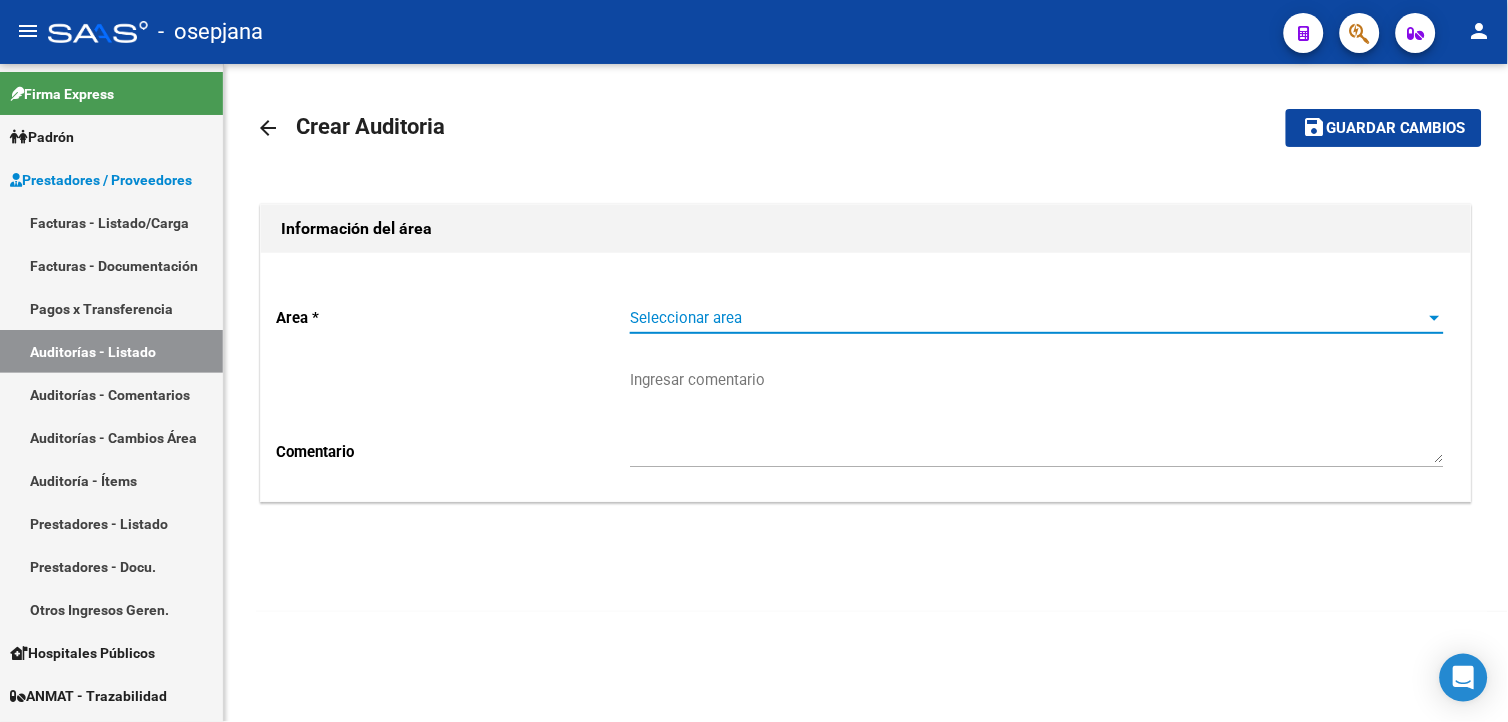click on "Seleccionar area" at bounding box center (1028, 318) 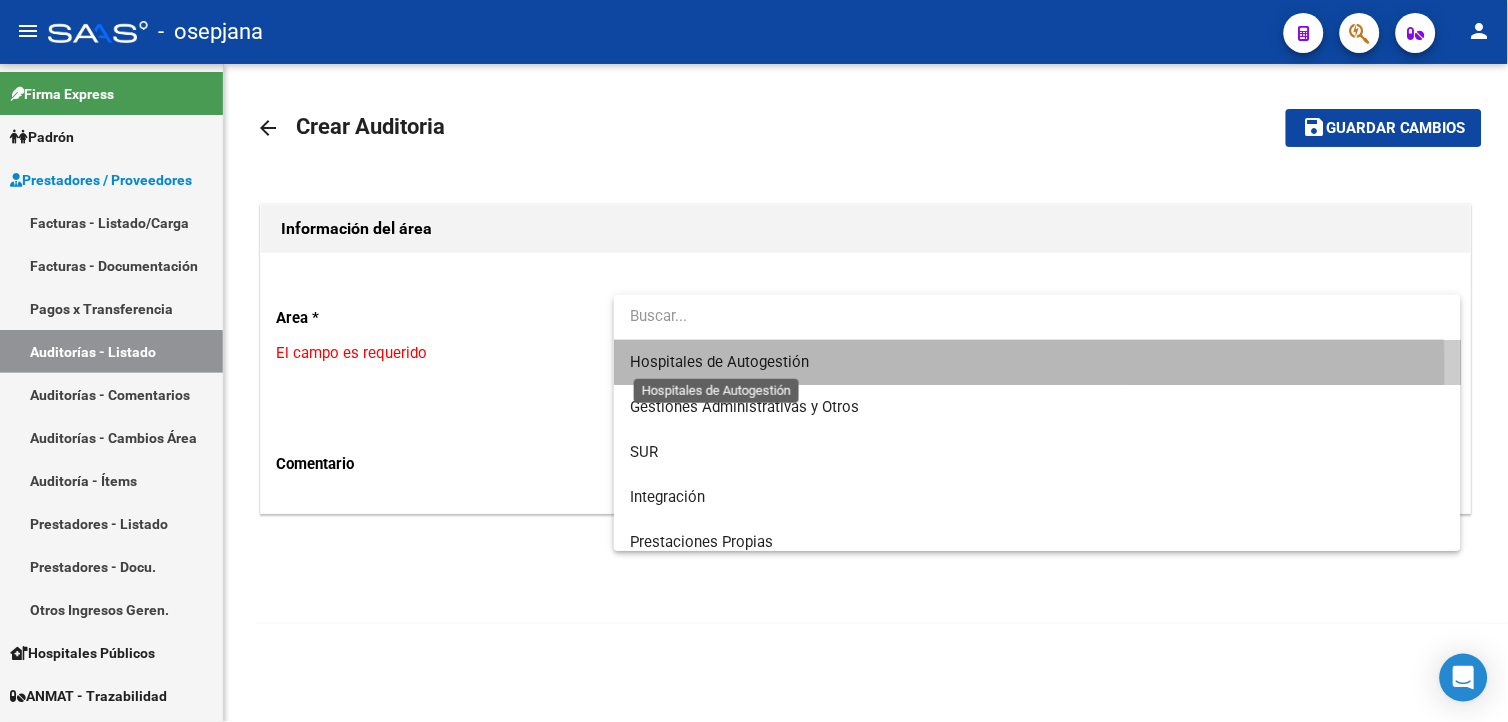 click on "Hospitales de Autogestión" at bounding box center [719, 362] 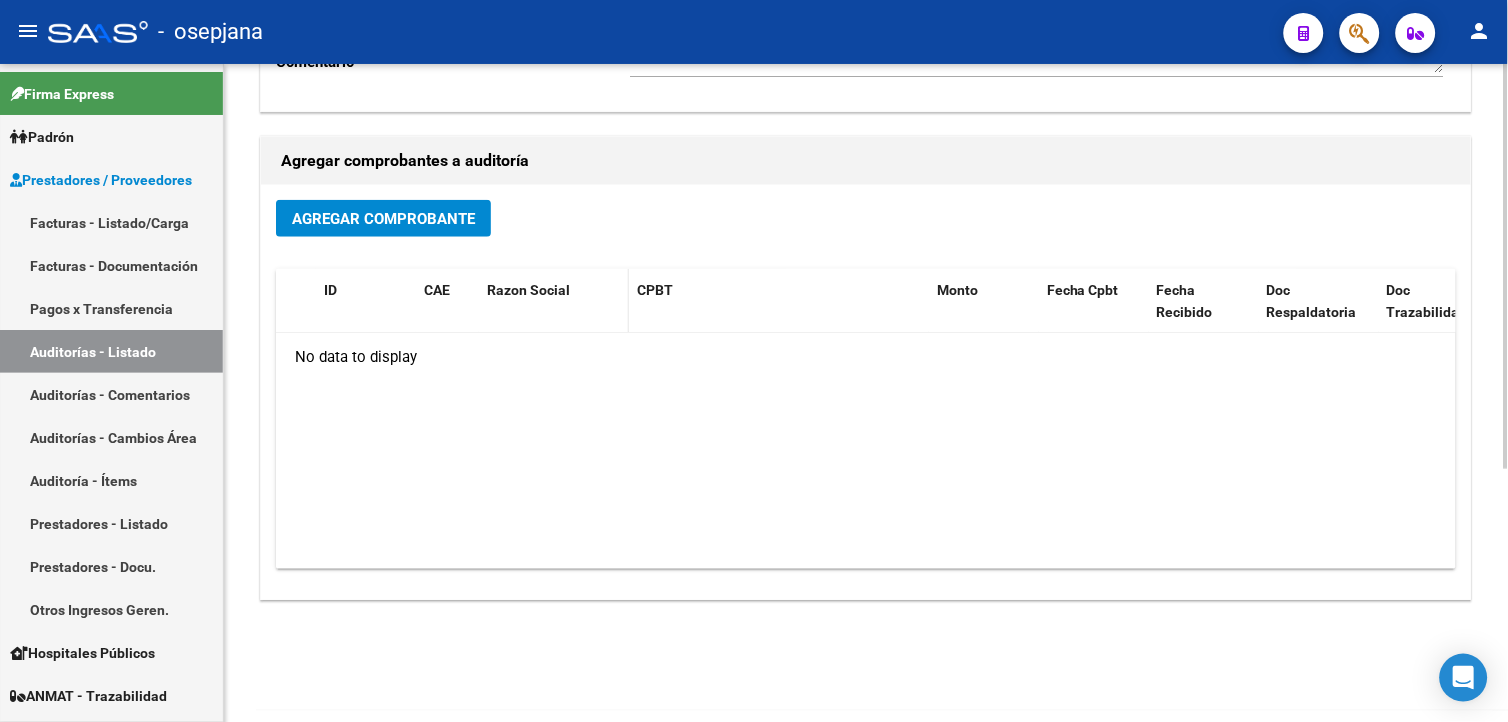scroll, scrollTop: 411, scrollLeft: 0, axis: vertical 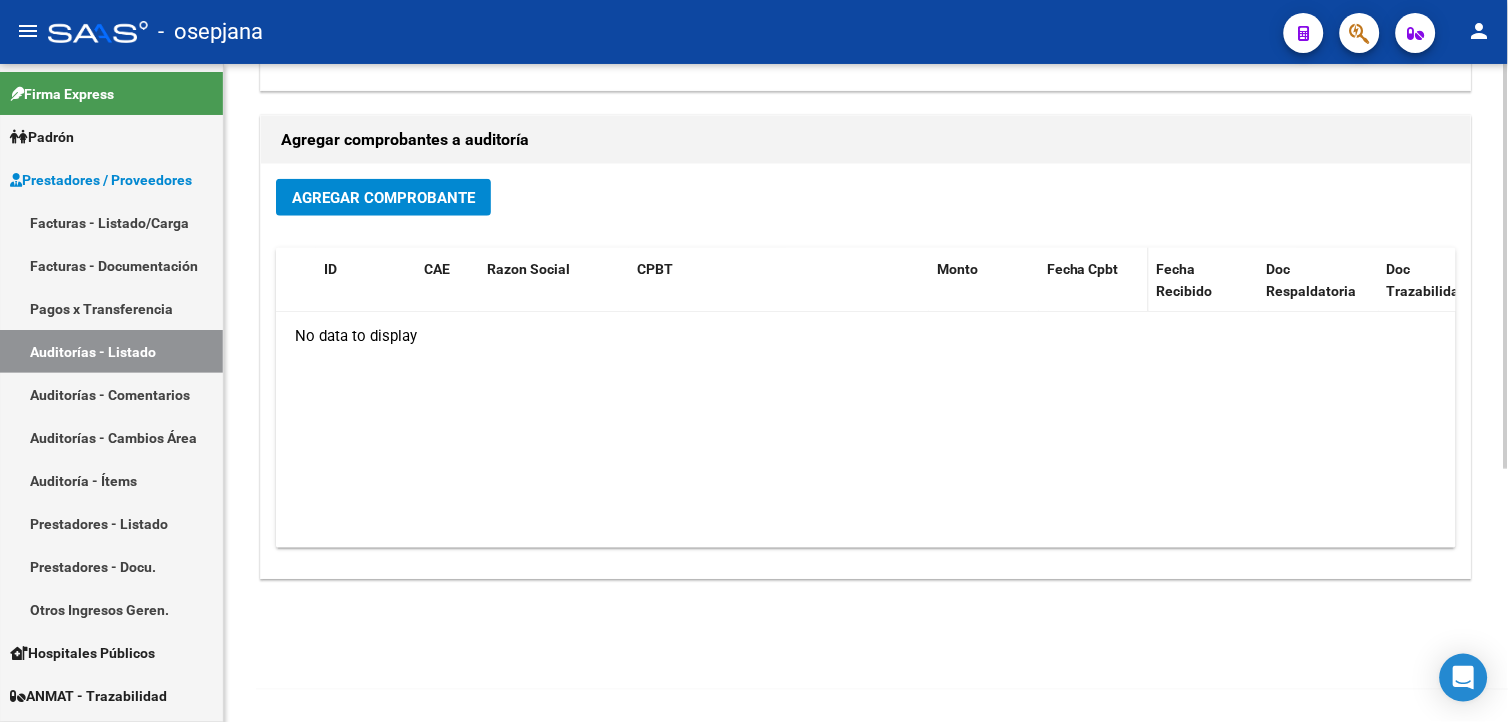 drag, startPoint x: 441, startPoint y: 201, endPoint x: 1096, endPoint y: 308, distance: 663.6821 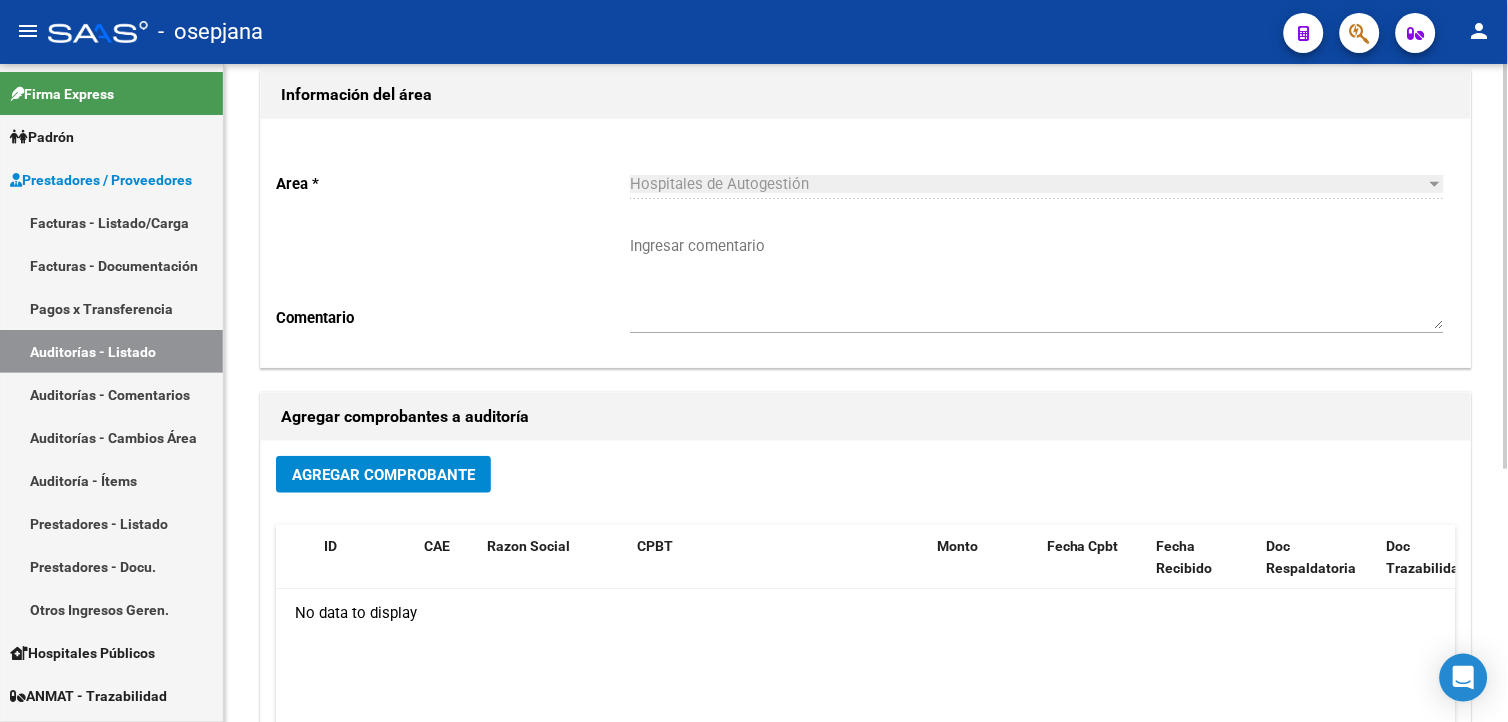 scroll, scrollTop: 0, scrollLeft: 0, axis: both 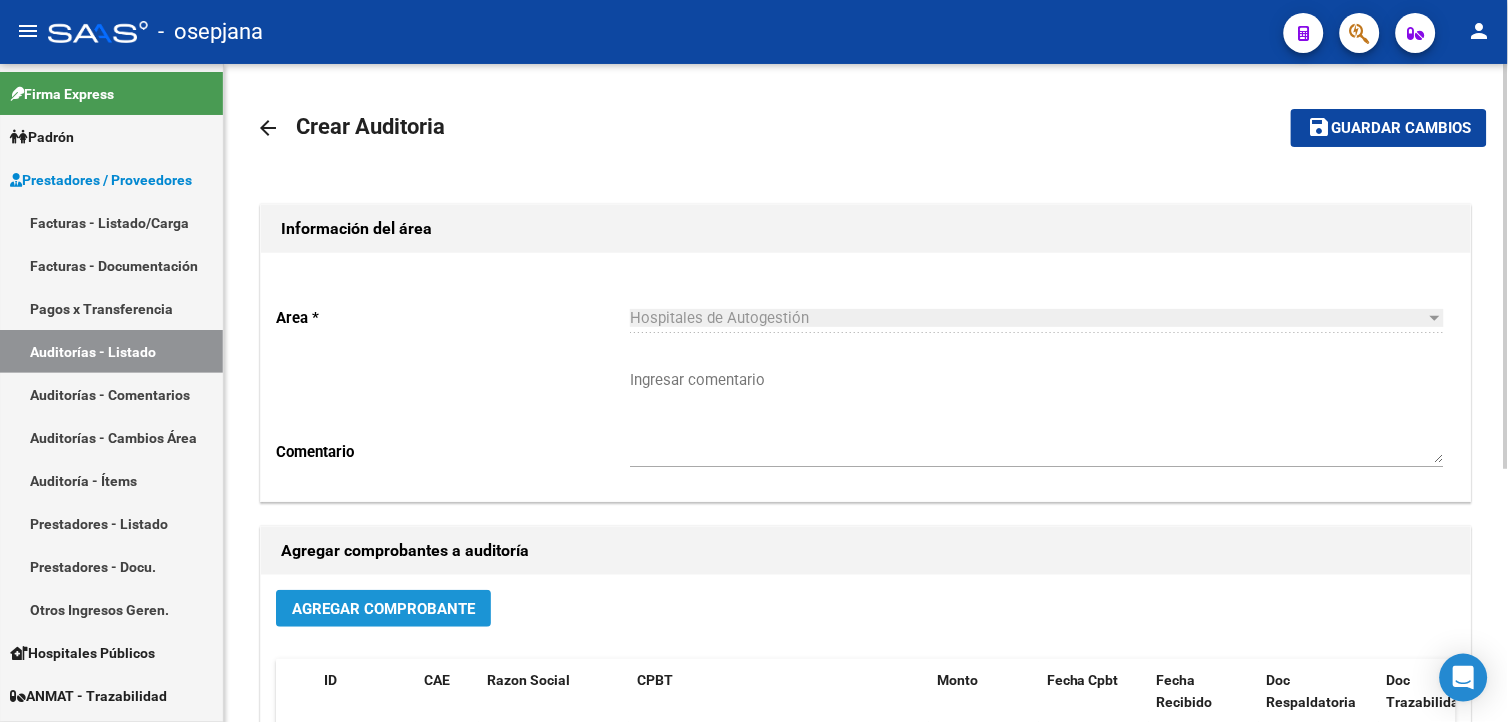 click on "Agregar Comprobante" 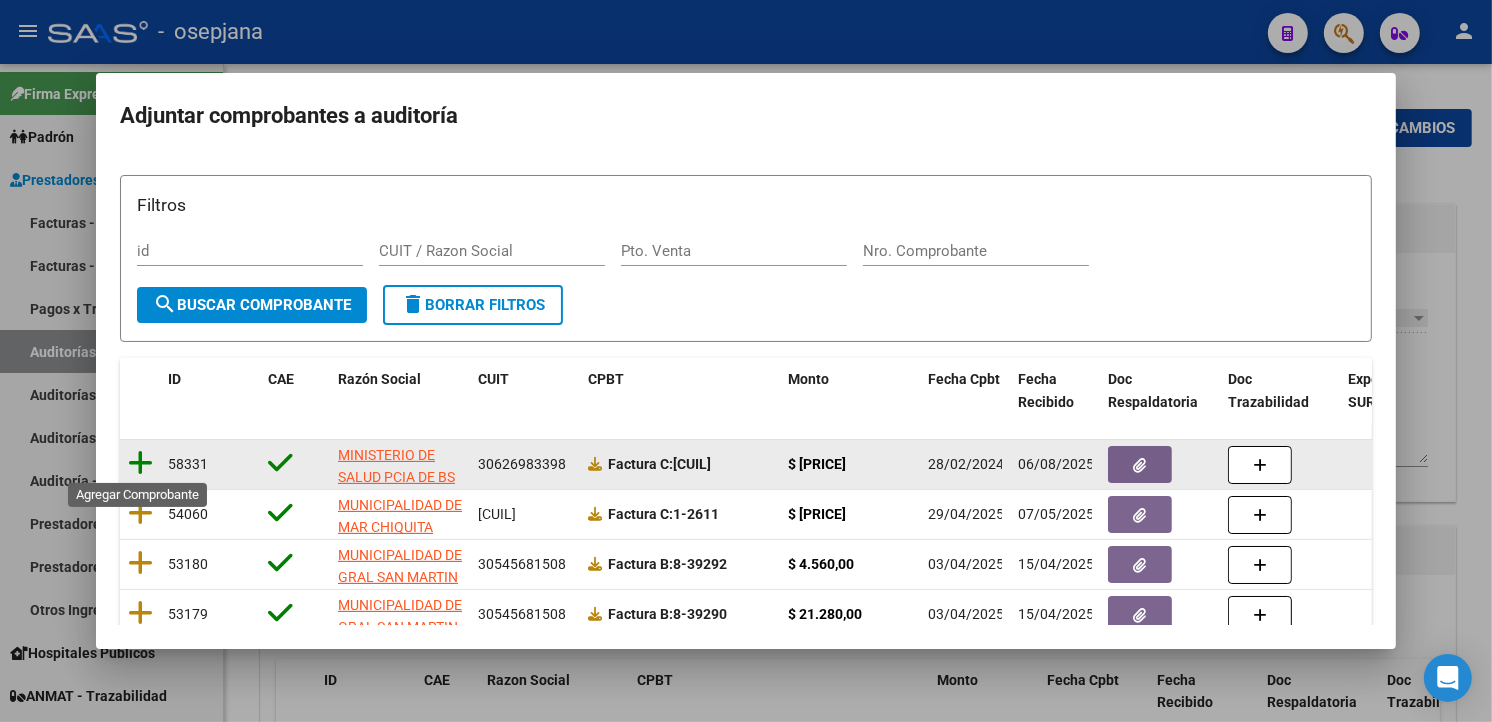 click 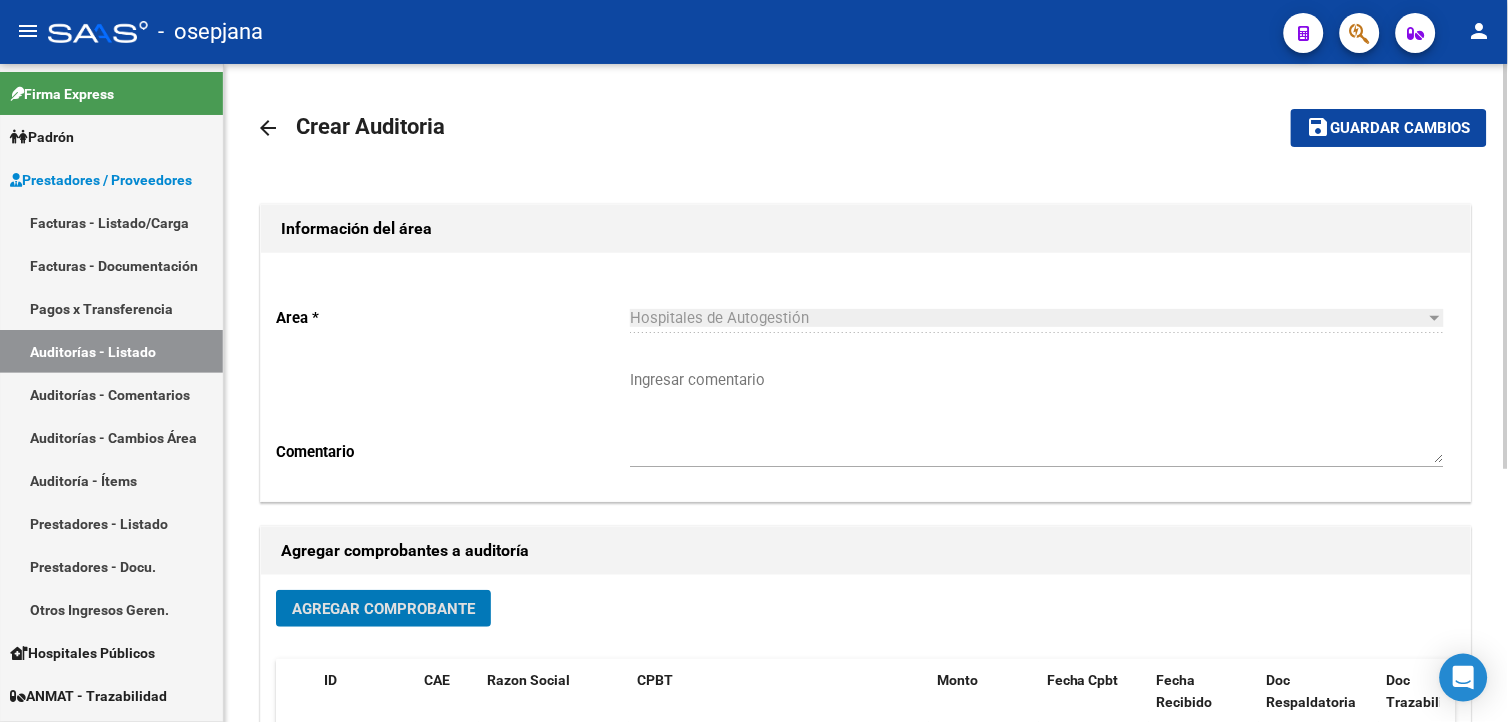 click on "save Guardar cambios" 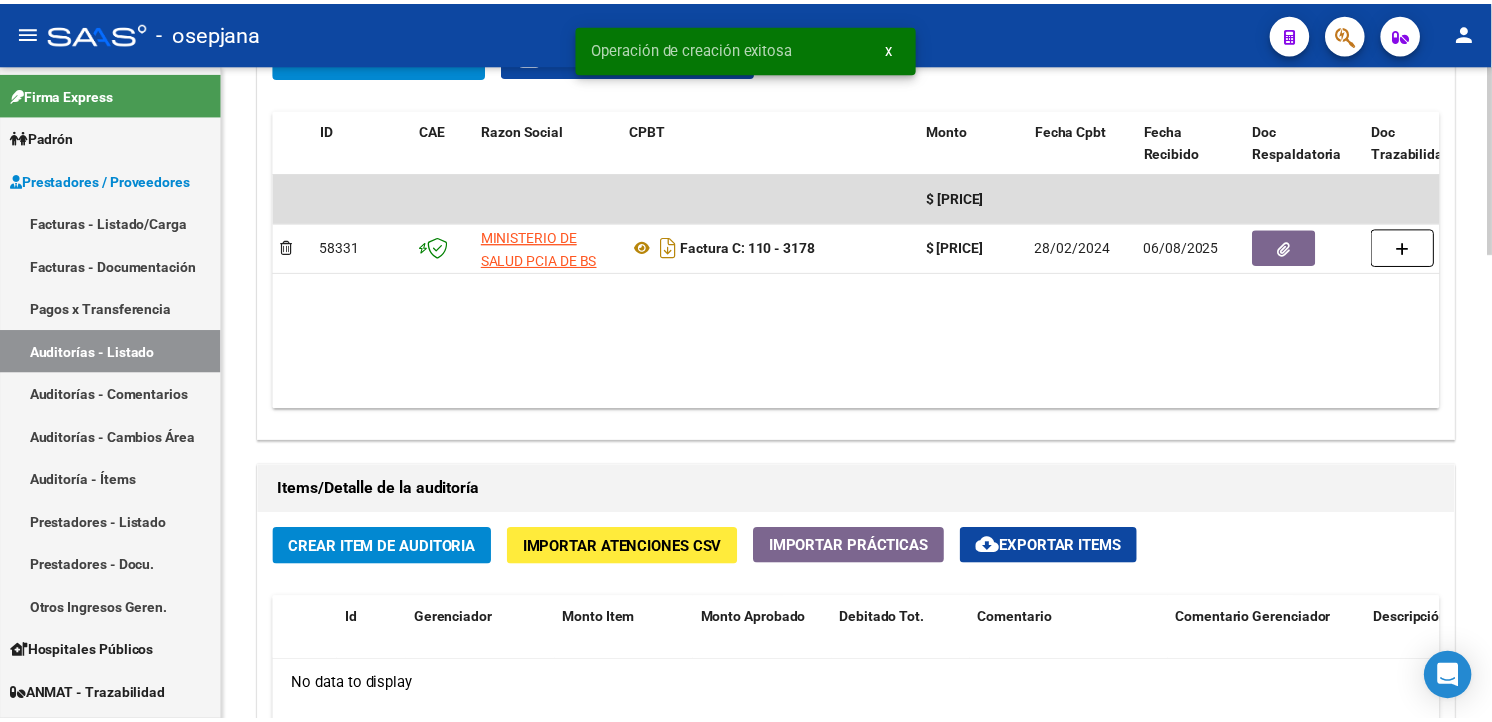 scroll, scrollTop: 1111, scrollLeft: 0, axis: vertical 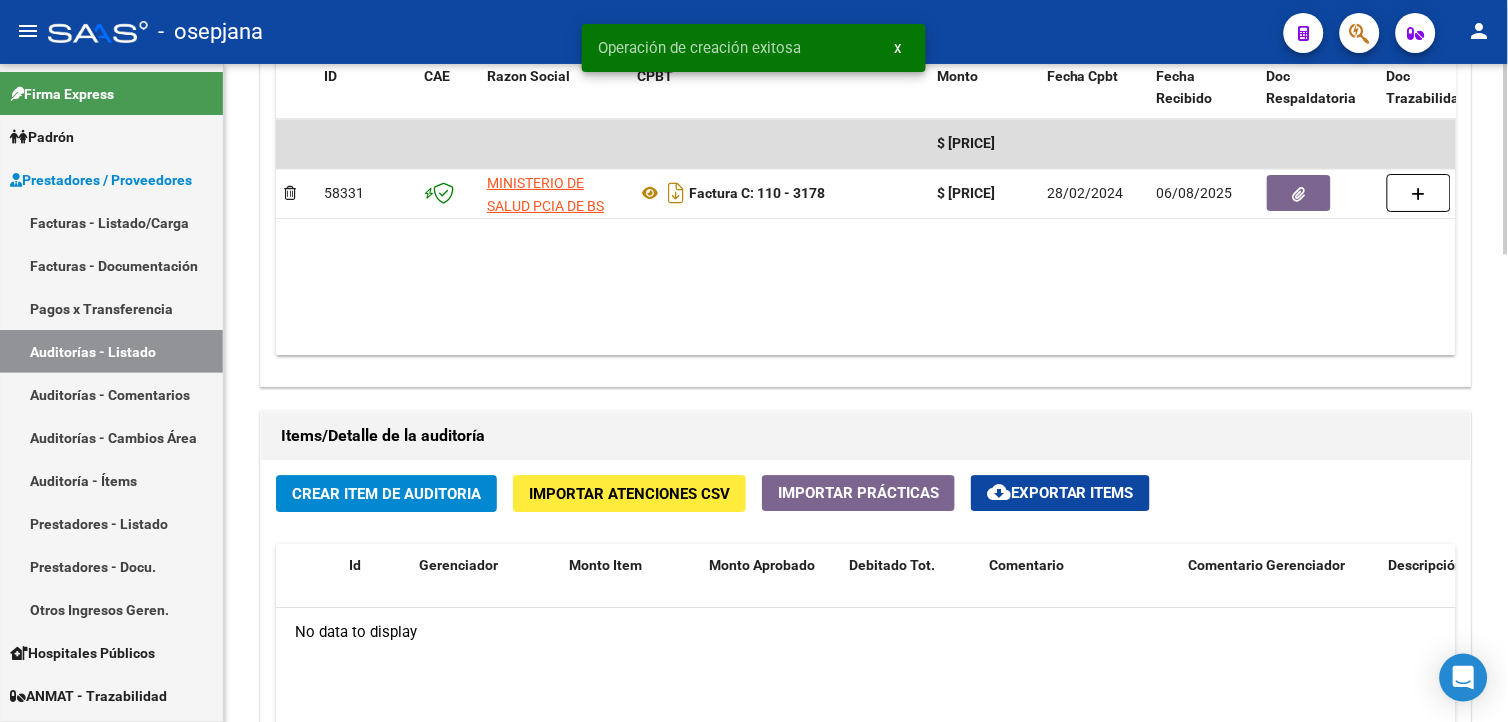 click on "Crear Item de Auditoria" 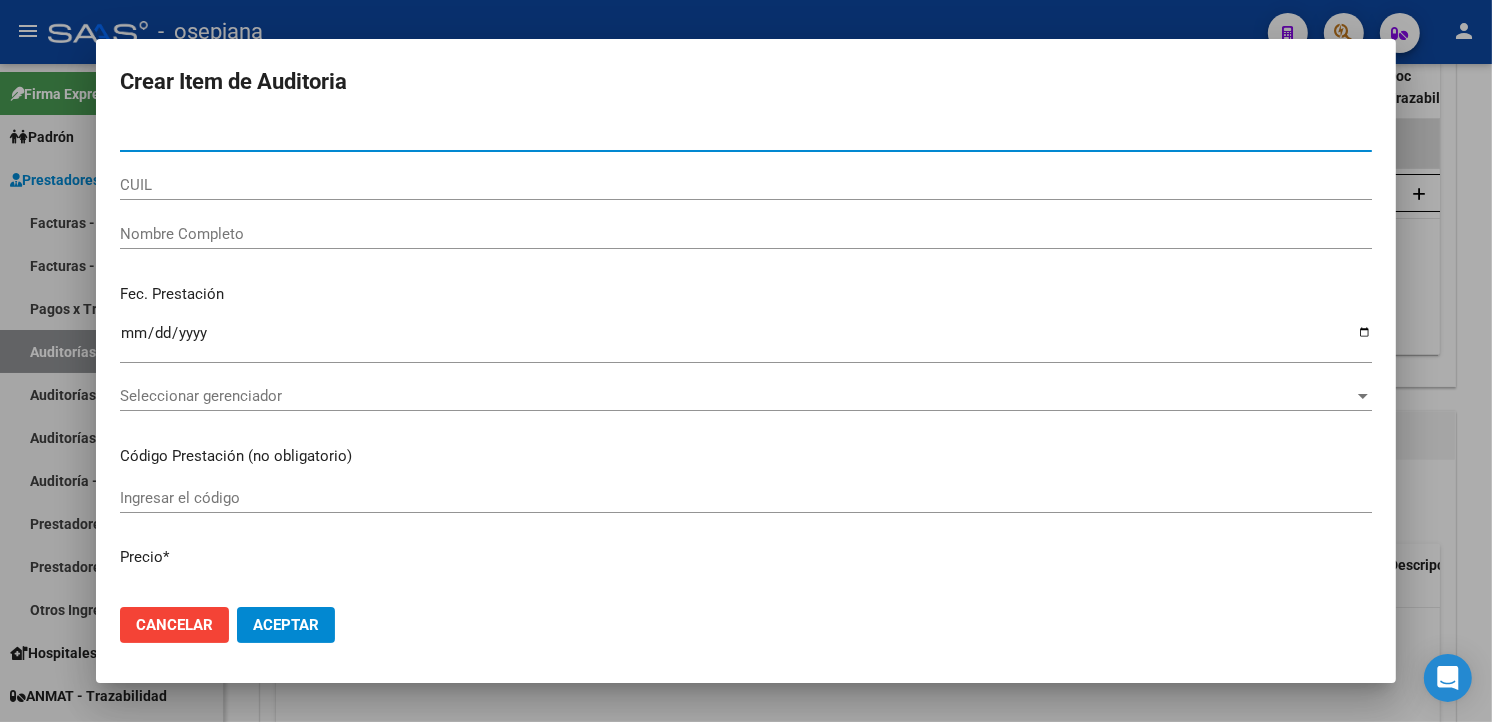 type on "[CUIL]" 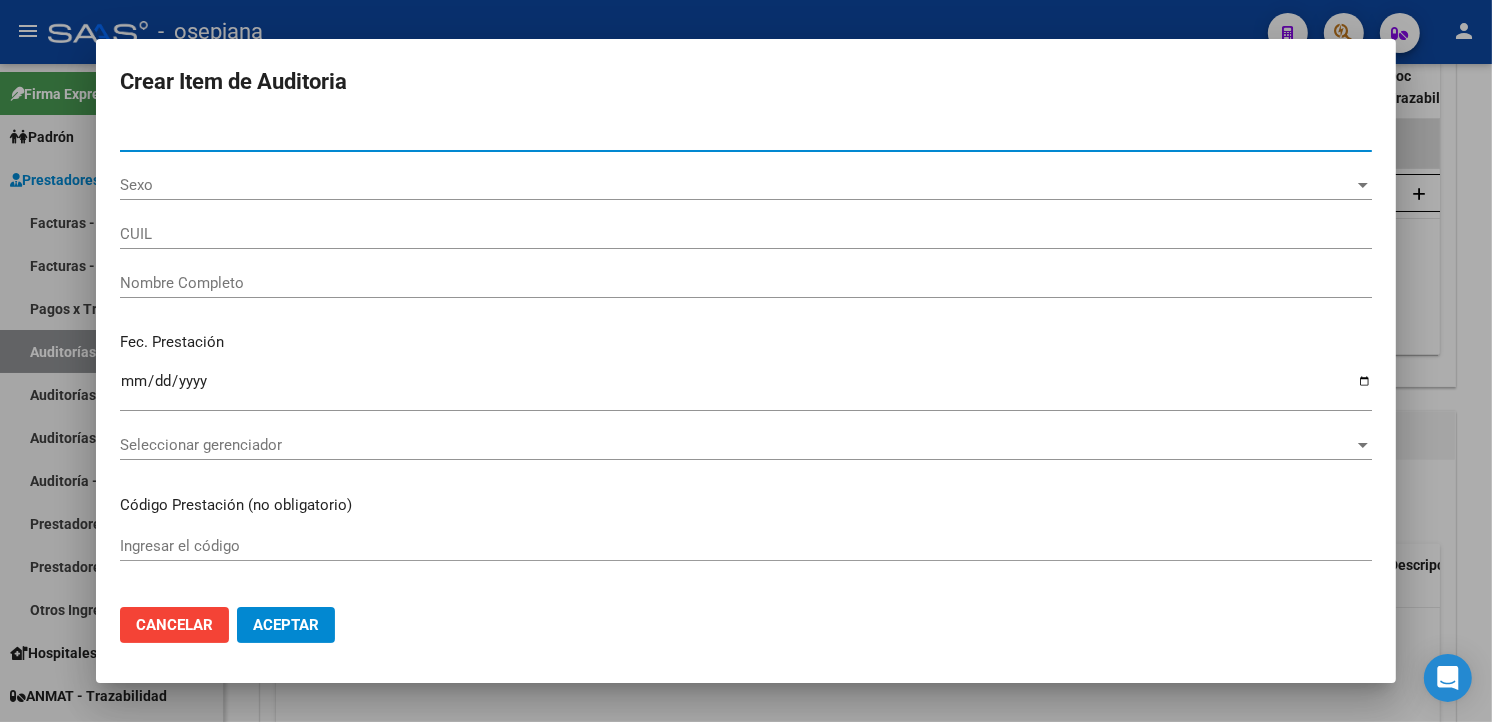 type on "[CUIL]" 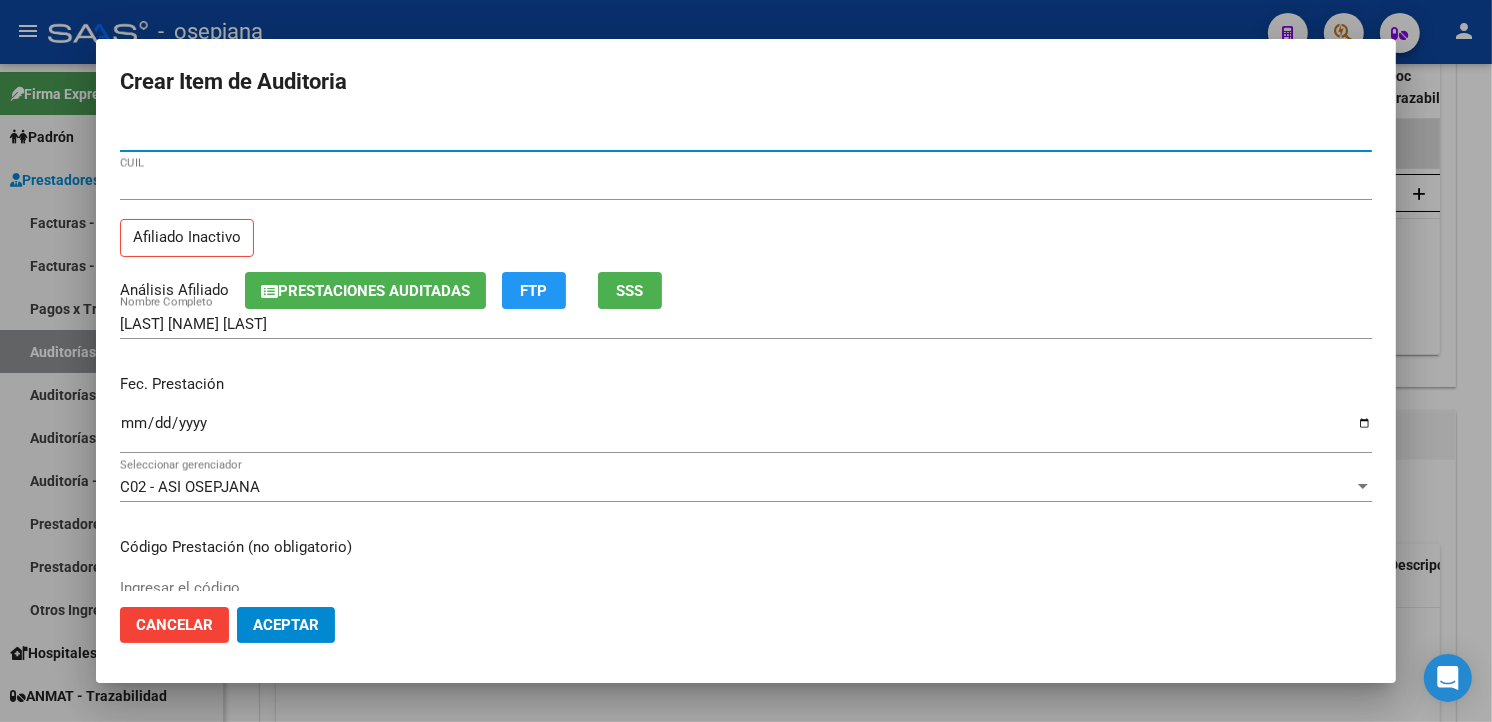 type on "[CUIL]" 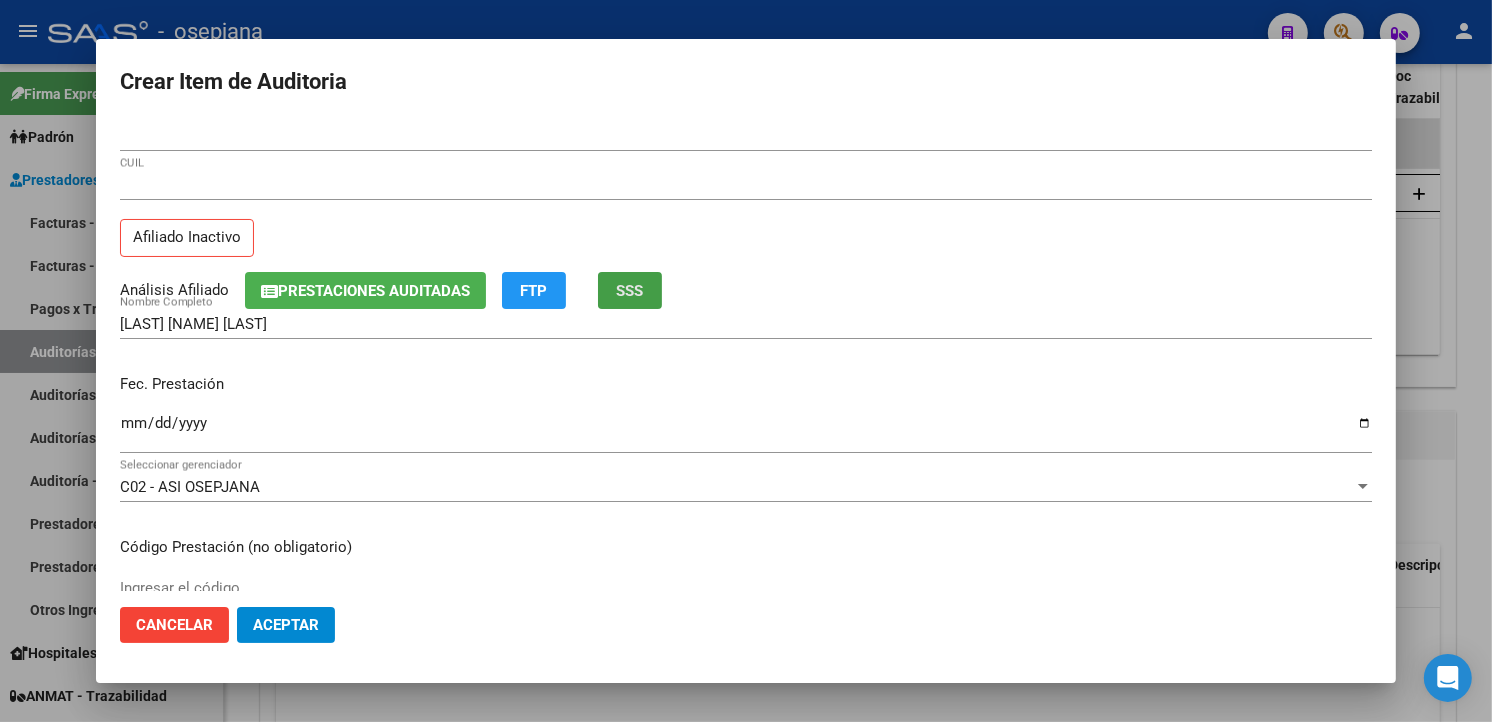 click on "SSS" 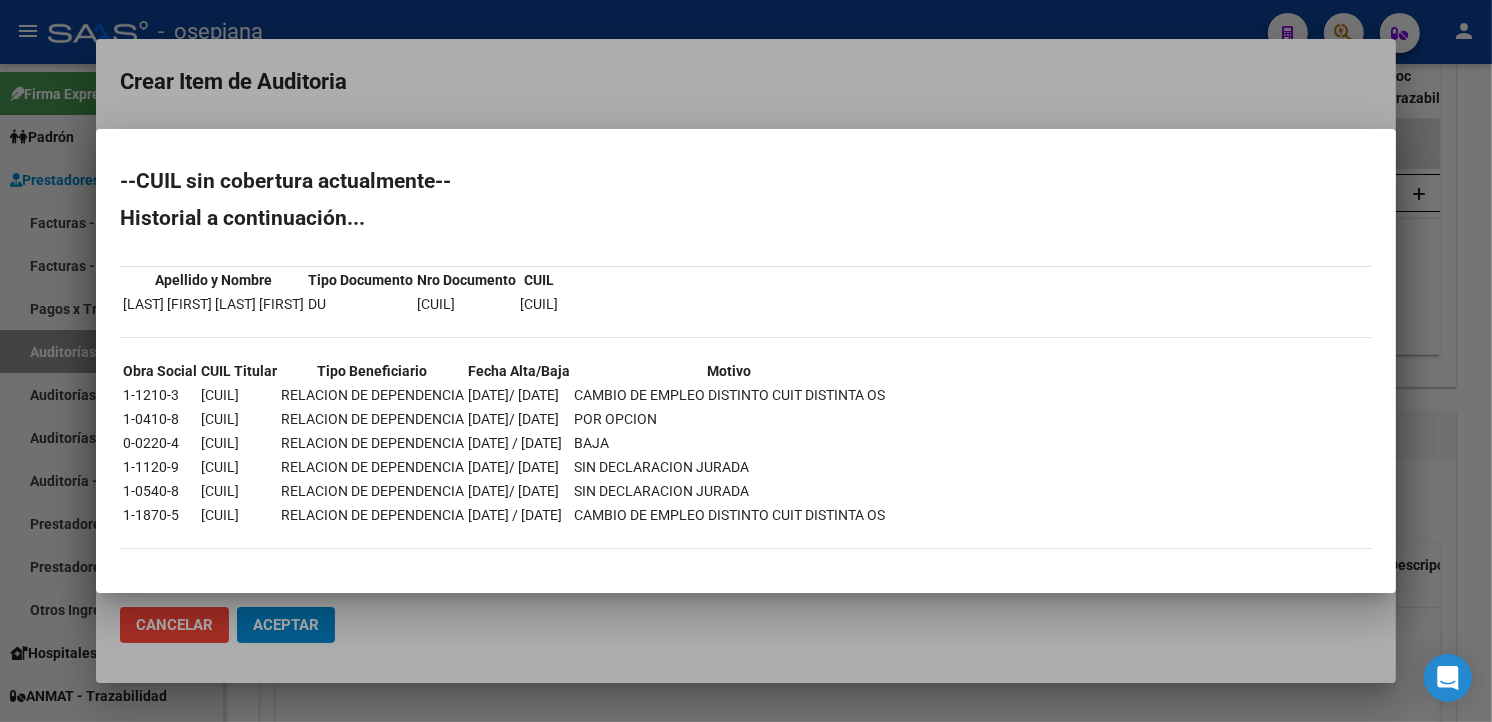 drag, startPoint x: 168, startPoint y: 445, endPoint x: 655, endPoint y: 432, distance: 487.1735 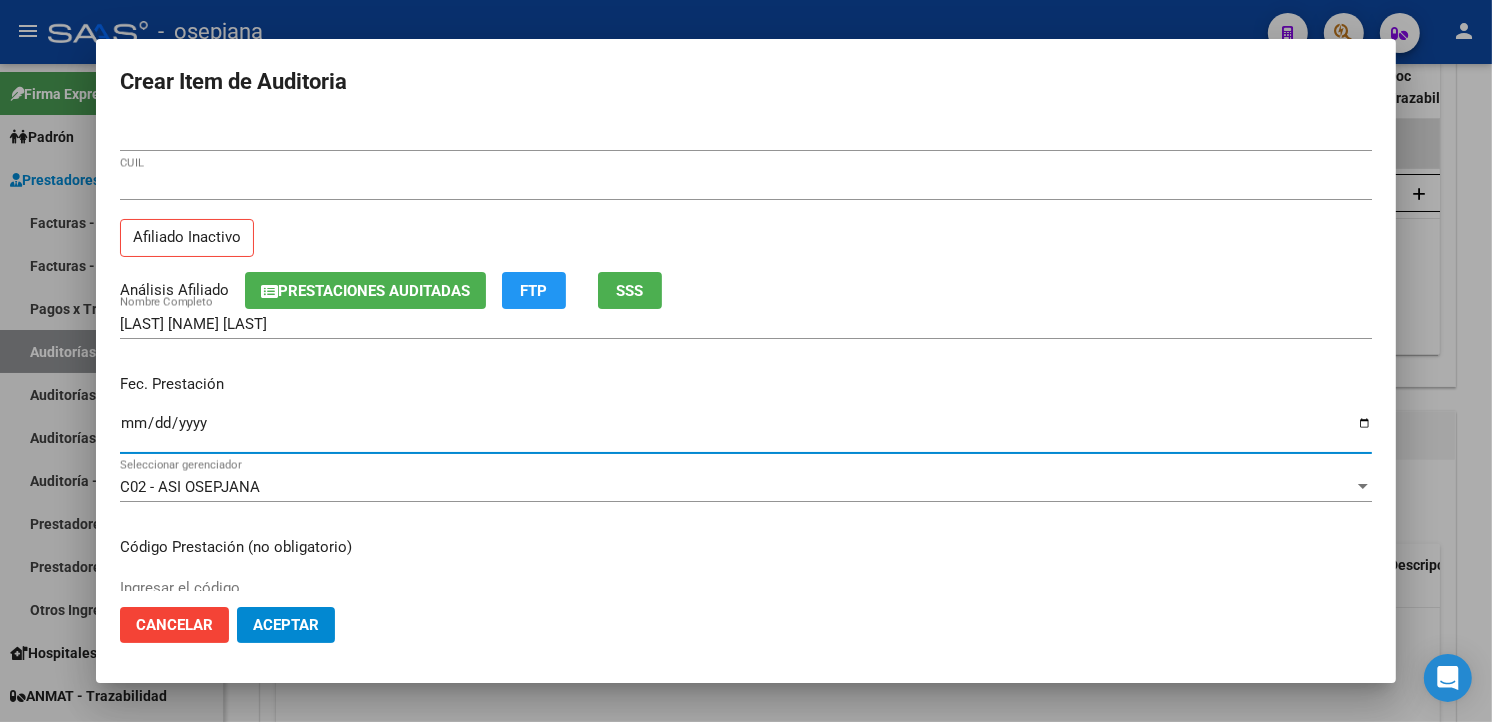 drag, startPoint x: 132, startPoint y: 416, endPoint x: 531, endPoint y: 416, distance: 399 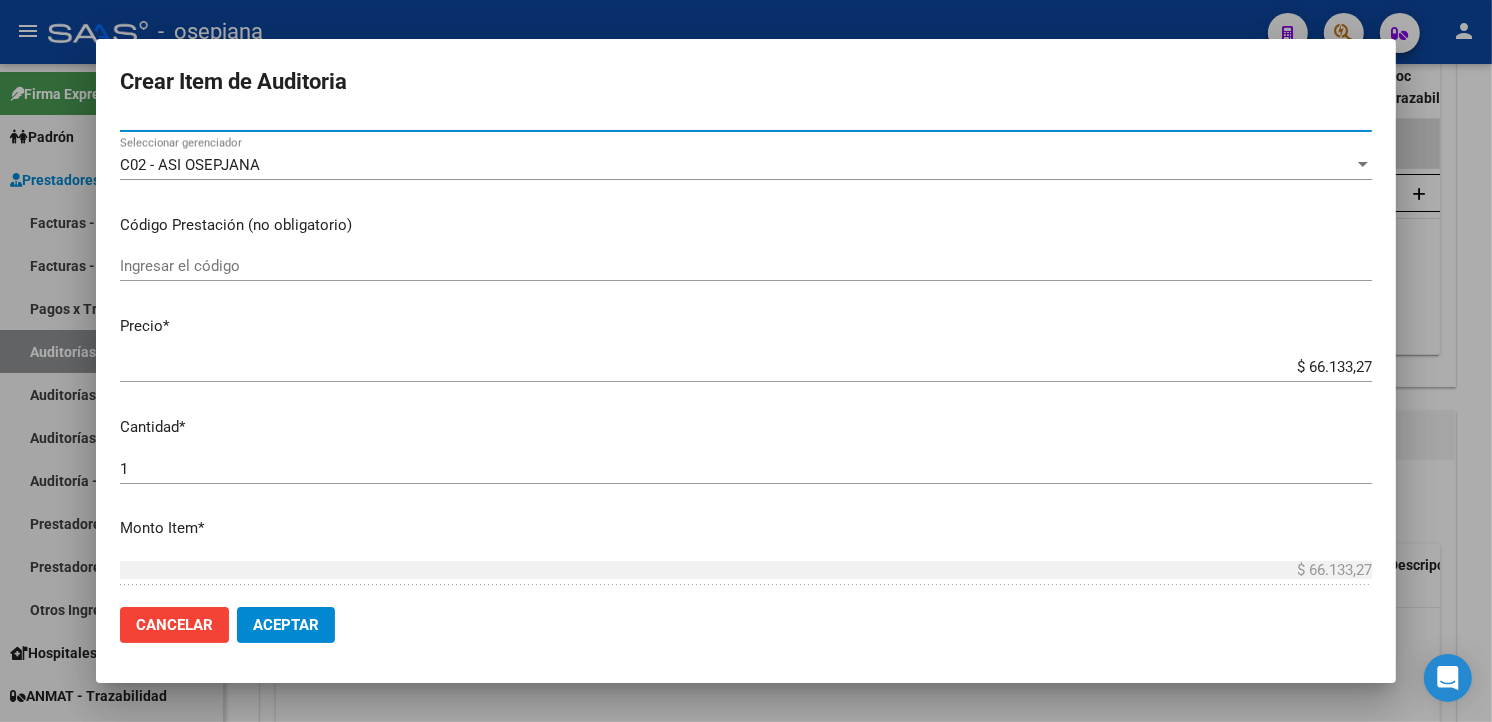 scroll, scrollTop: 333, scrollLeft: 0, axis: vertical 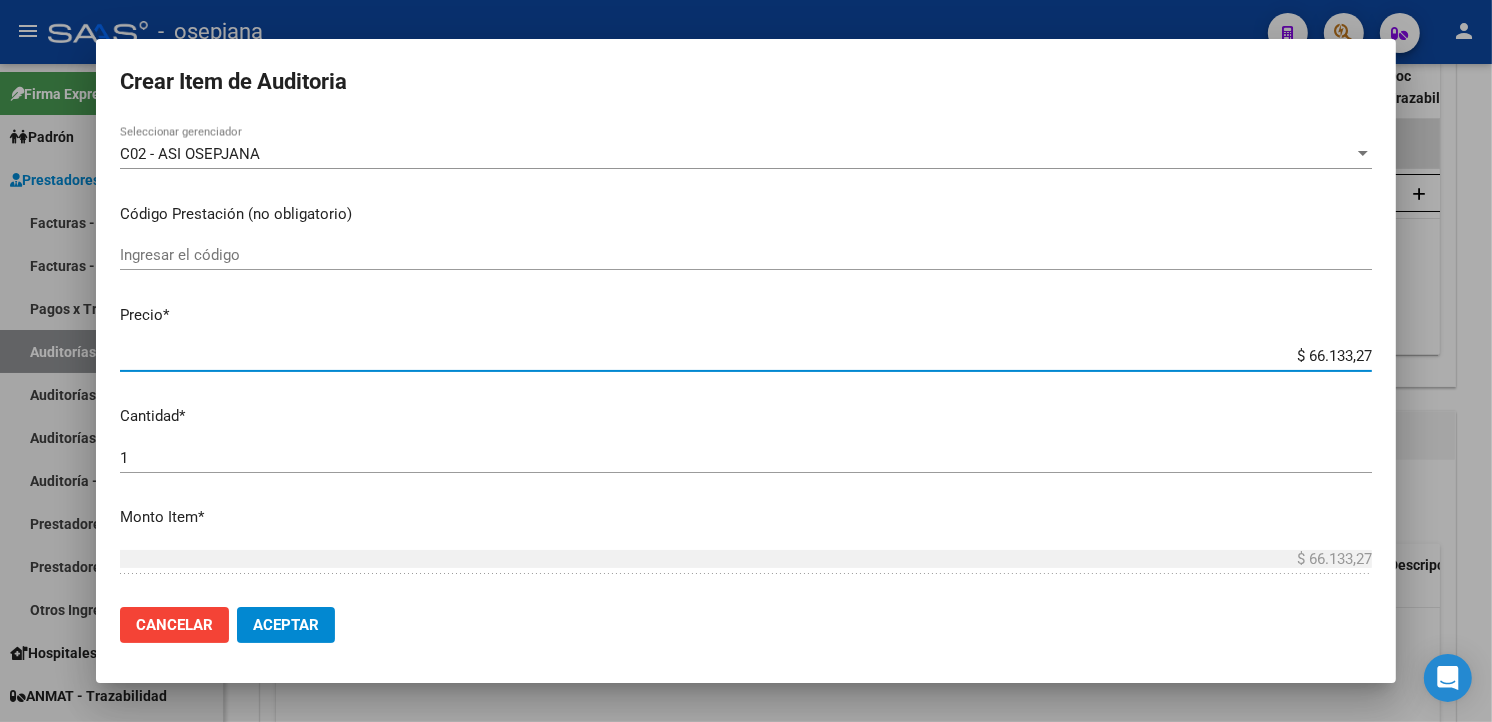 drag, startPoint x: 1266, startPoint y: 360, endPoint x: 1464, endPoint y: 362, distance: 198.0101 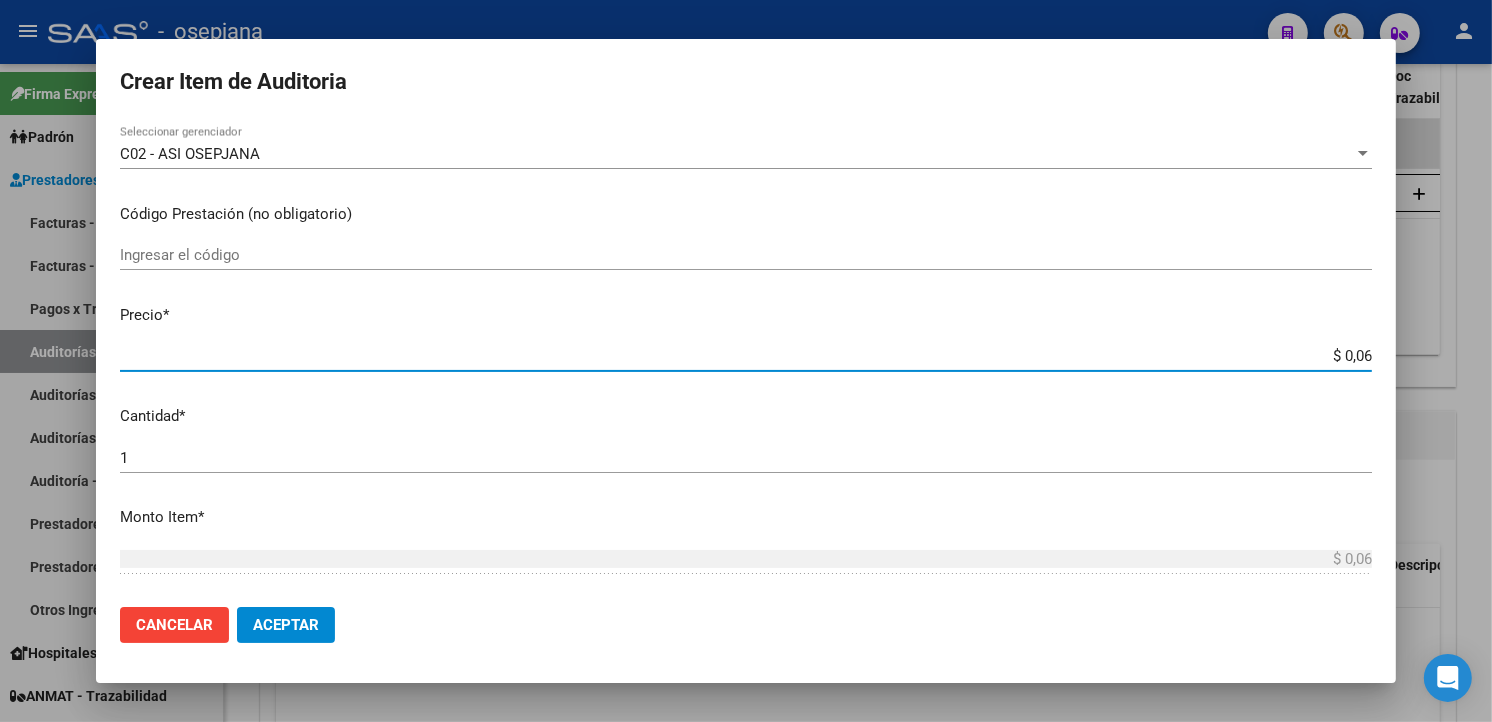 type on "$ 0,60" 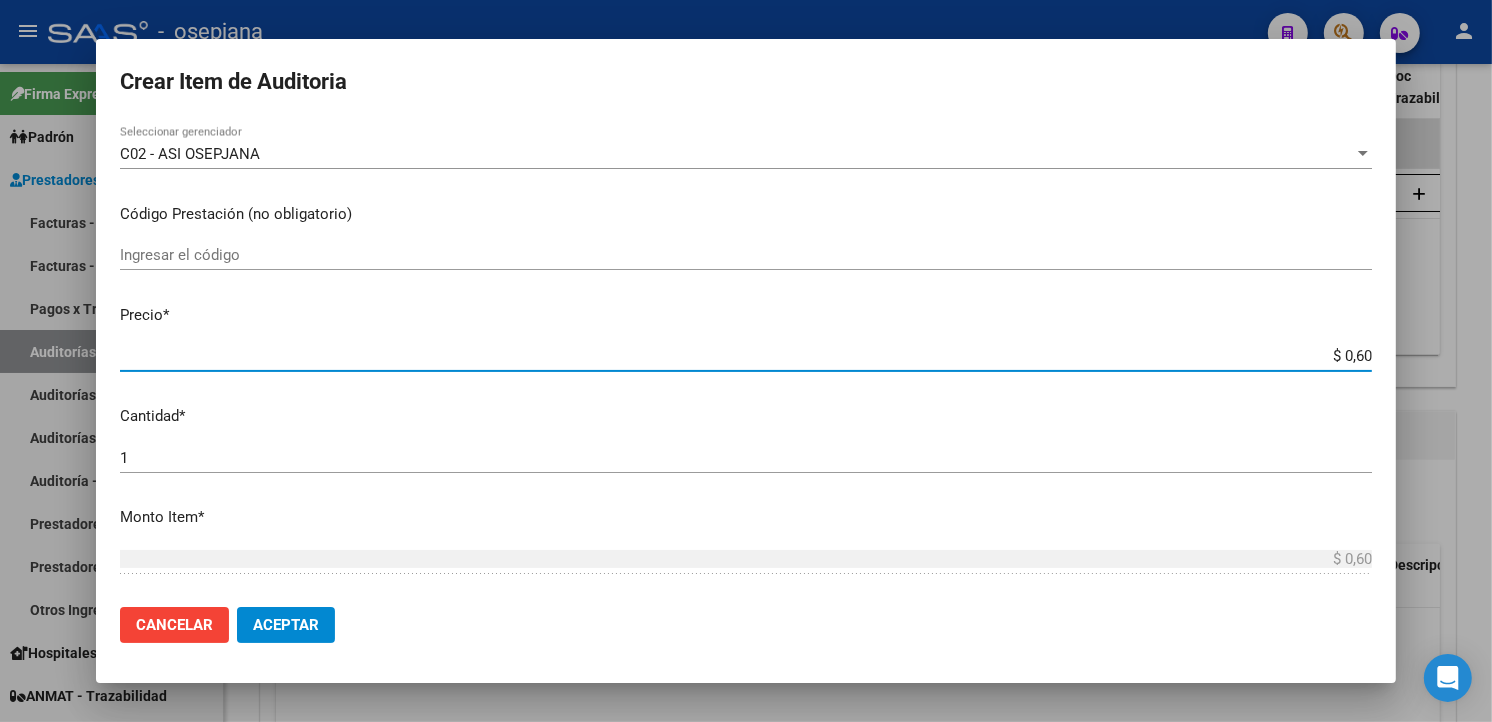 type on "$ 6,08" 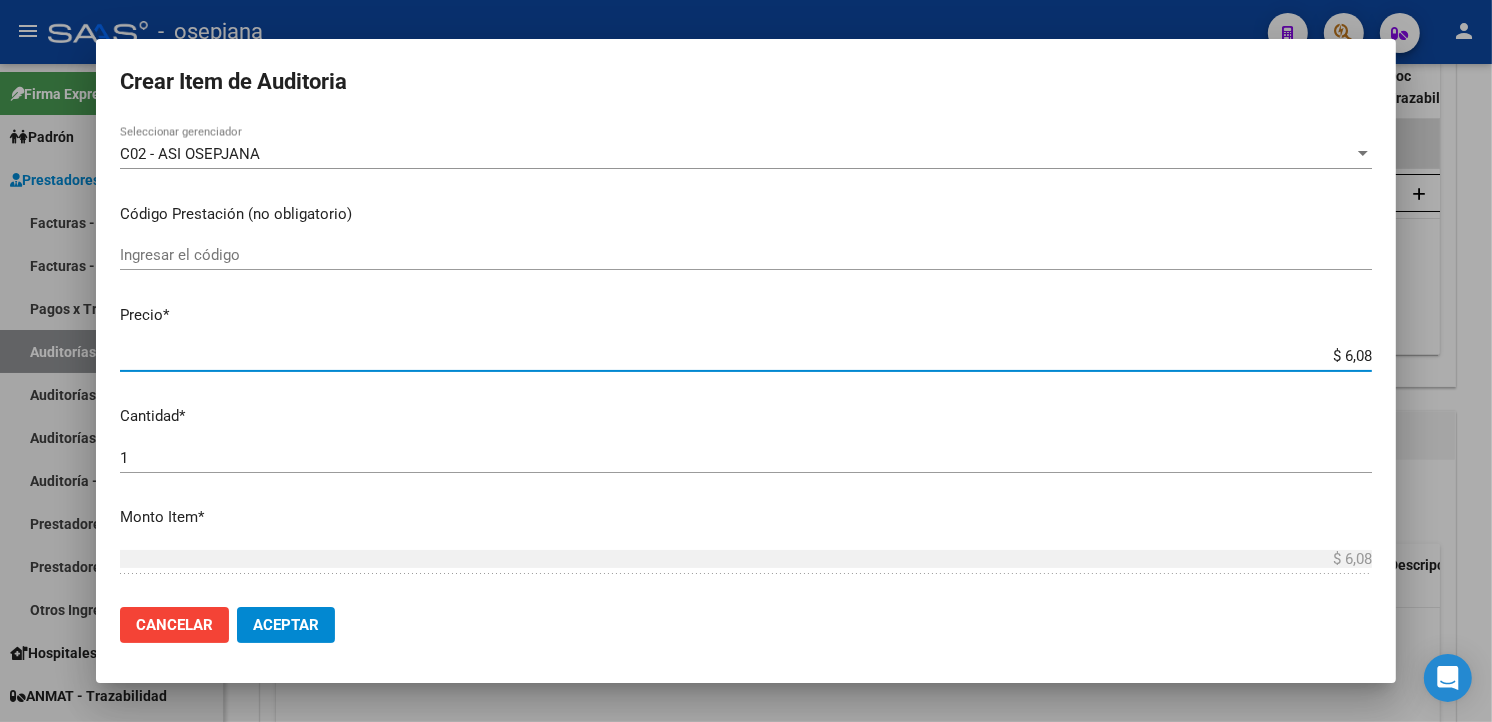 type on "$ 60,87" 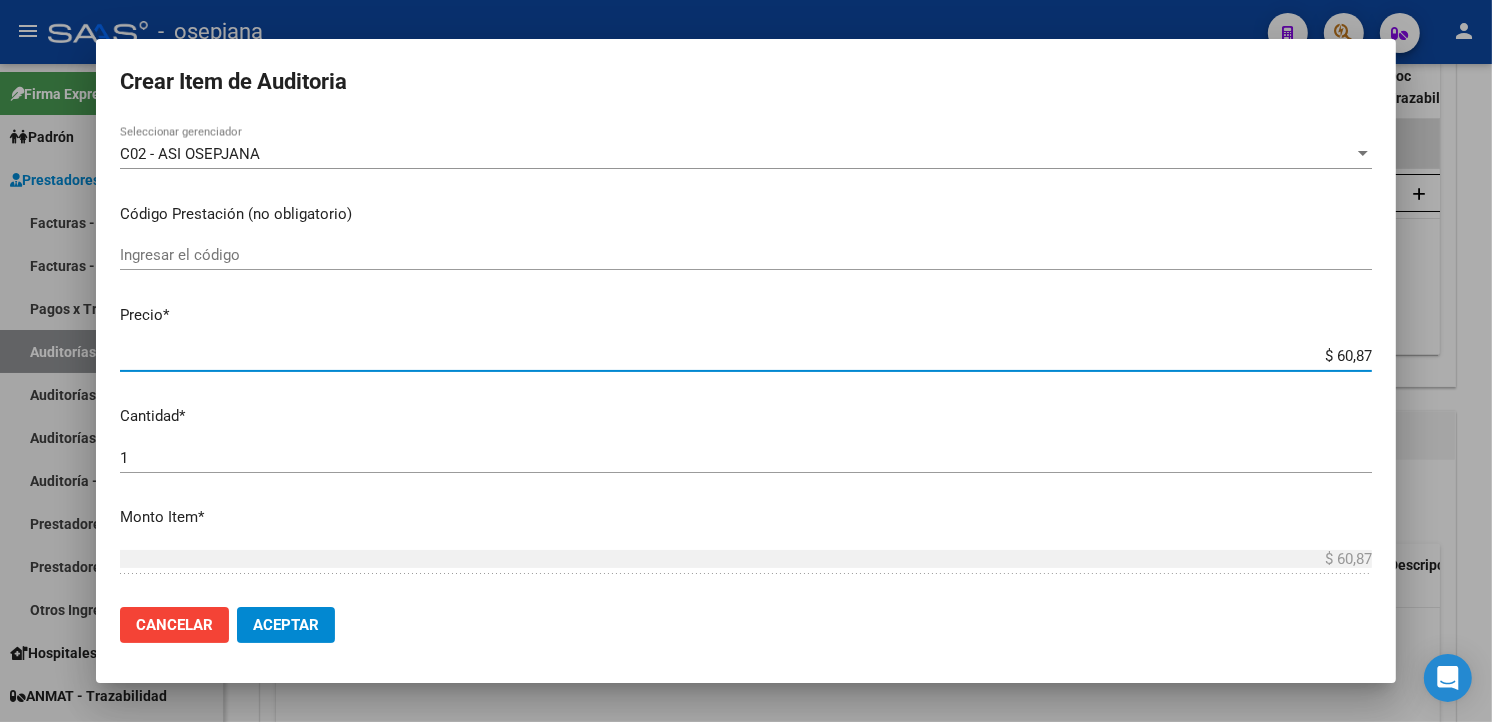 type on "$ [PRICE]" 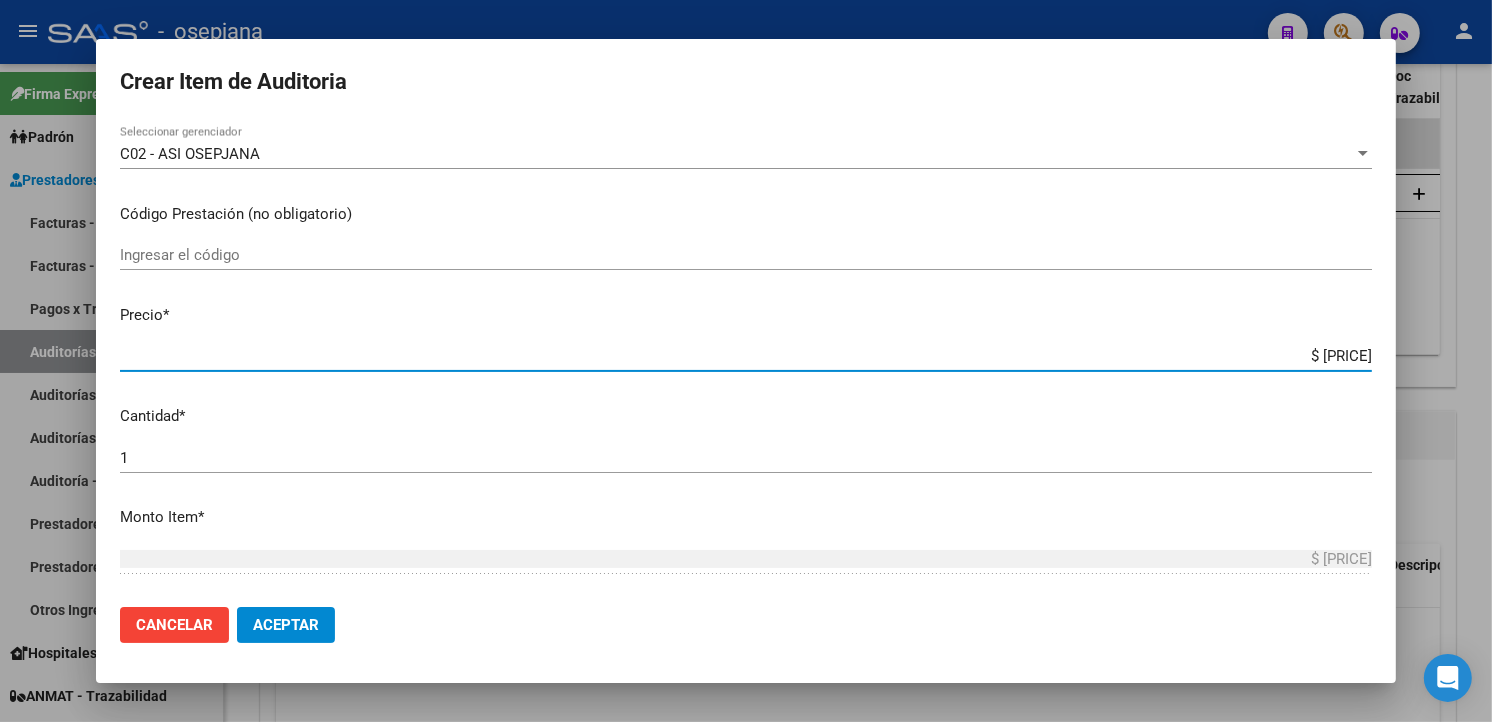 type on "$ 6.087,90" 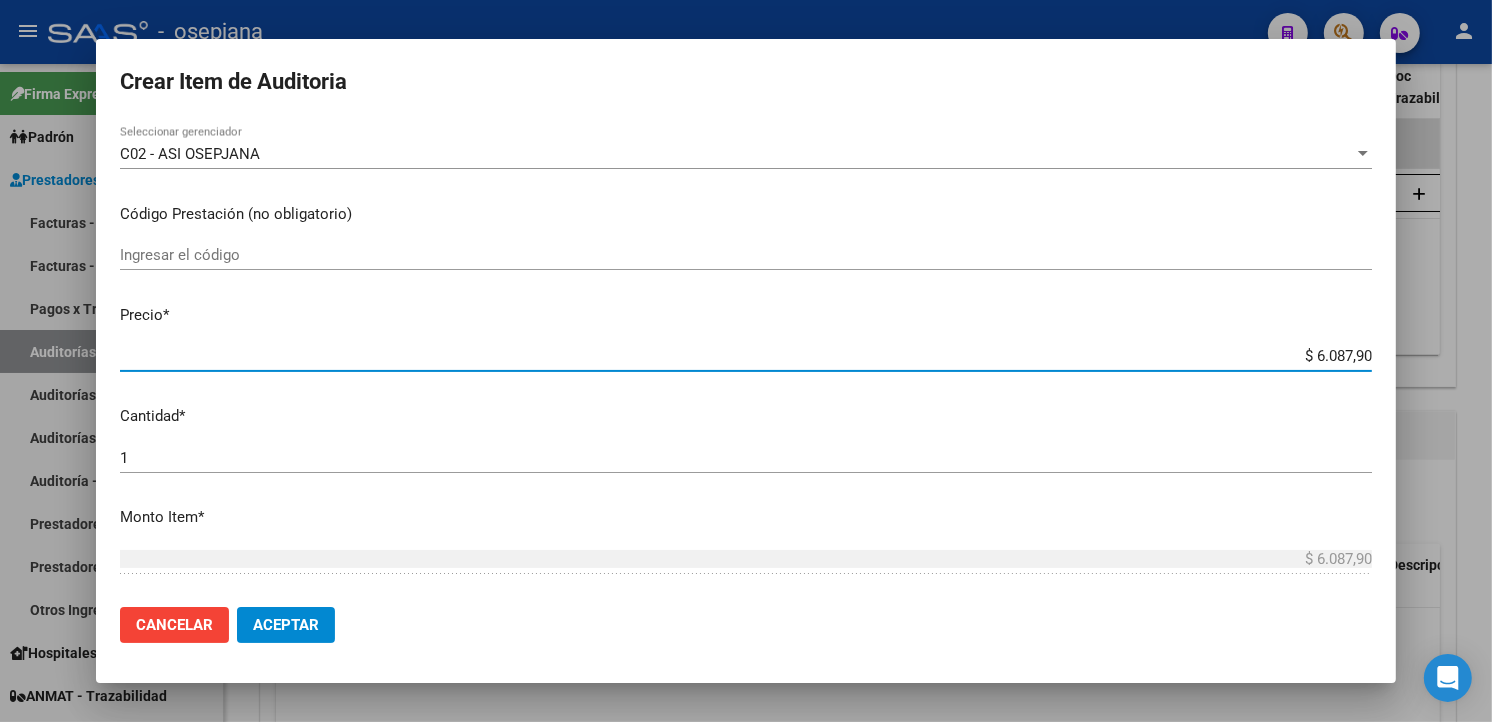 type on "$ [PRICE]" 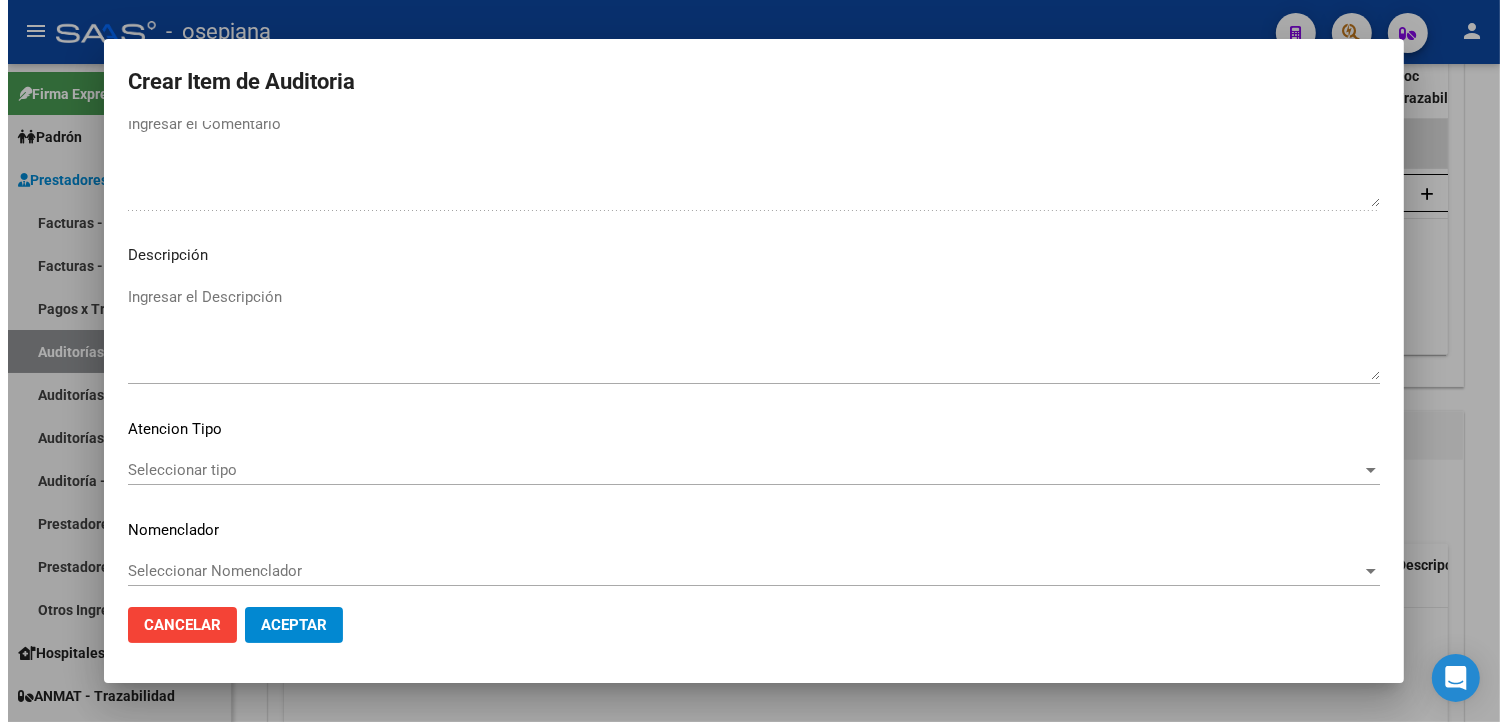scroll, scrollTop: 1157, scrollLeft: 0, axis: vertical 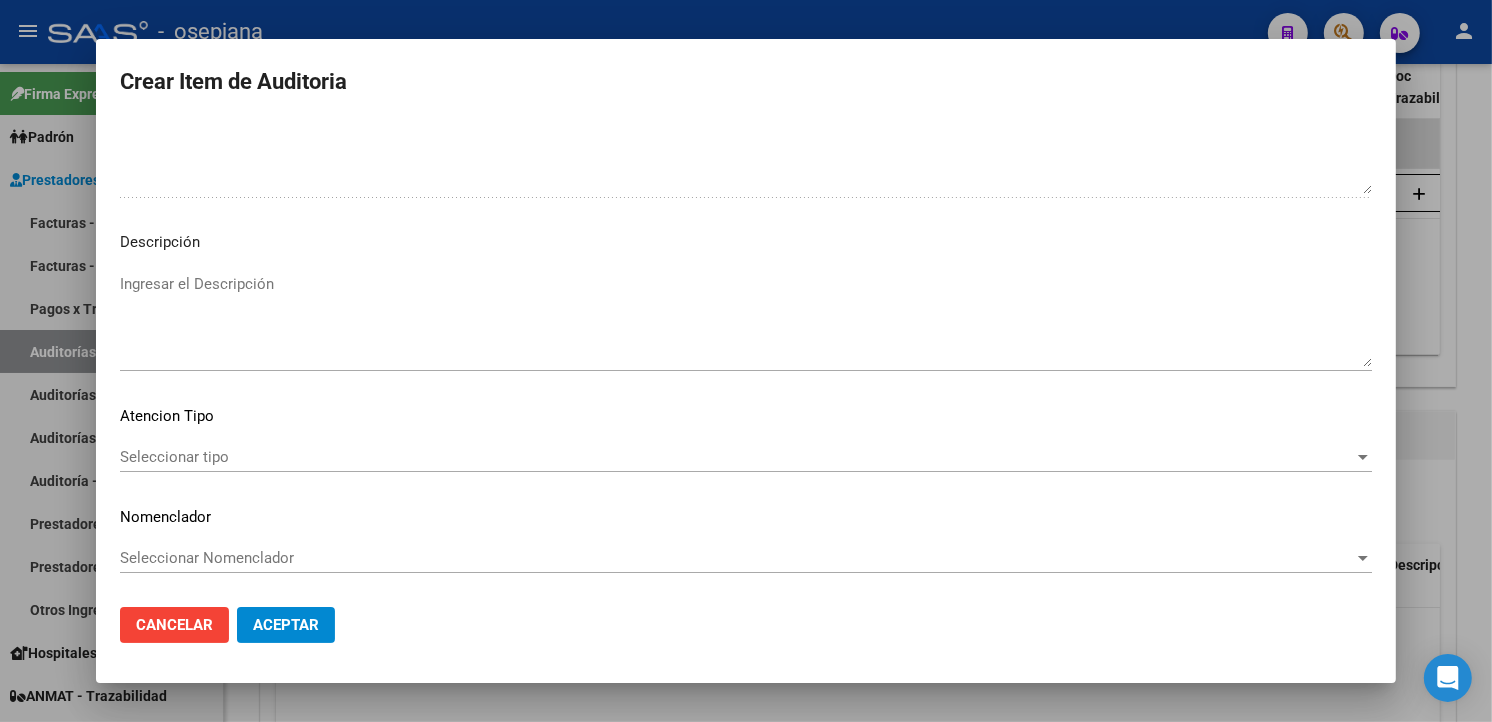 click on "Seleccionar tipo Seleccionar tipo" 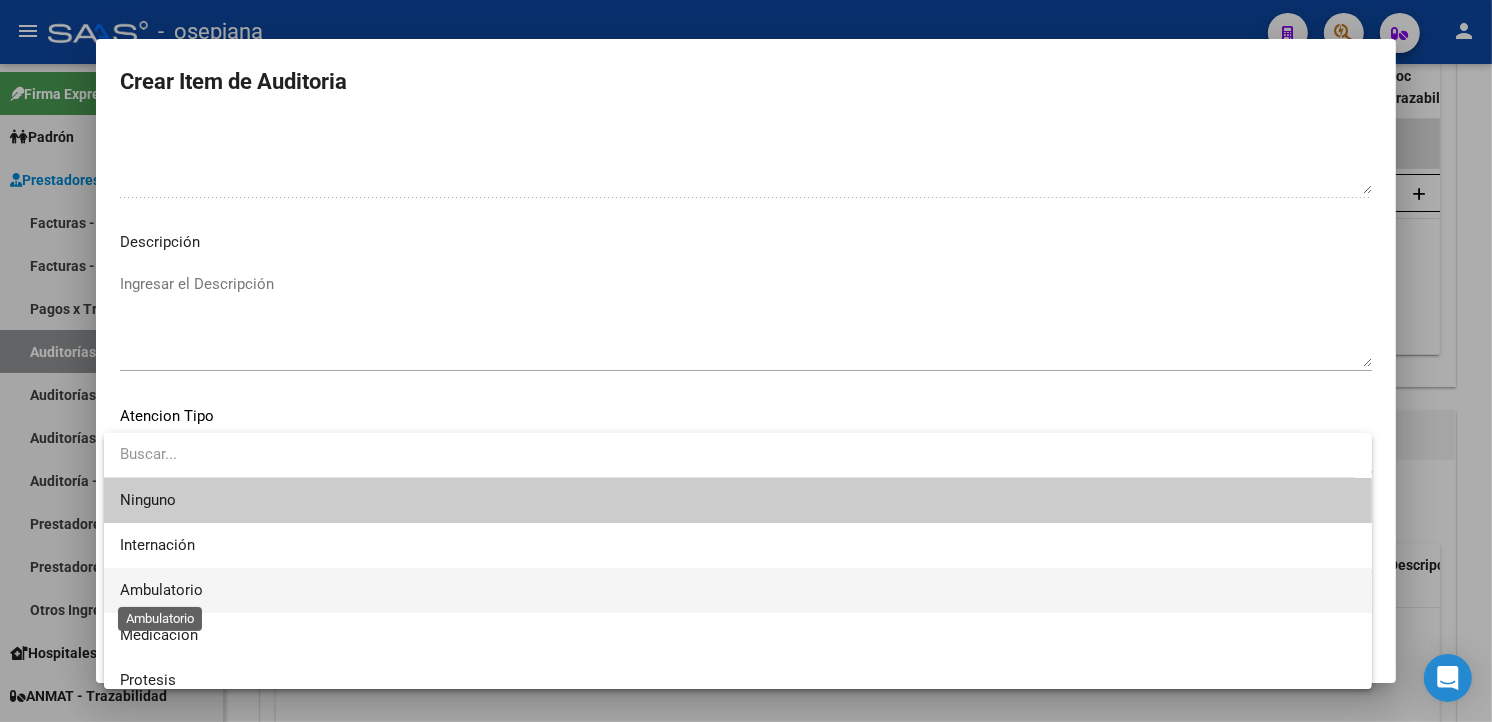 click on "Ambulatorio" at bounding box center (161, 590) 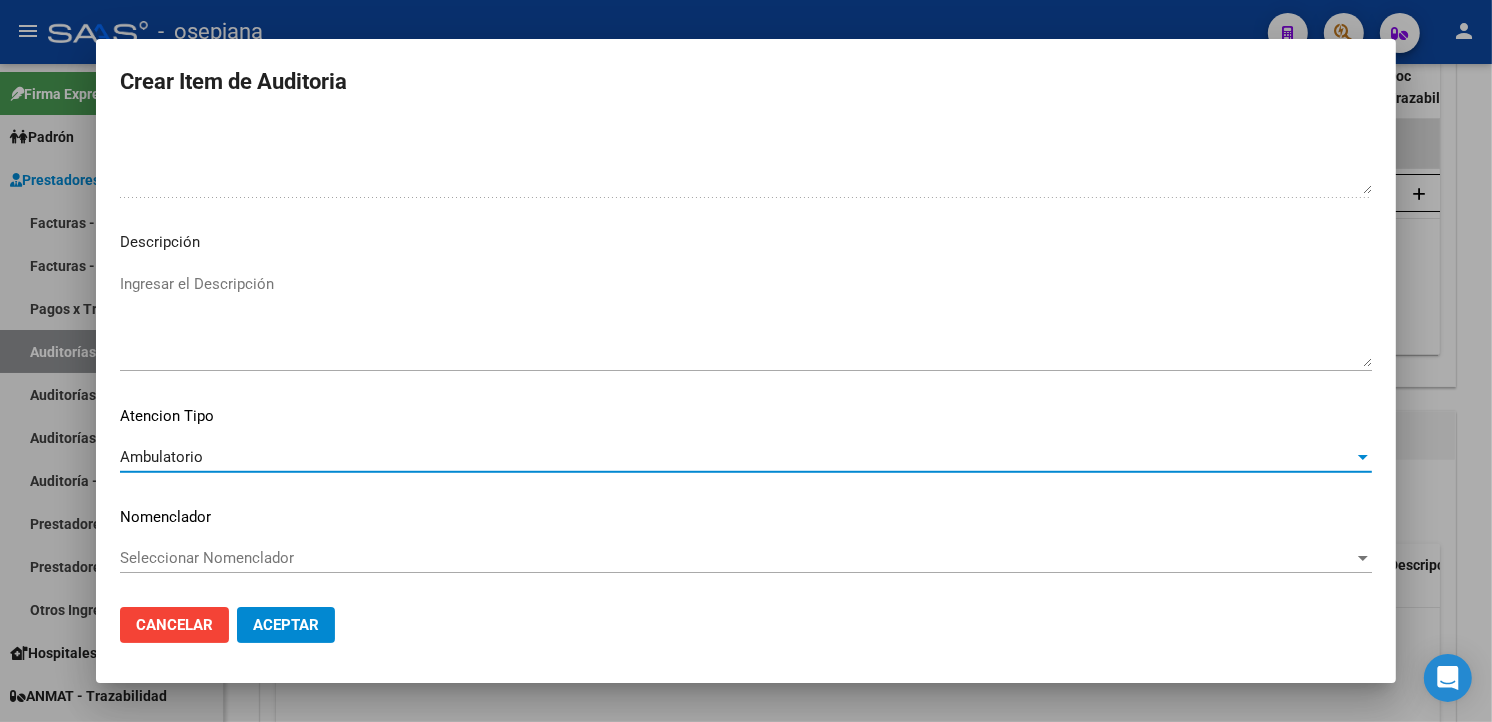click on "Seleccionar Nomenclador" at bounding box center (737, 558) 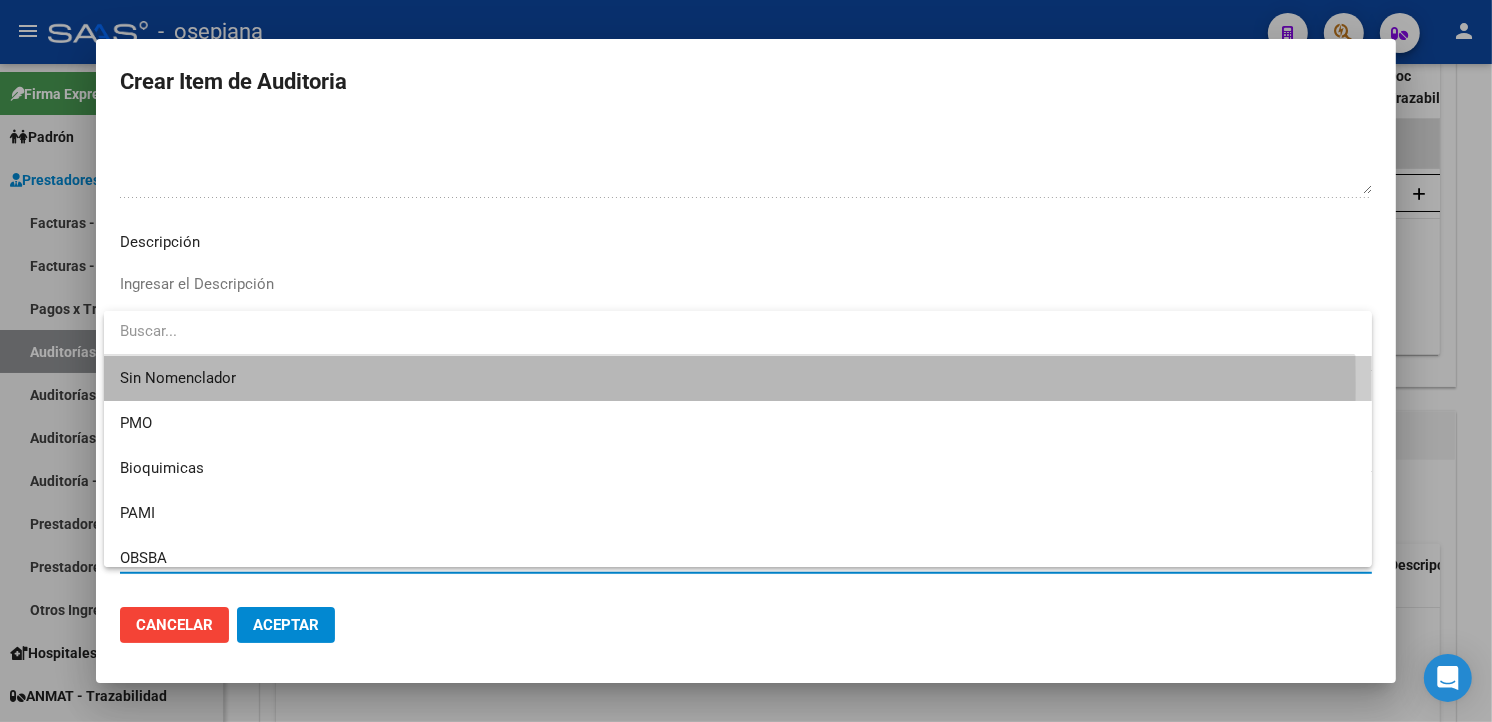 click on "Sin Nomenclador" at bounding box center (738, 378) 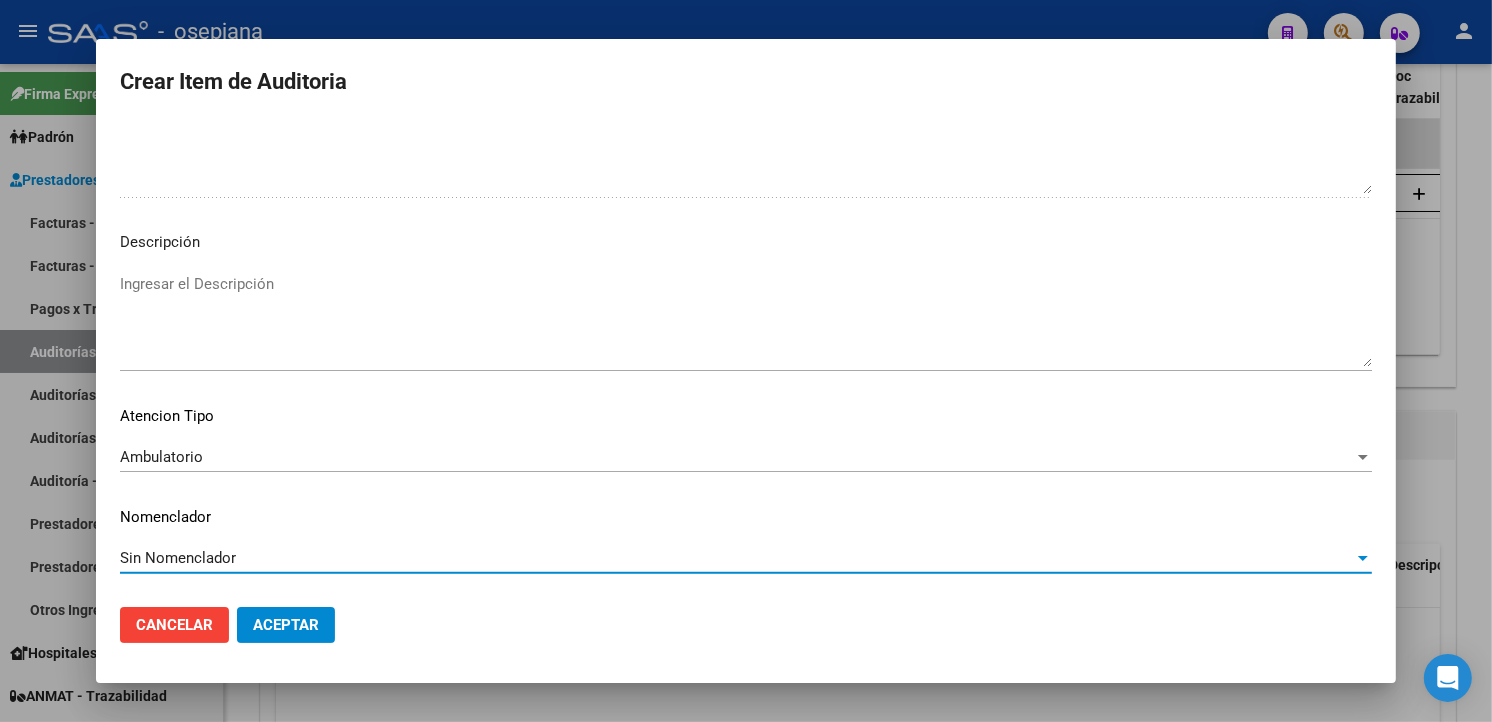 click on "Aceptar" 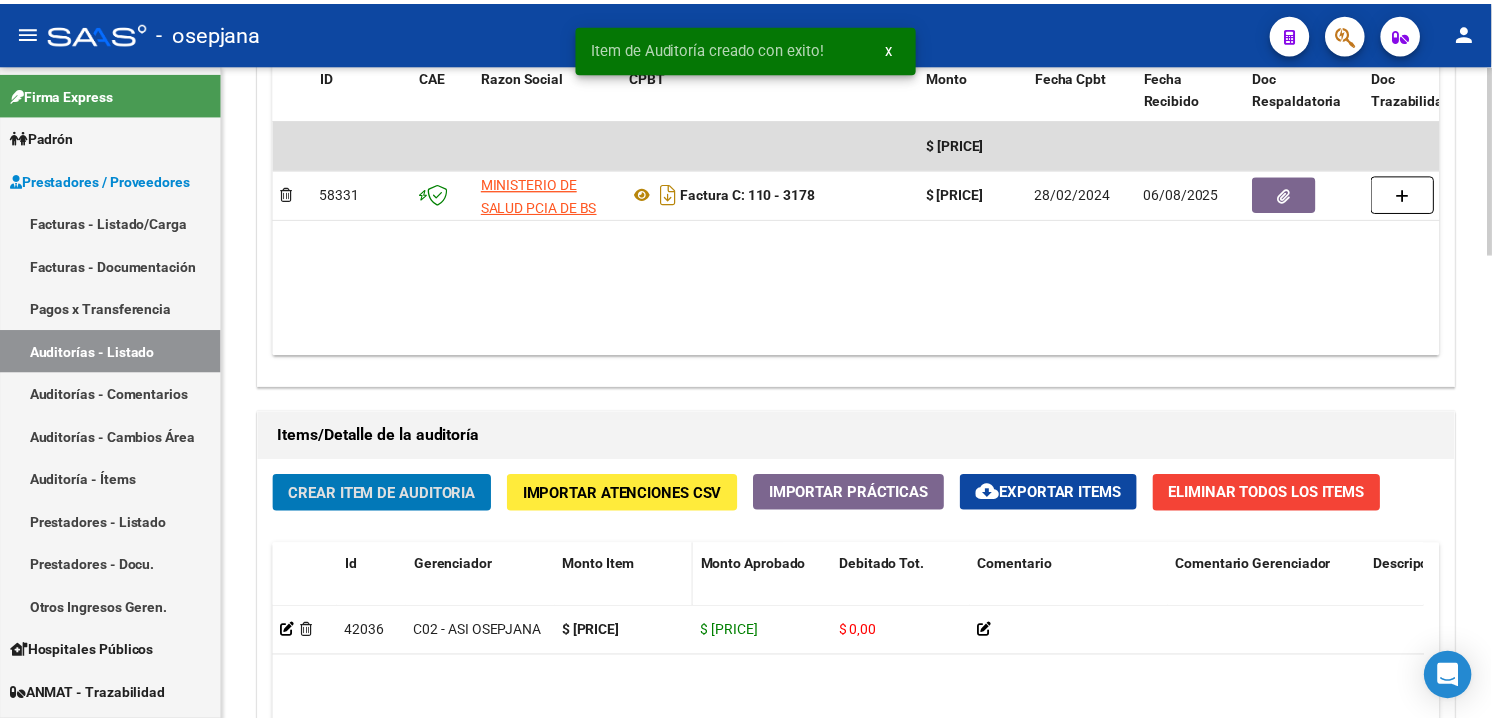 scroll, scrollTop: 1112, scrollLeft: 0, axis: vertical 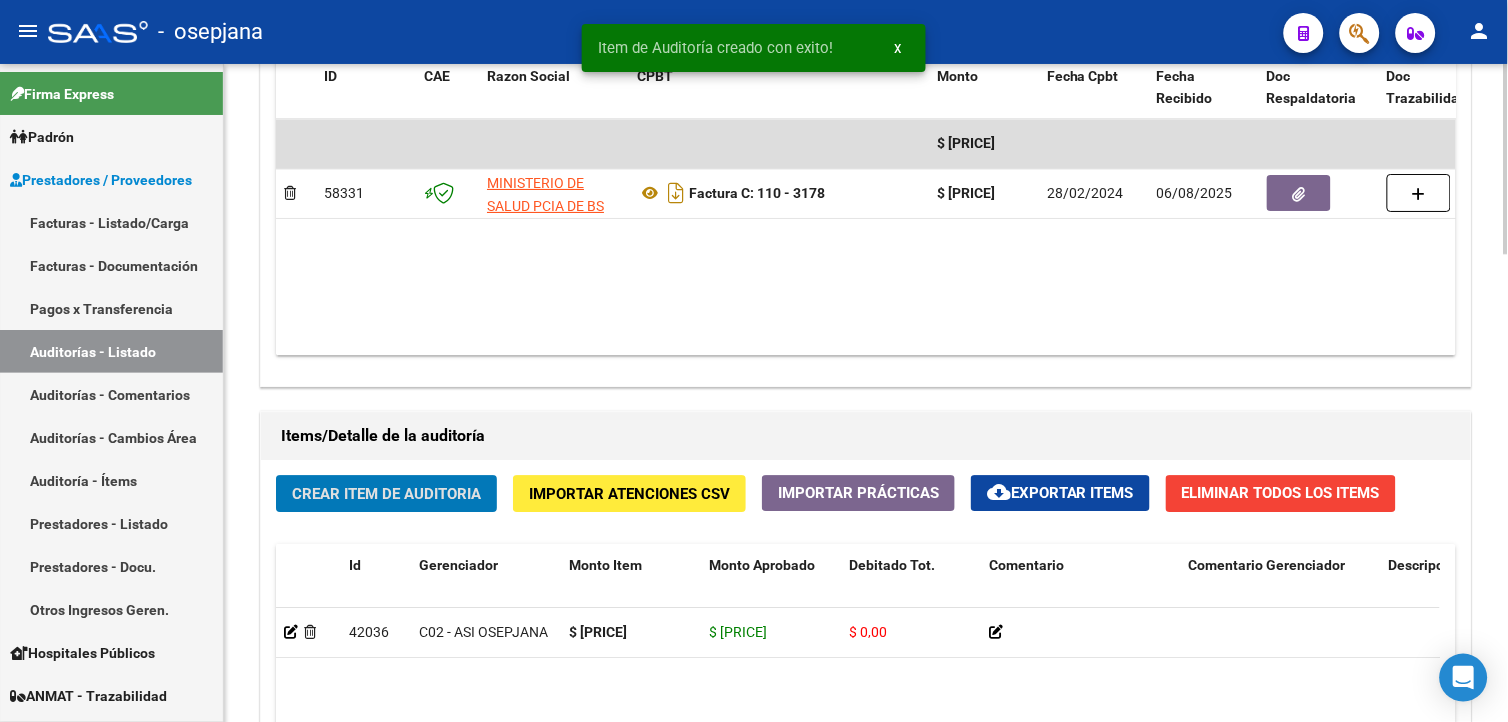 click on "Crear Item de Auditoria" 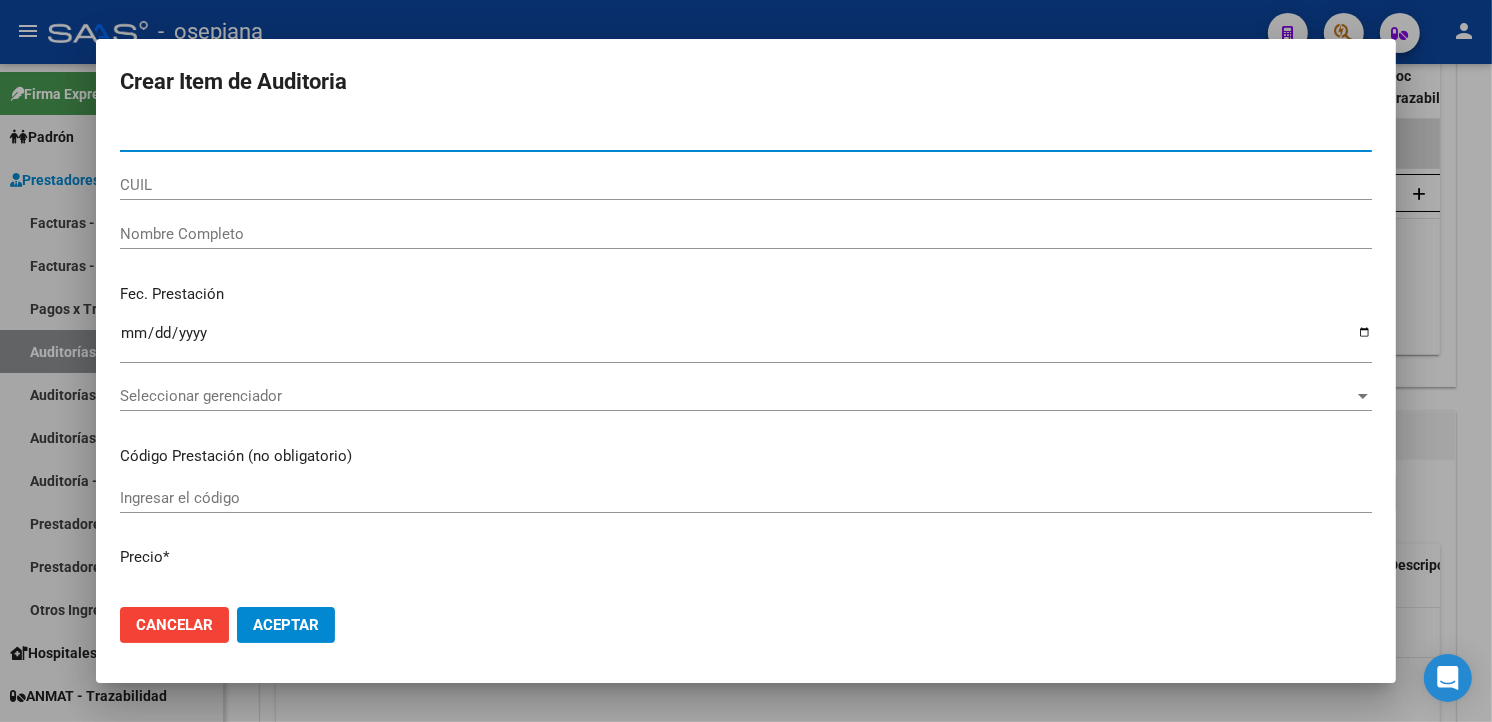 type on "[CUIL]" 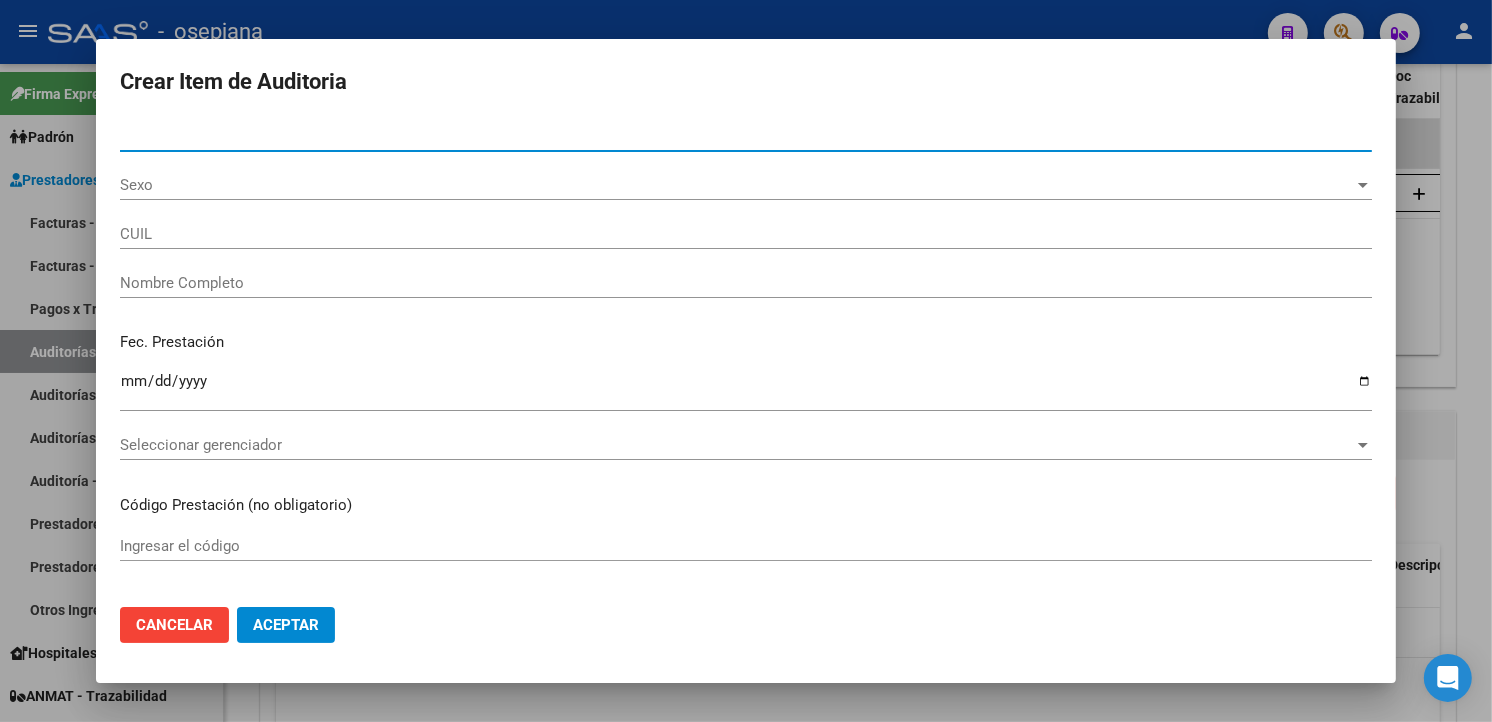 type on "[NUMBER]" 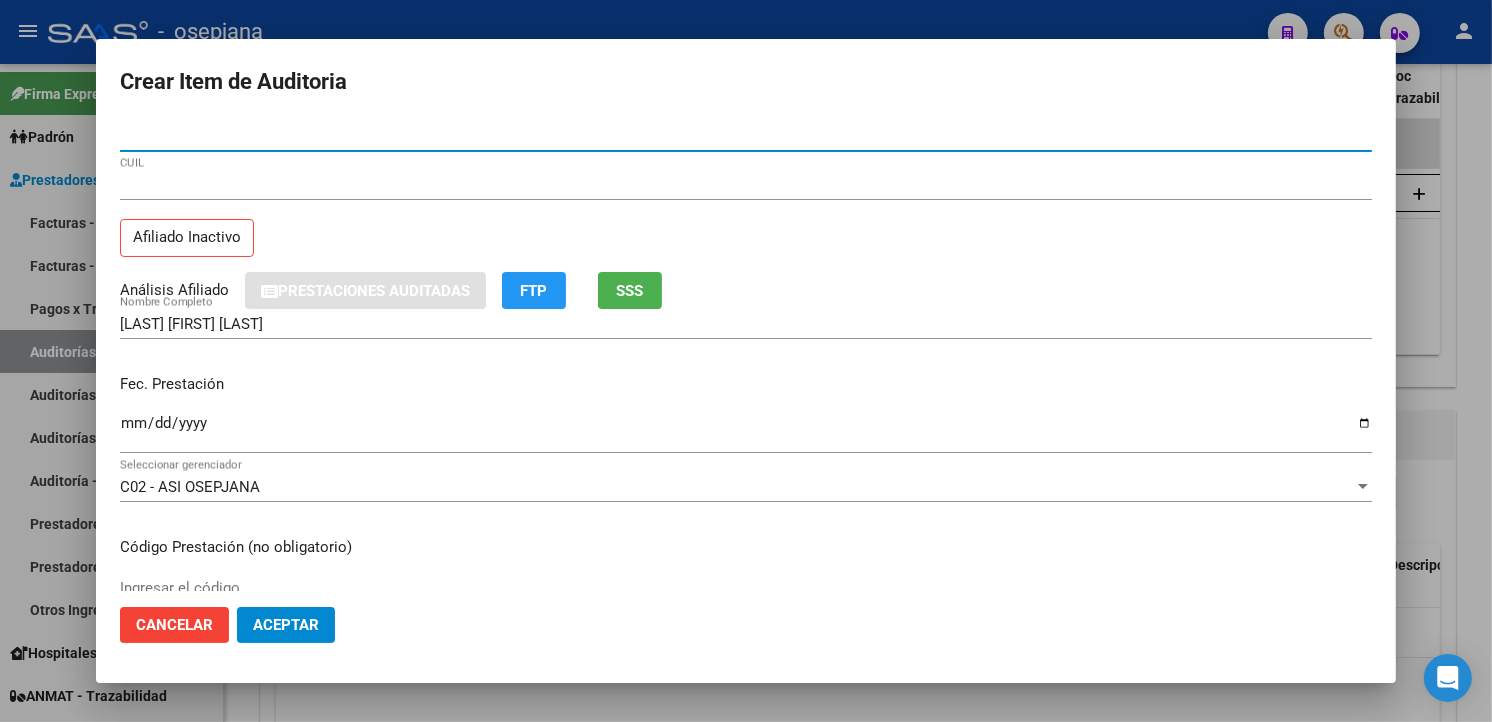 type on "[CUIL]" 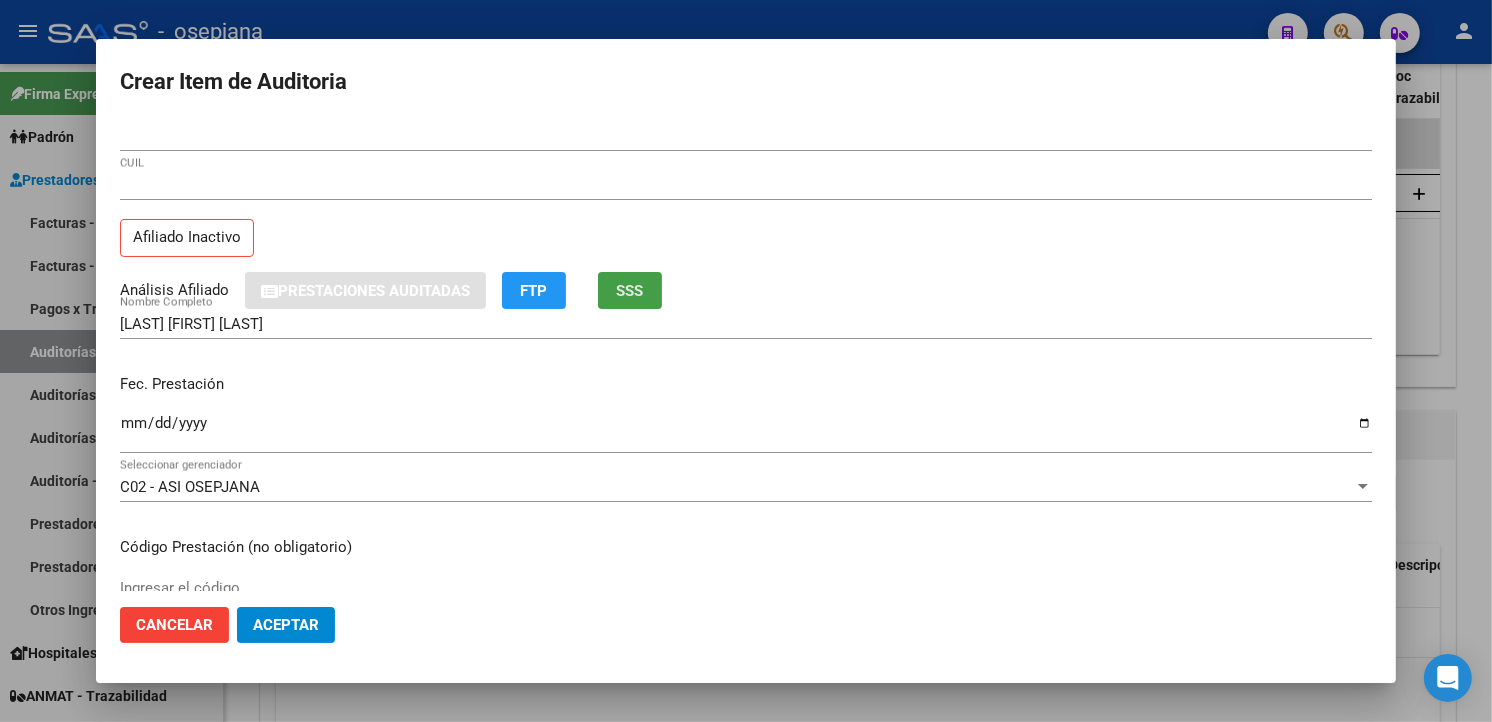click on "SSS" 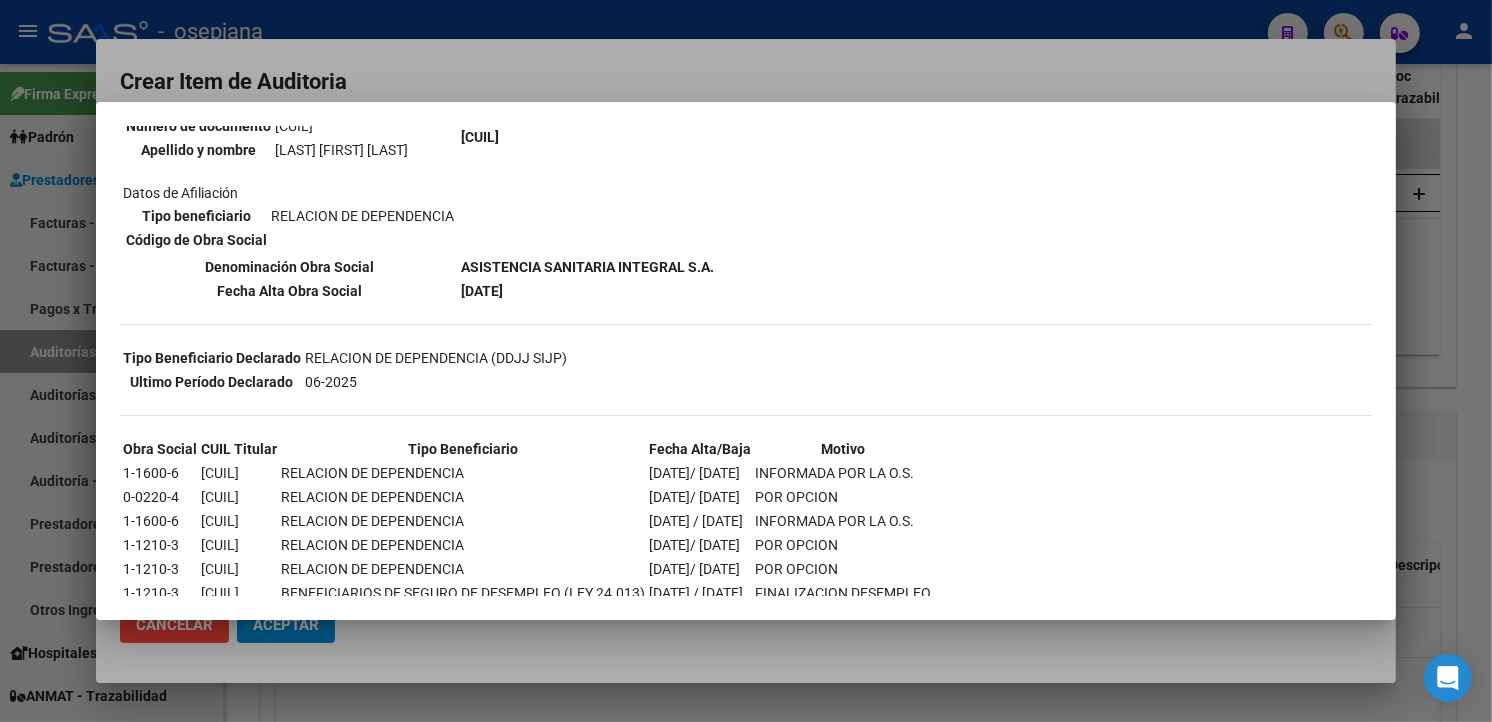 scroll, scrollTop: 274, scrollLeft: 0, axis: vertical 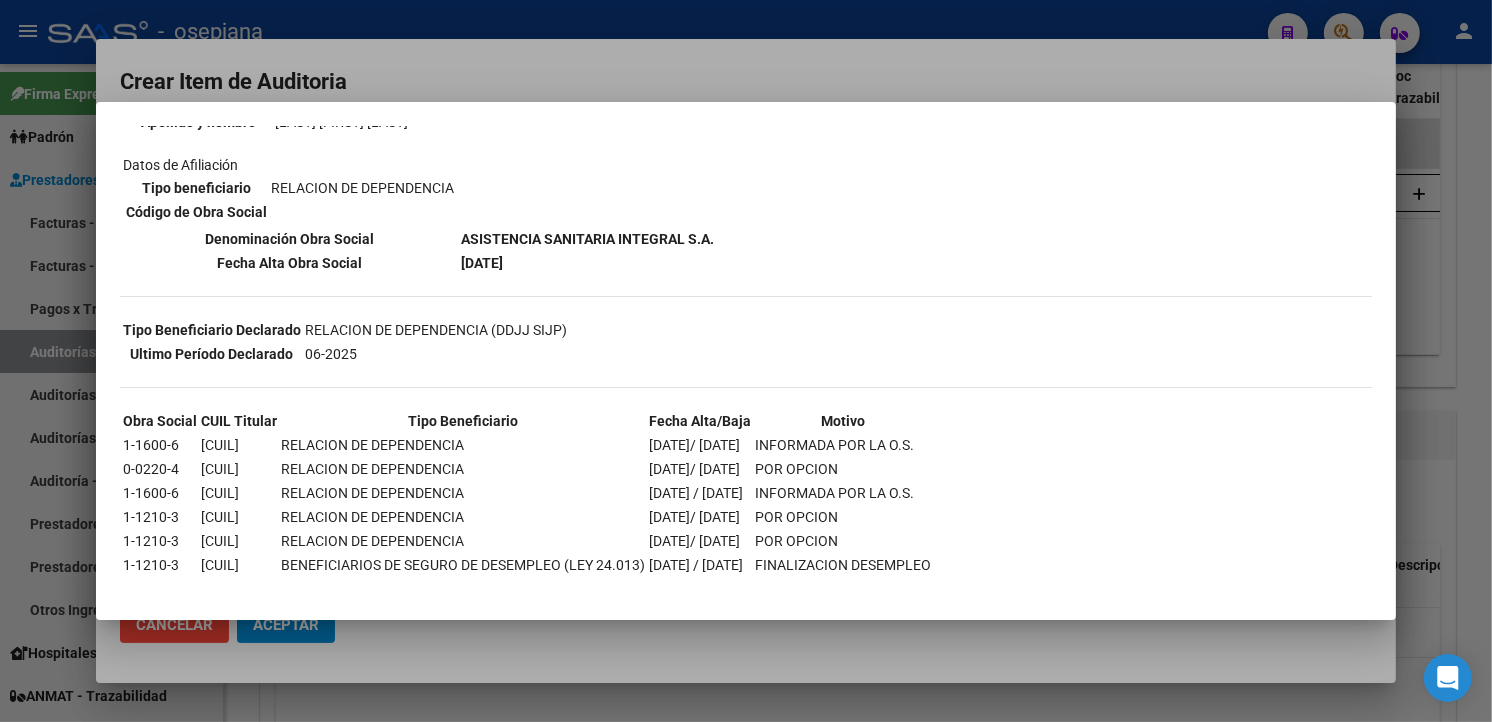 drag, startPoint x: 681, startPoint y: 444, endPoint x: 862, endPoint y: 446, distance: 181.01105 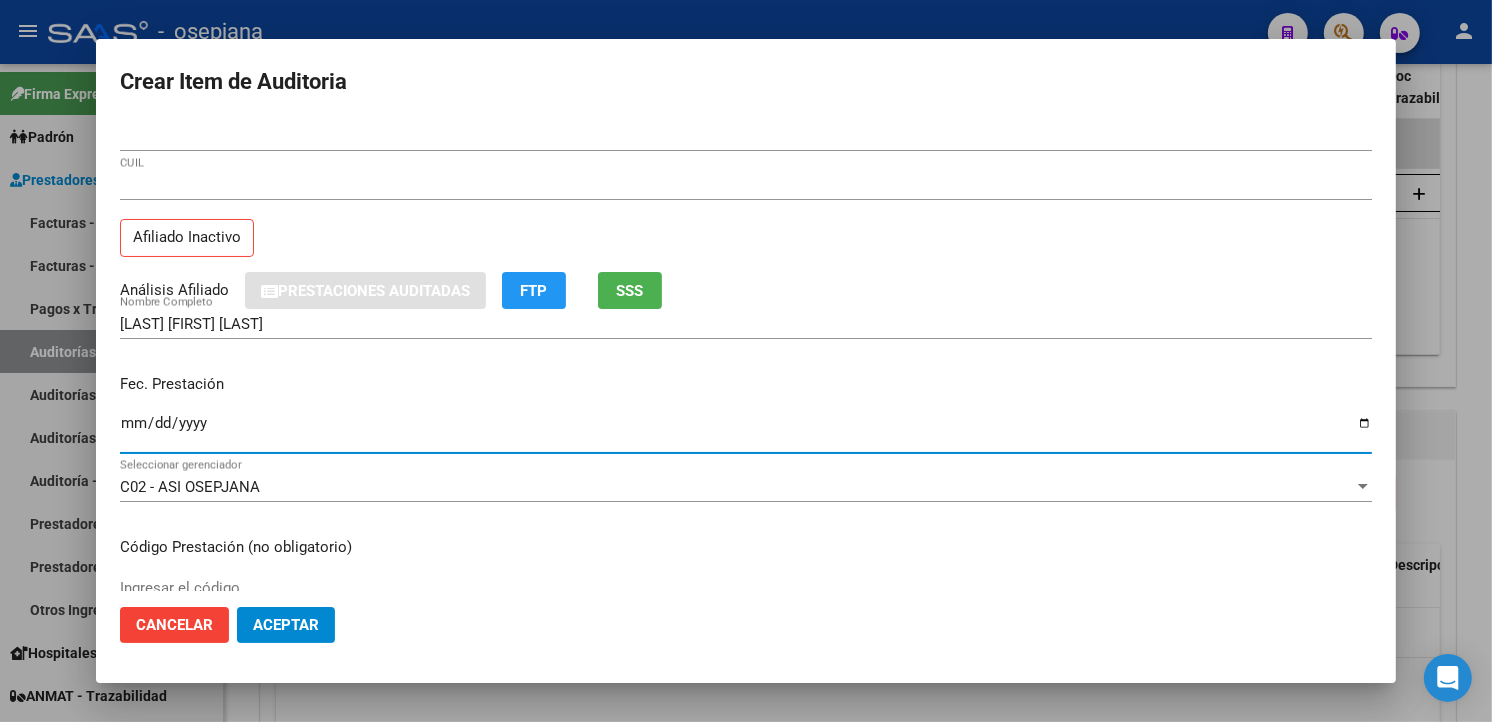 drag, startPoint x: 128, startPoint y: 416, endPoint x: 303, endPoint y: 384, distance: 177.90166 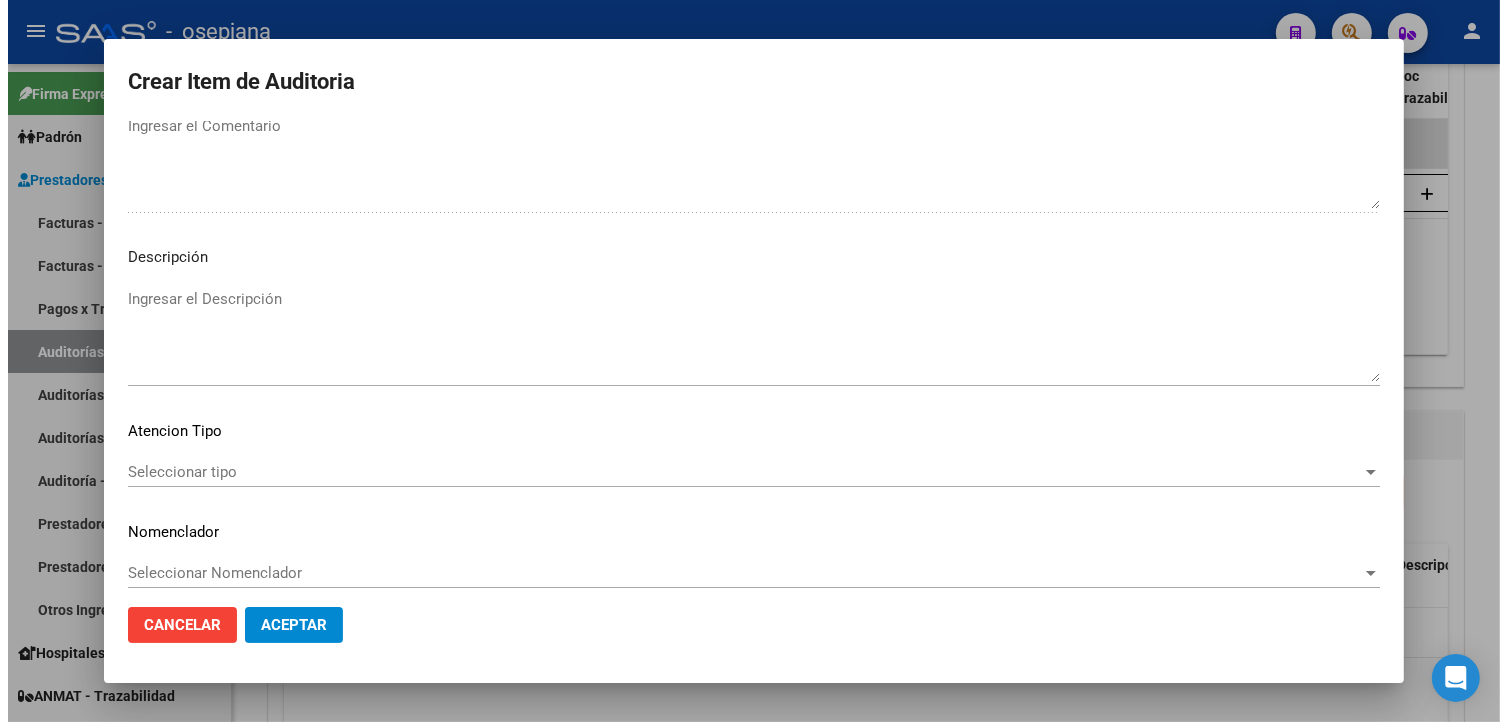 scroll, scrollTop: 1157, scrollLeft: 0, axis: vertical 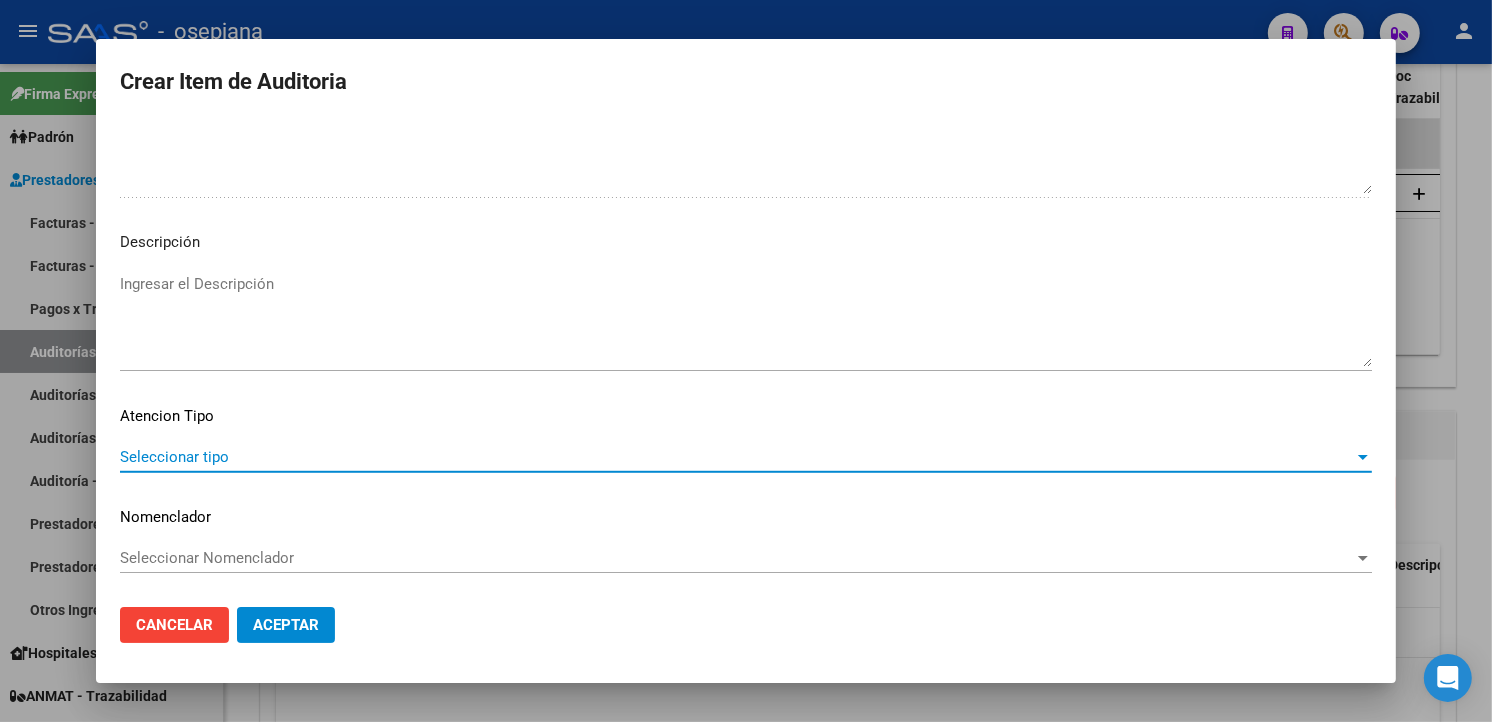 click on "Seleccionar tipo" at bounding box center (737, 457) 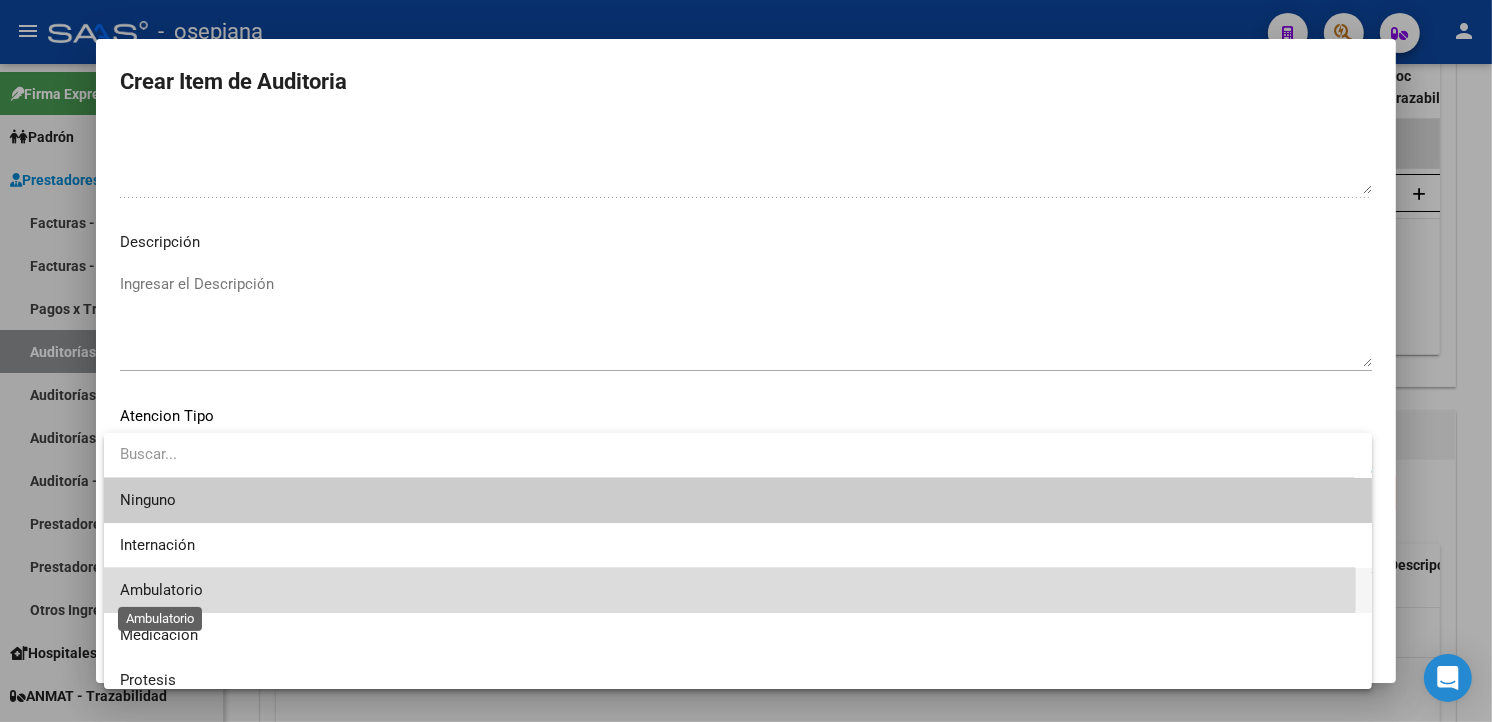 click on "Ambulatorio" at bounding box center [161, 590] 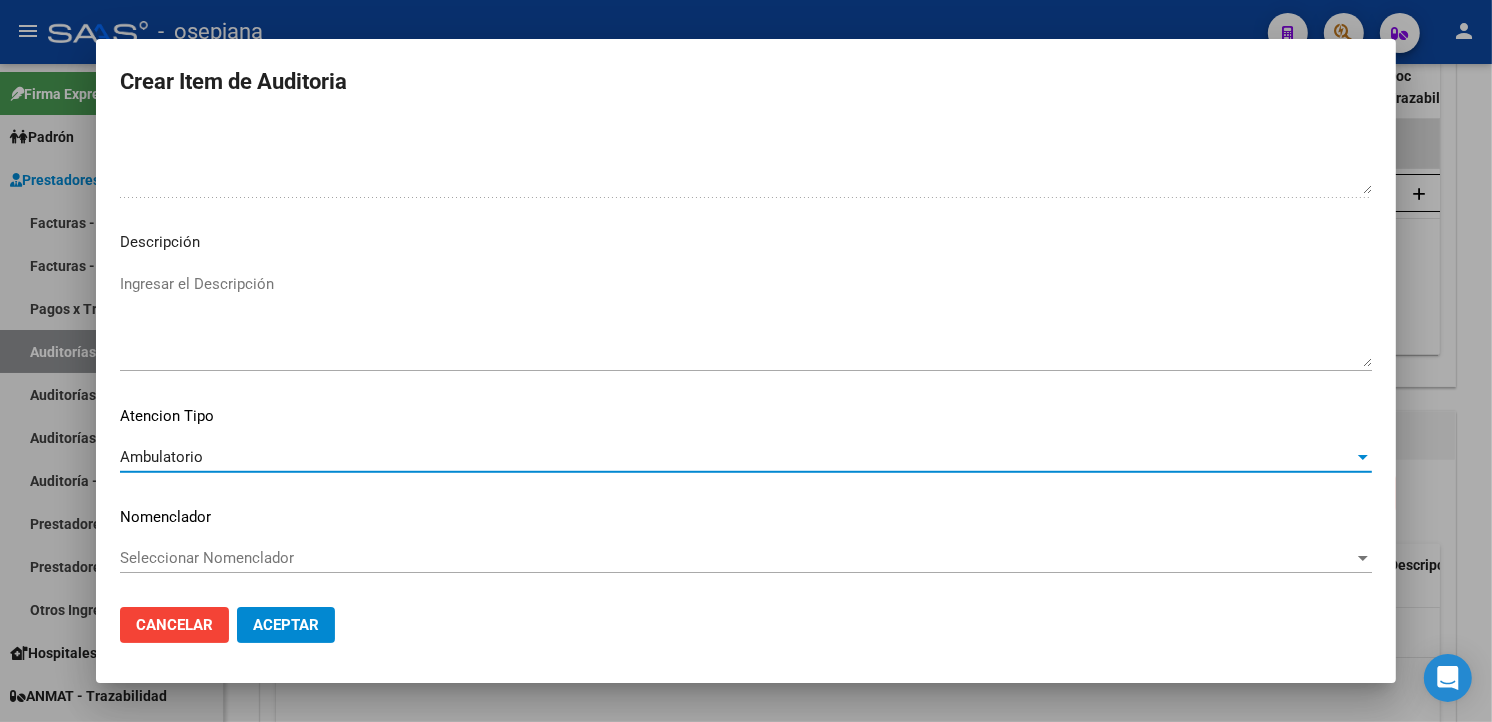 click on "Seleccionar Nomenclador Seleccionar Nomenclador" 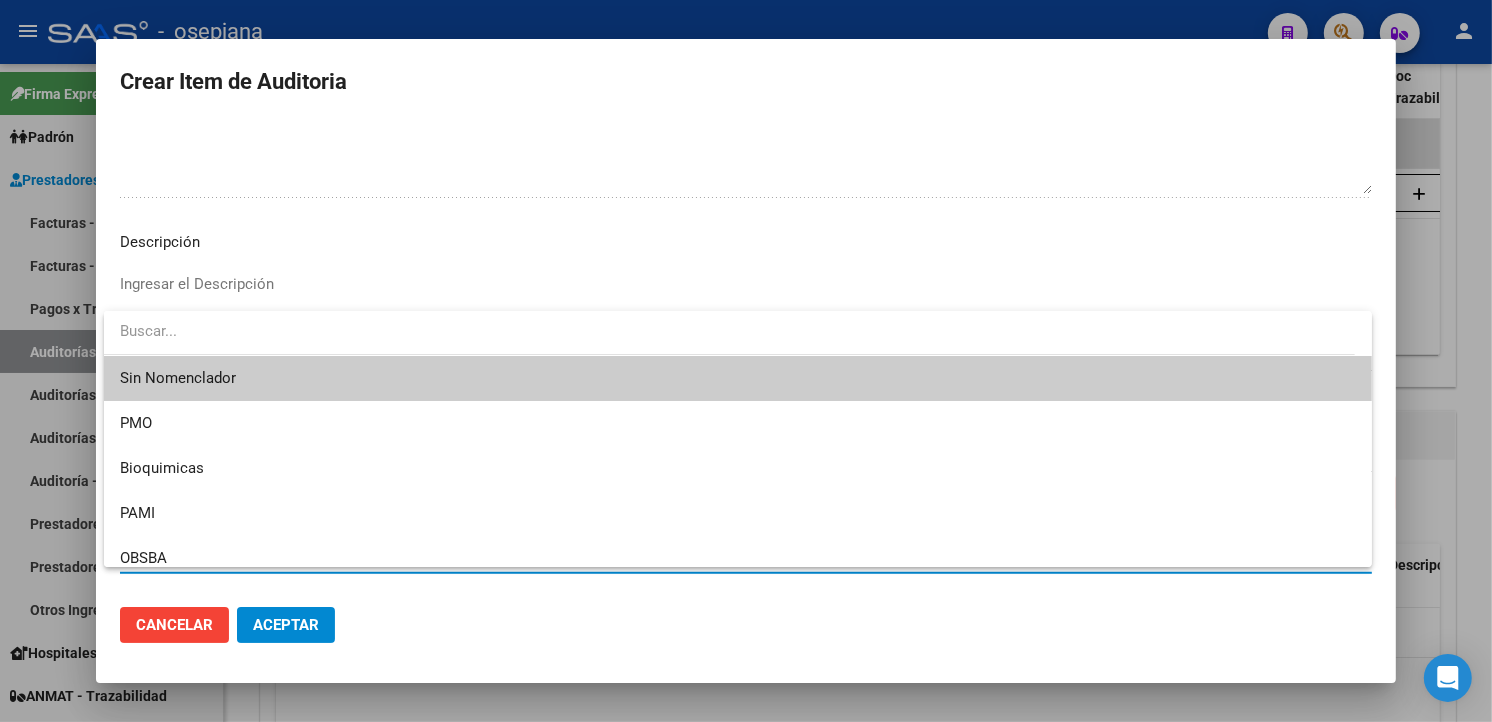 drag, startPoint x: 160, startPoint y: 373, endPoint x: 171, endPoint y: 394, distance: 23.70654 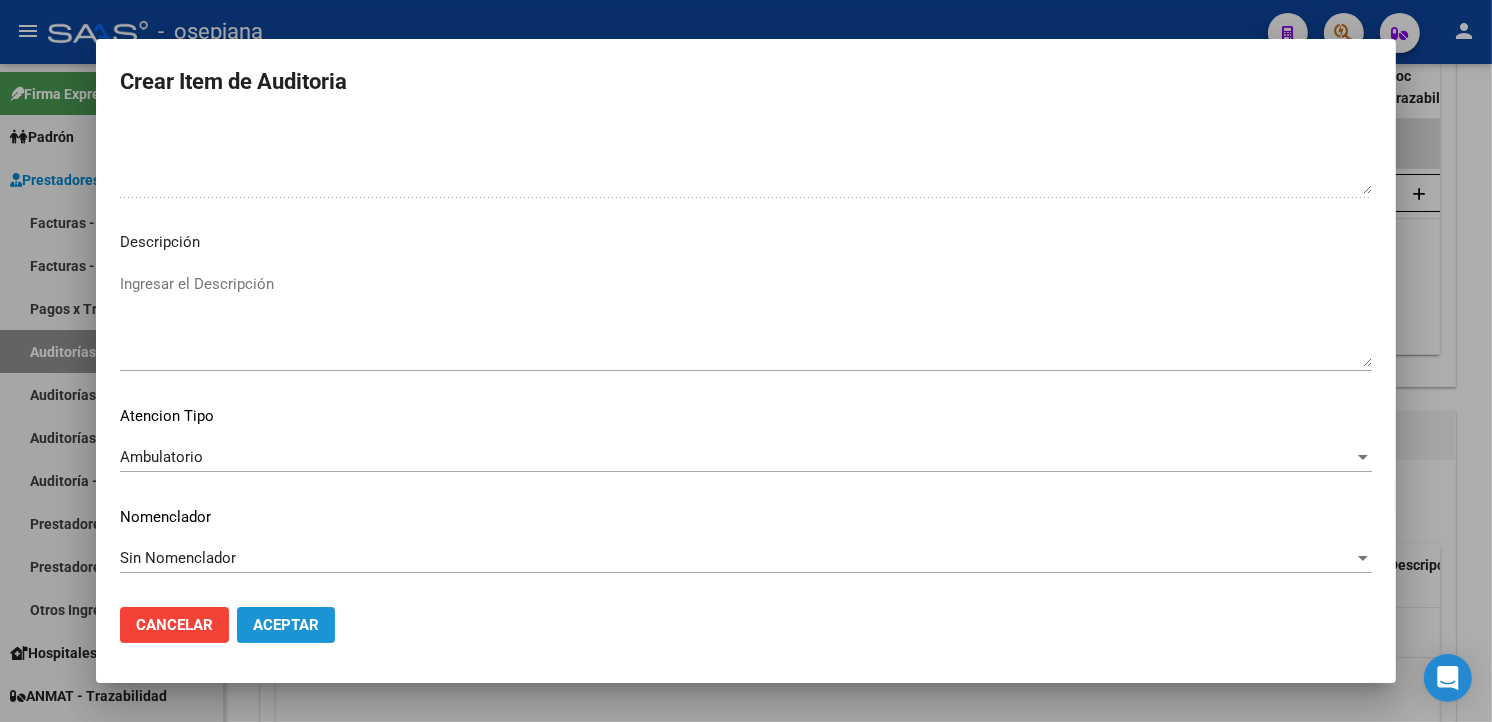 click on "Aceptar" 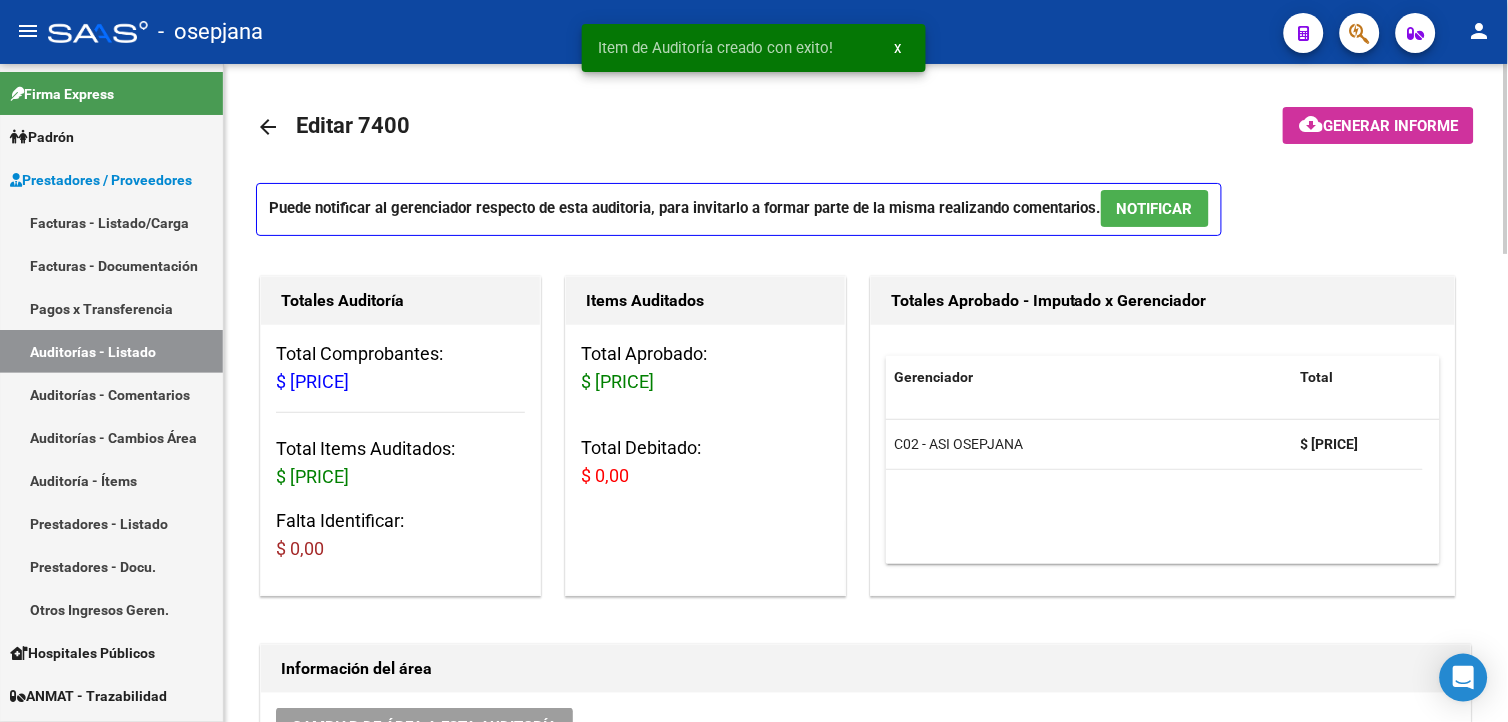 scroll, scrollTop: 0, scrollLeft: 0, axis: both 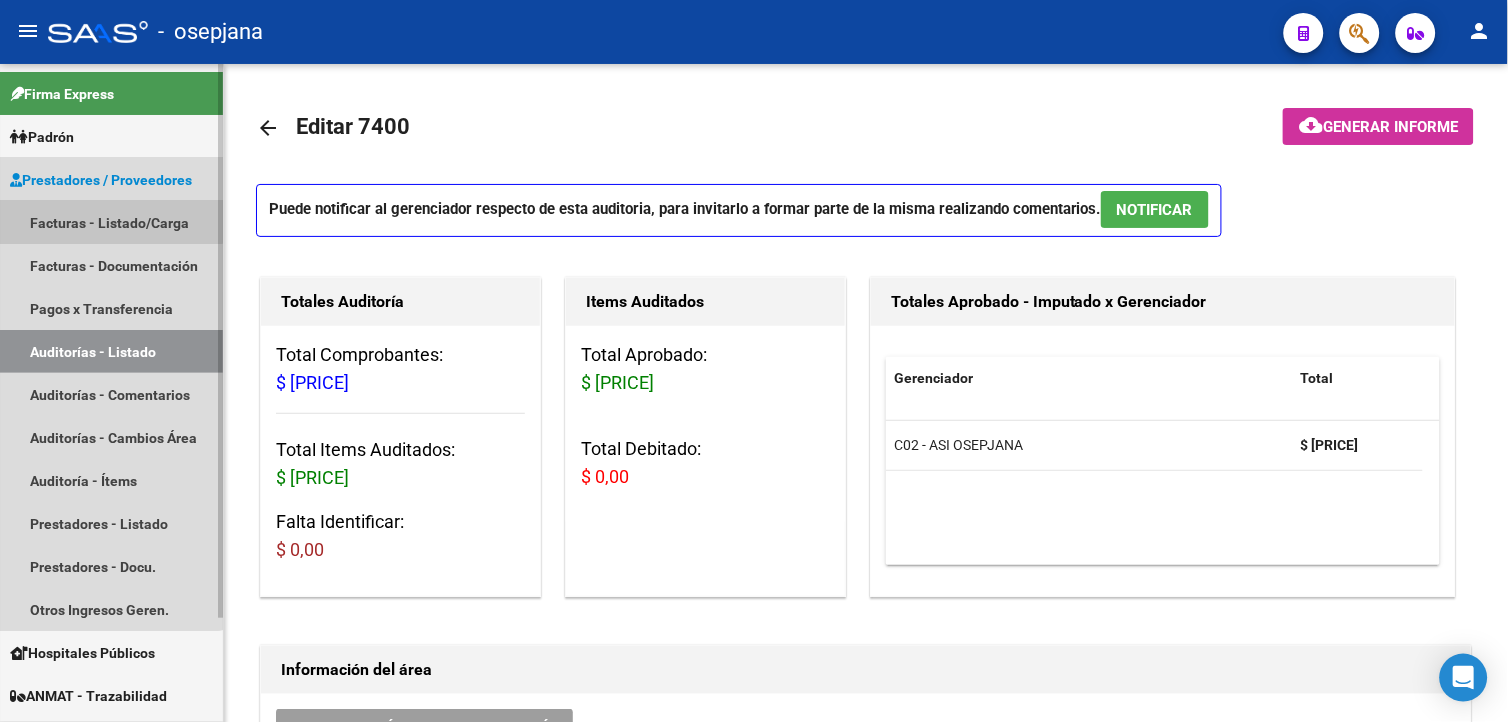 click on "Facturas - Listado/Carga" at bounding box center [111, 222] 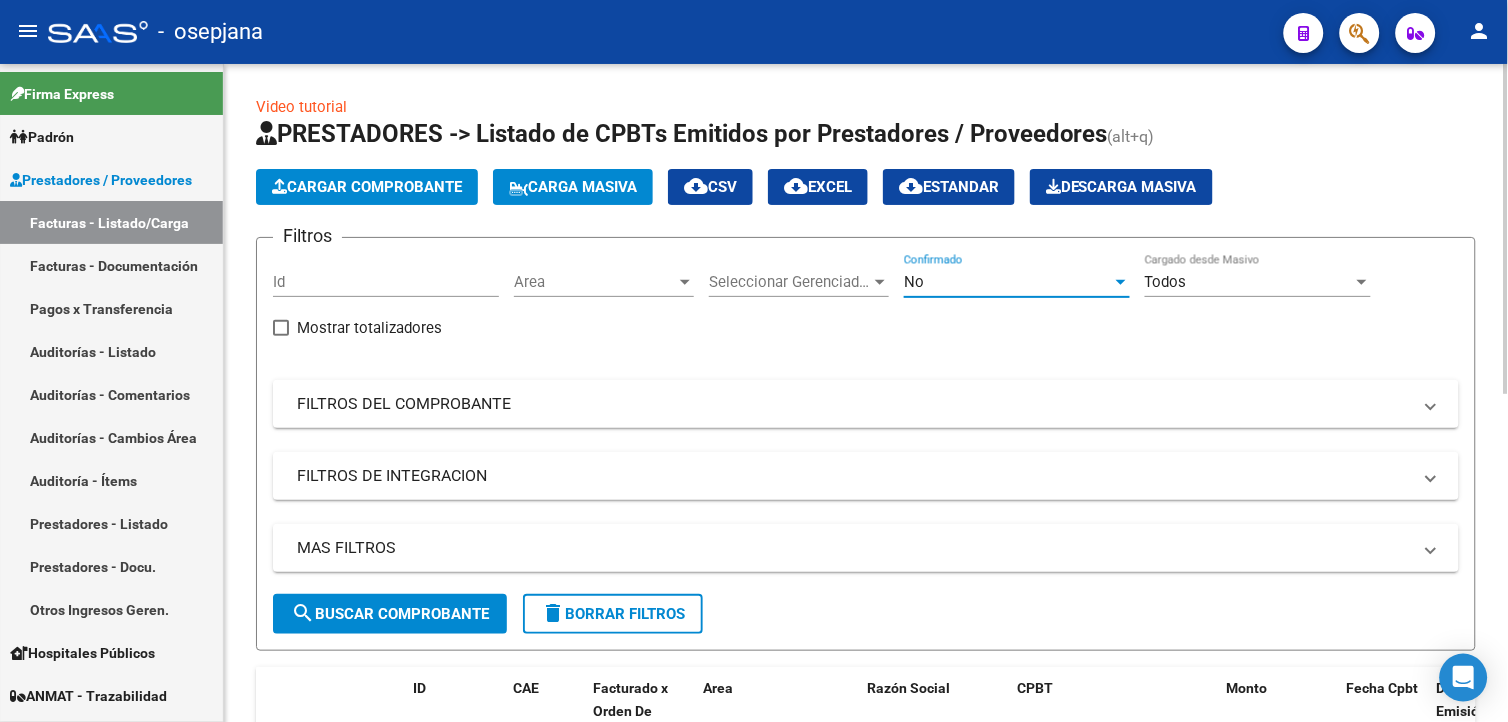 click on "No" at bounding box center [1008, 282] 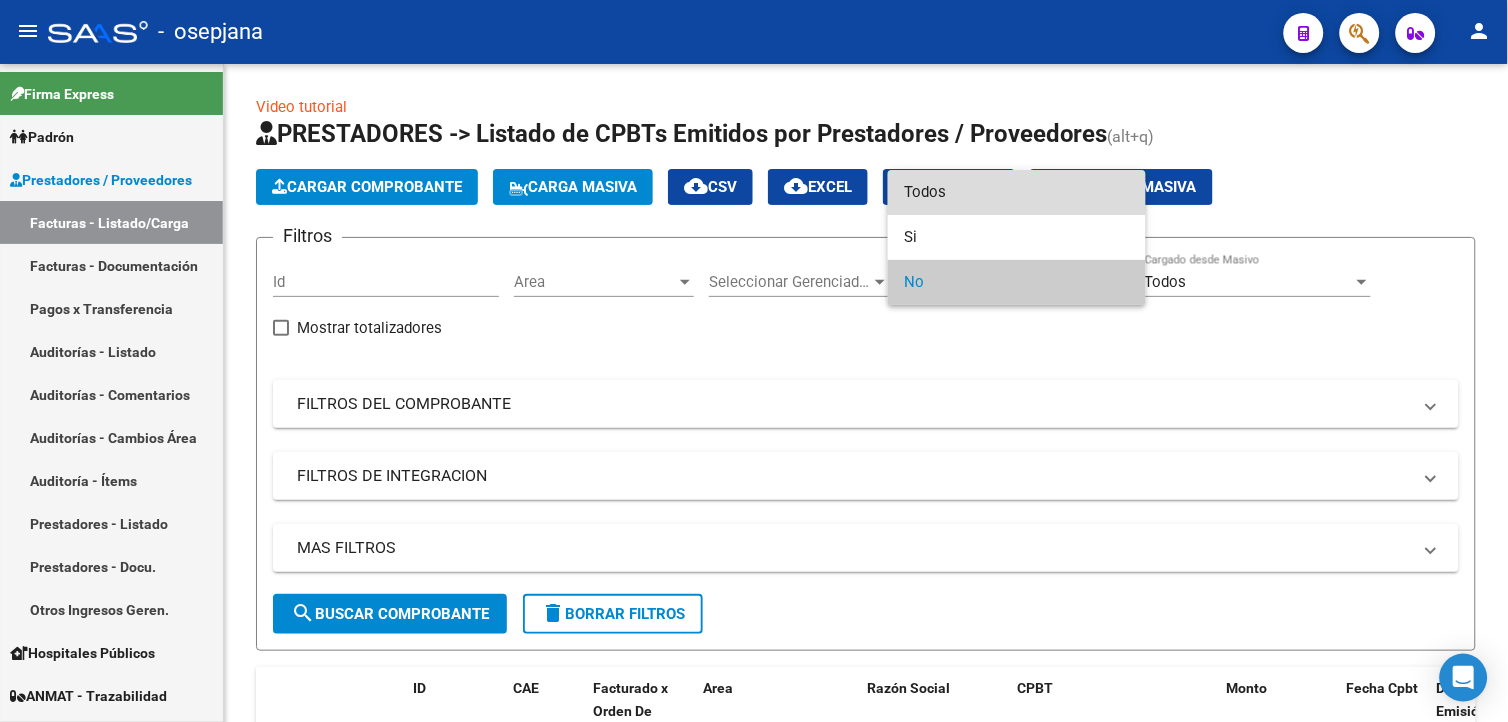 click on "Todos" at bounding box center (1017, 192) 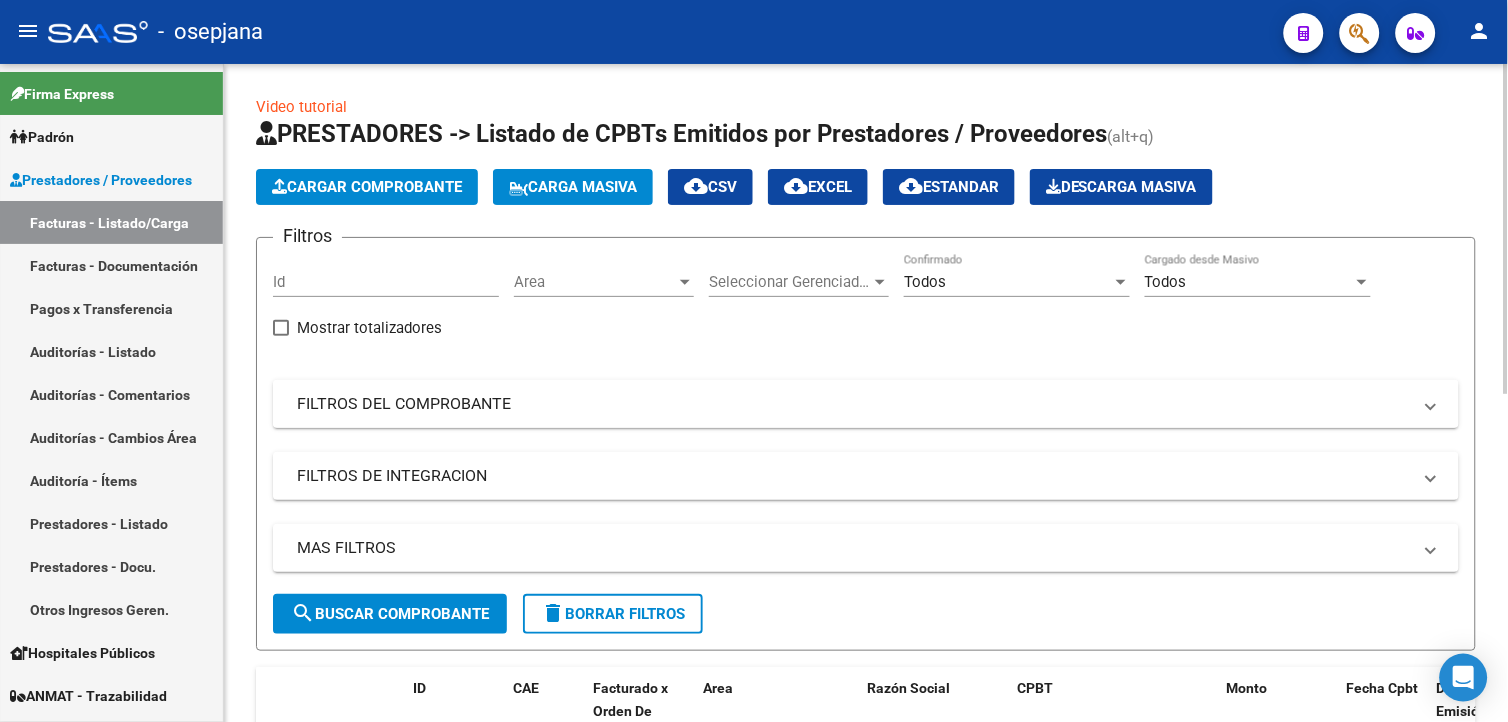 click on "FILTROS DEL COMPROBANTE" at bounding box center (854, 404) 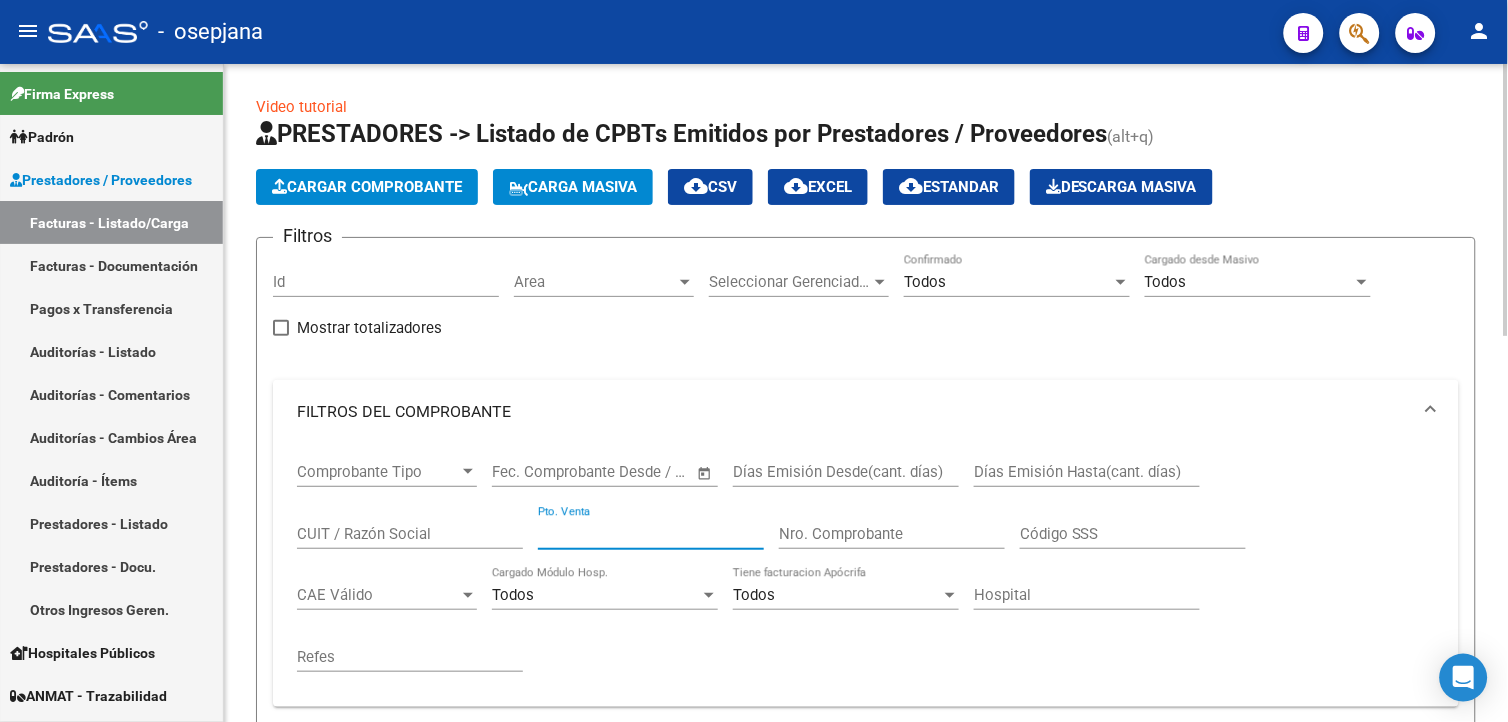 click on "Pto. Venta" at bounding box center (651, 534) 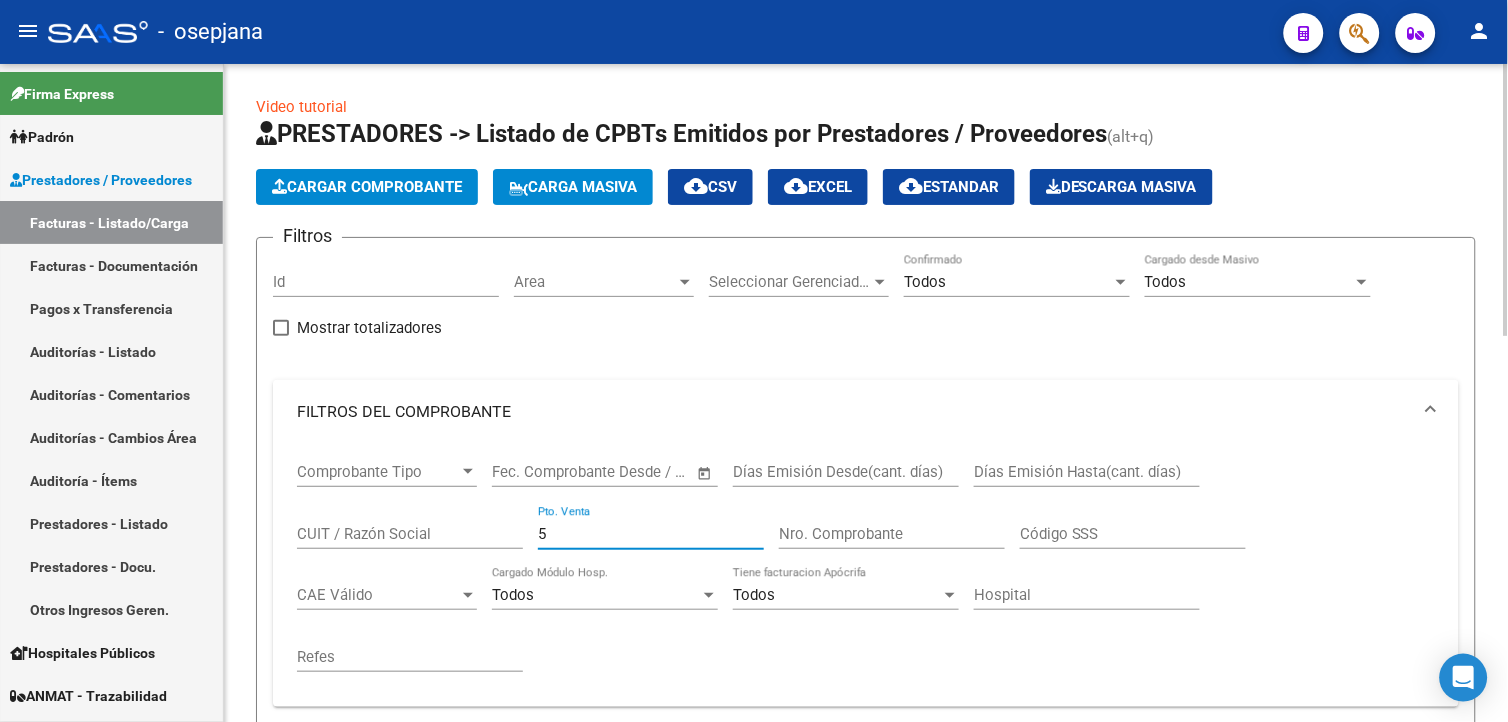 type on "5" 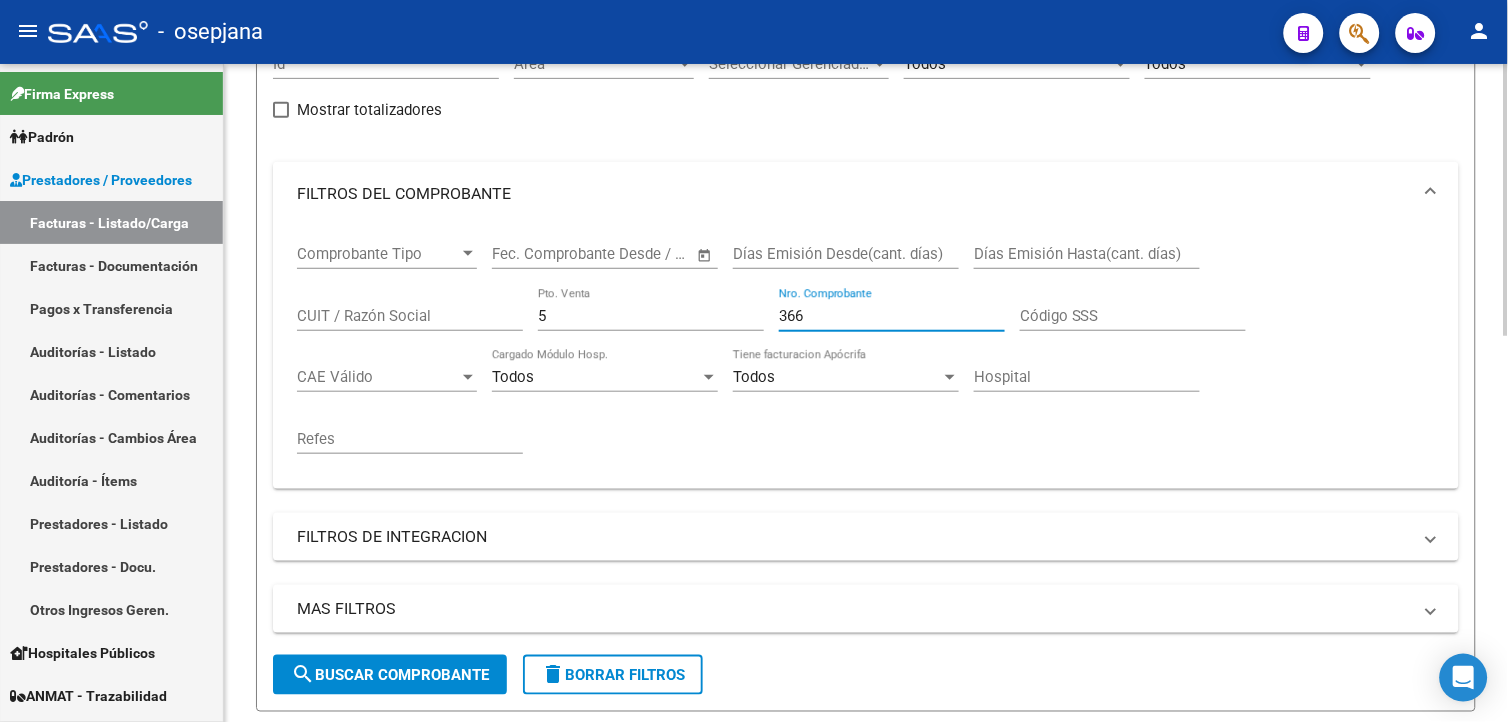 scroll, scrollTop: 222, scrollLeft: 0, axis: vertical 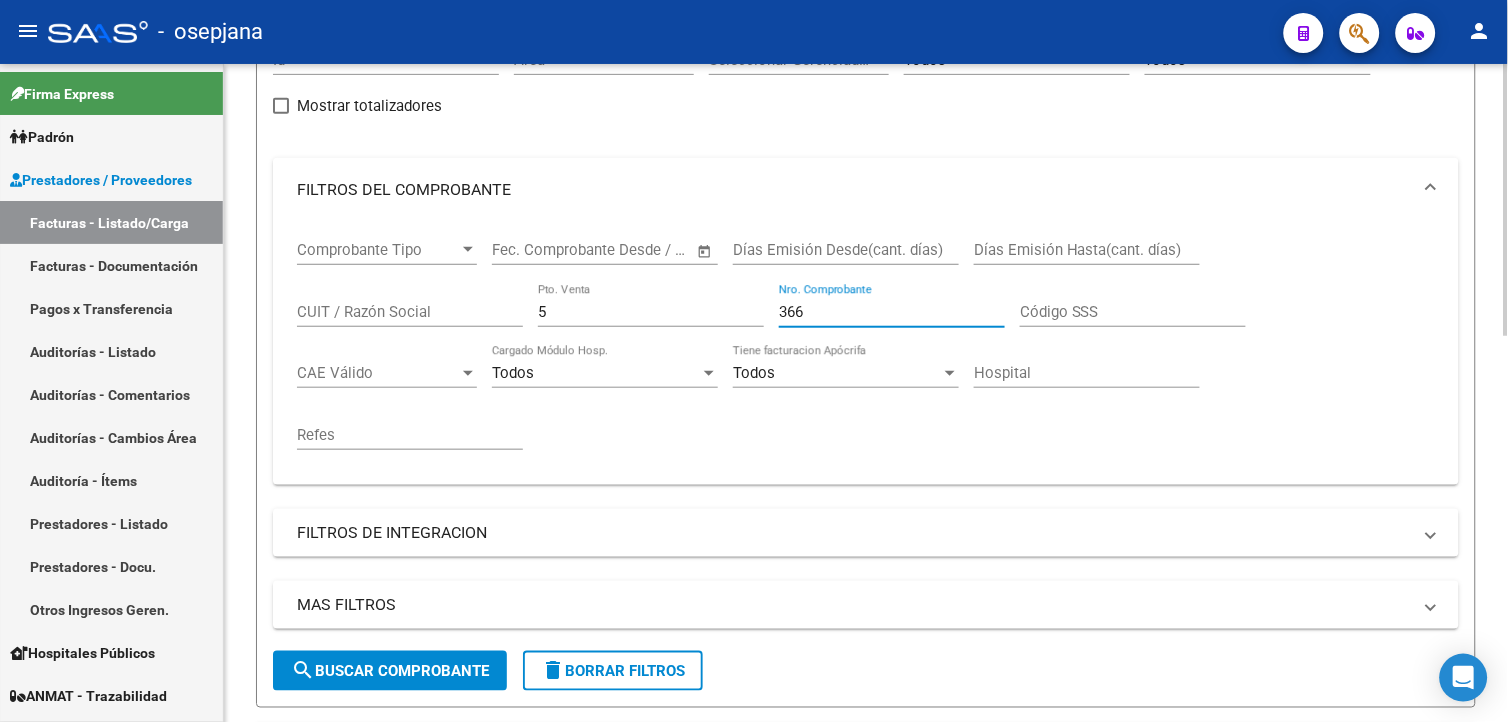type on "366" 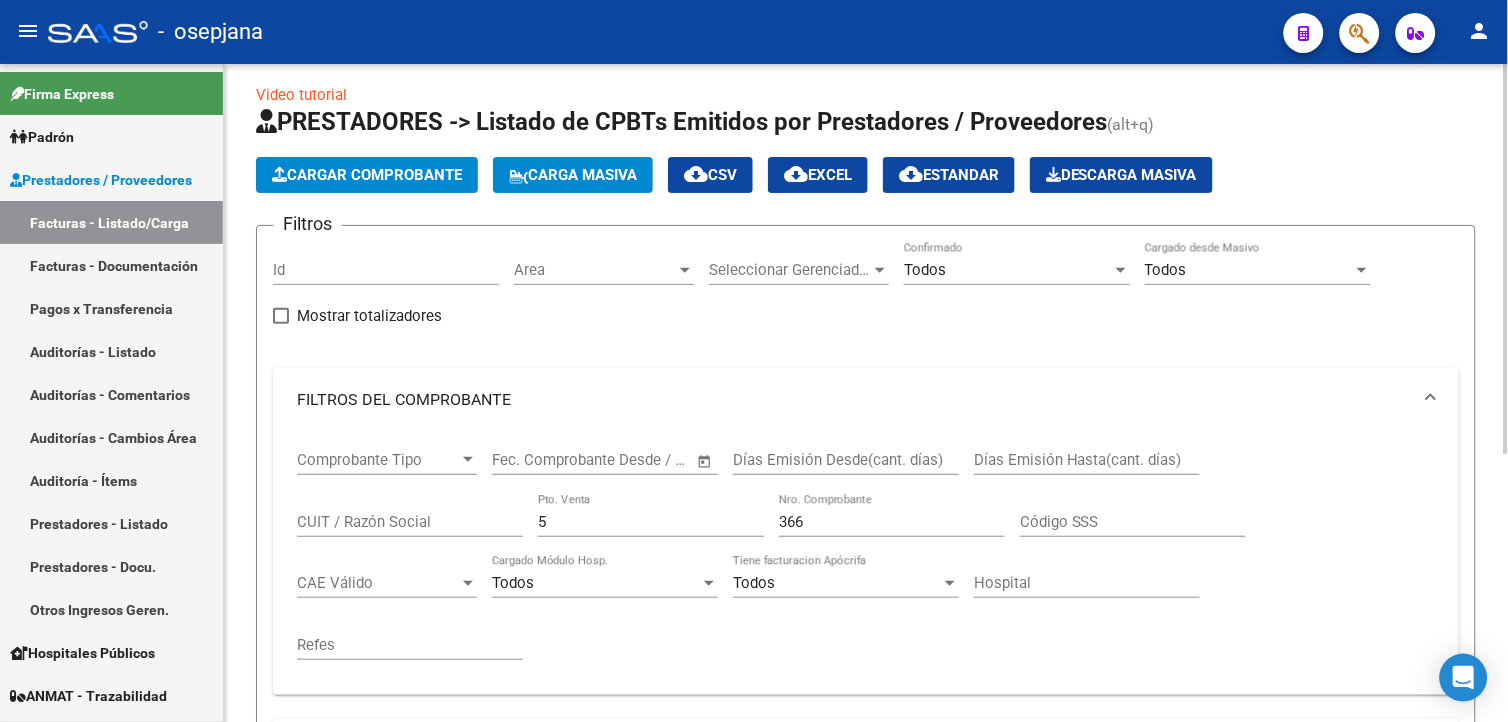 scroll, scrollTop: 0, scrollLeft: 0, axis: both 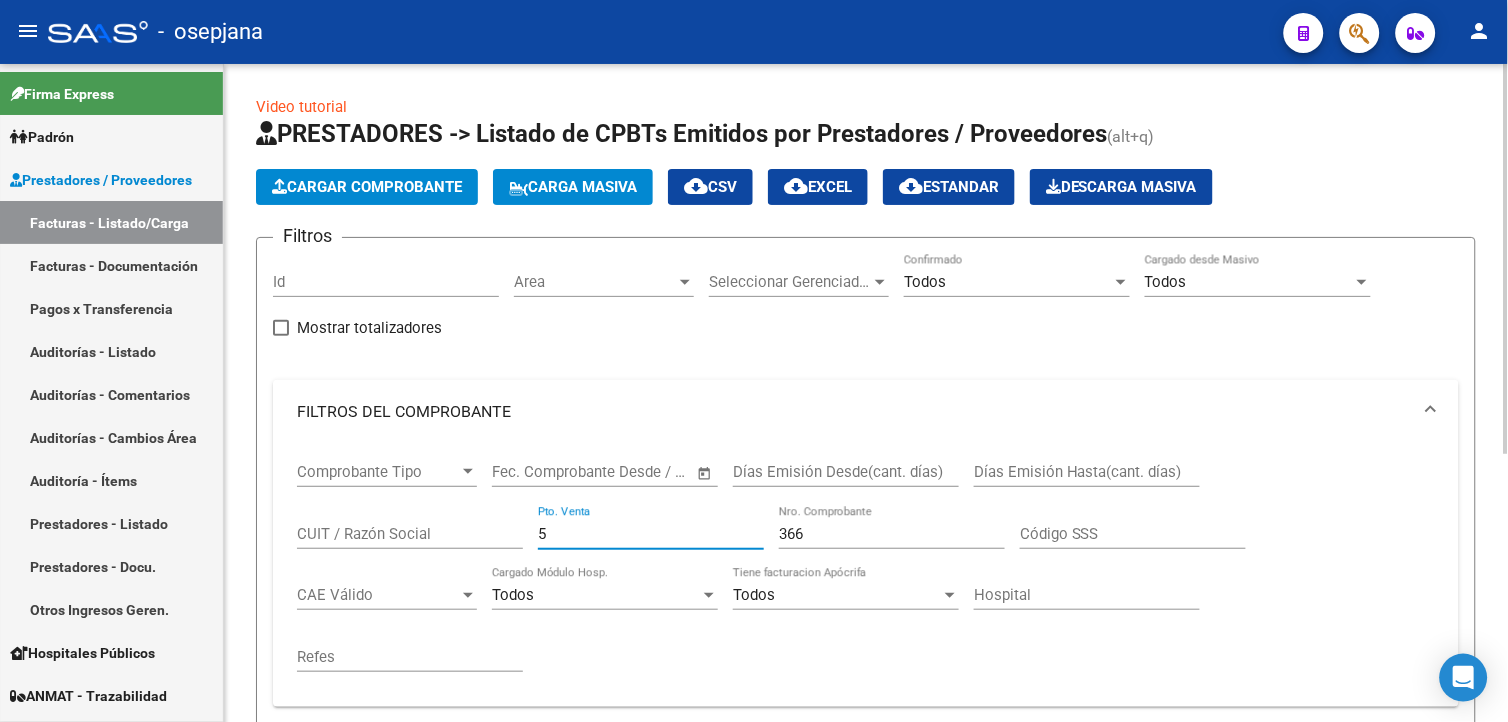 drag, startPoint x: 572, startPoint y: 532, endPoint x: 457, endPoint y: 522, distance: 115.43397 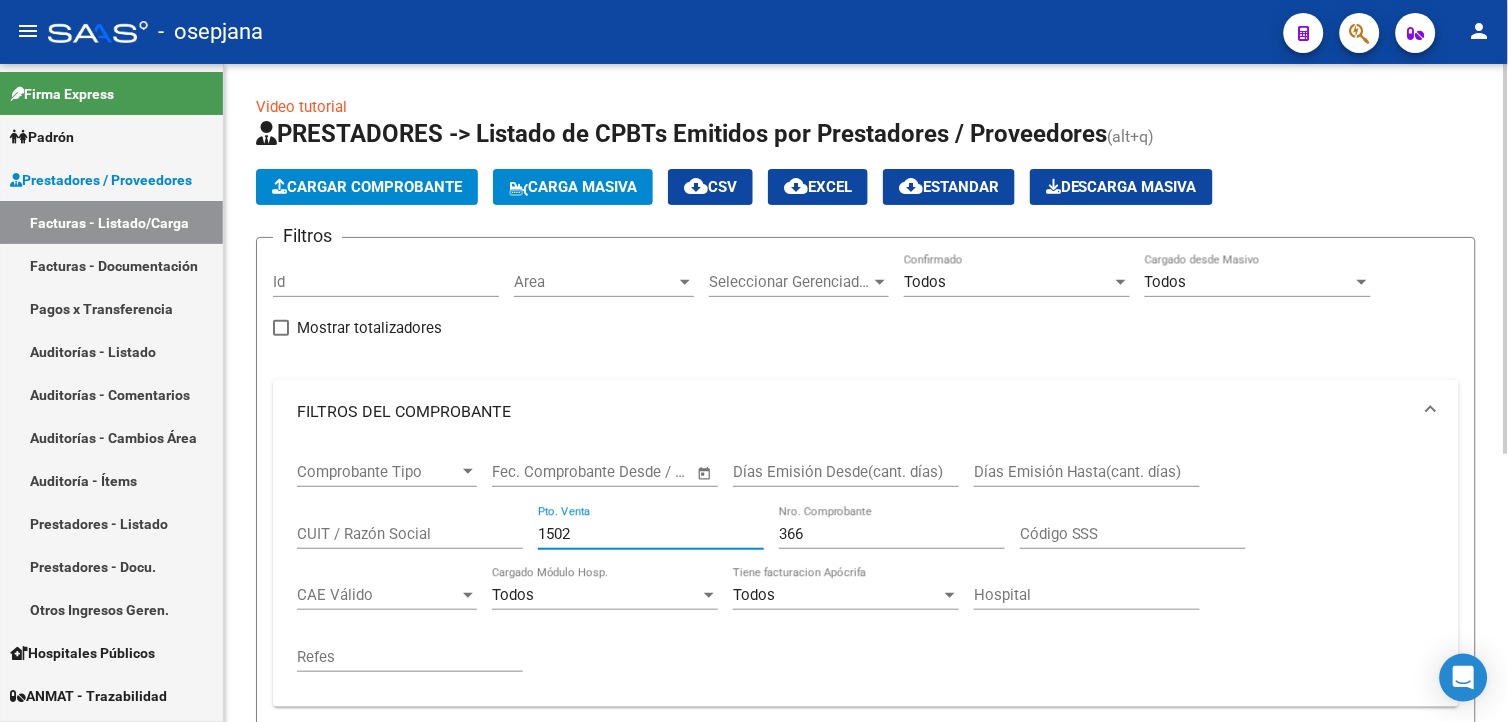 type on "1502" 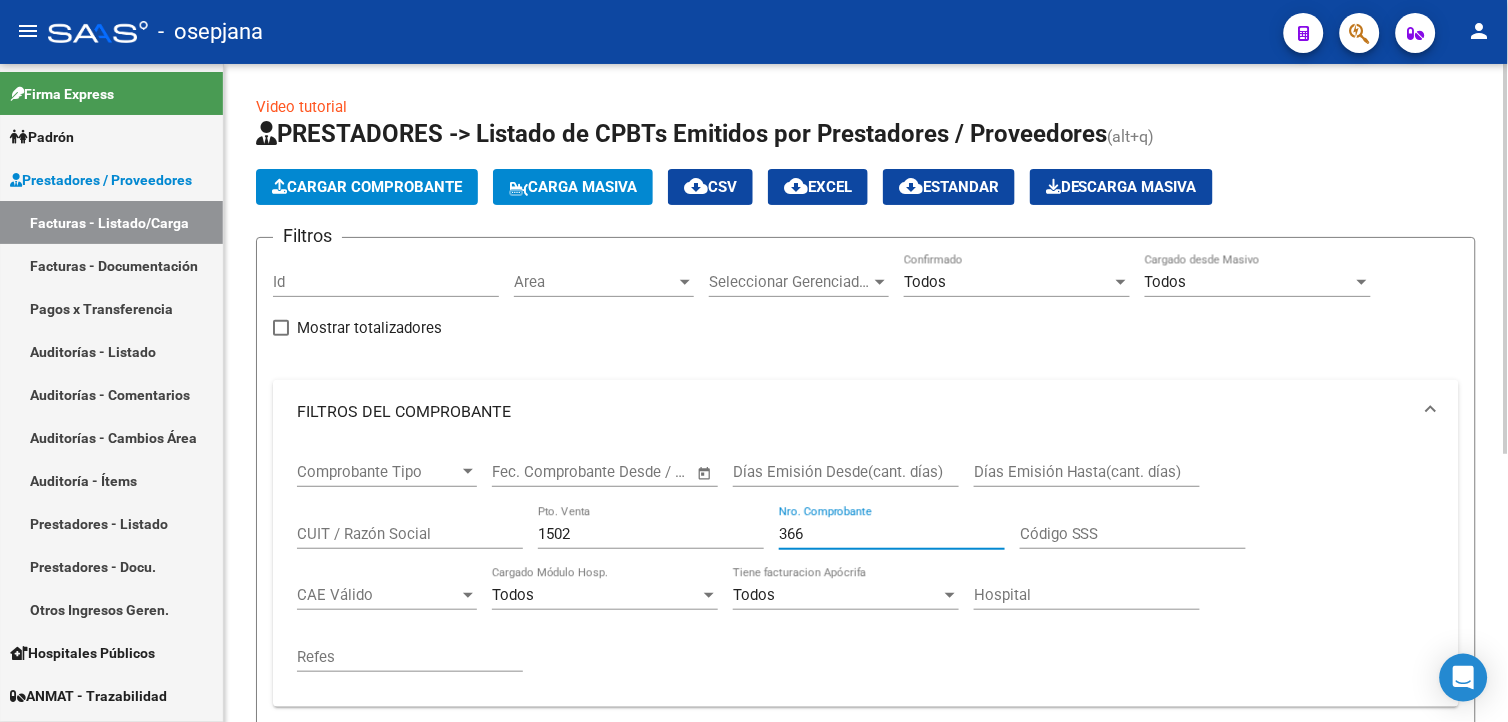 drag, startPoint x: 884, startPoint y: 532, endPoint x: 495, endPoint y: 526, distance: 389.04626 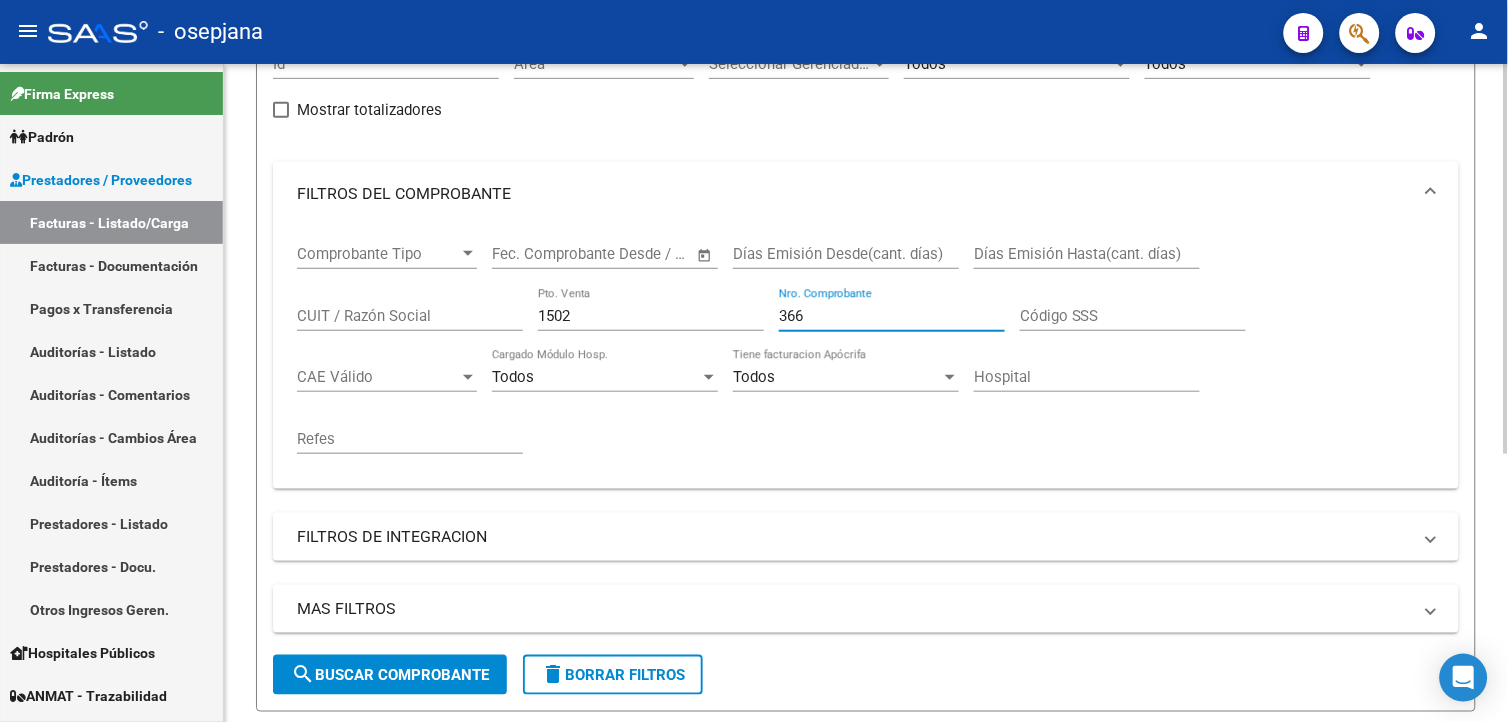scroll, scrollTop: 222, scrollLeft: 0, axis: vertical 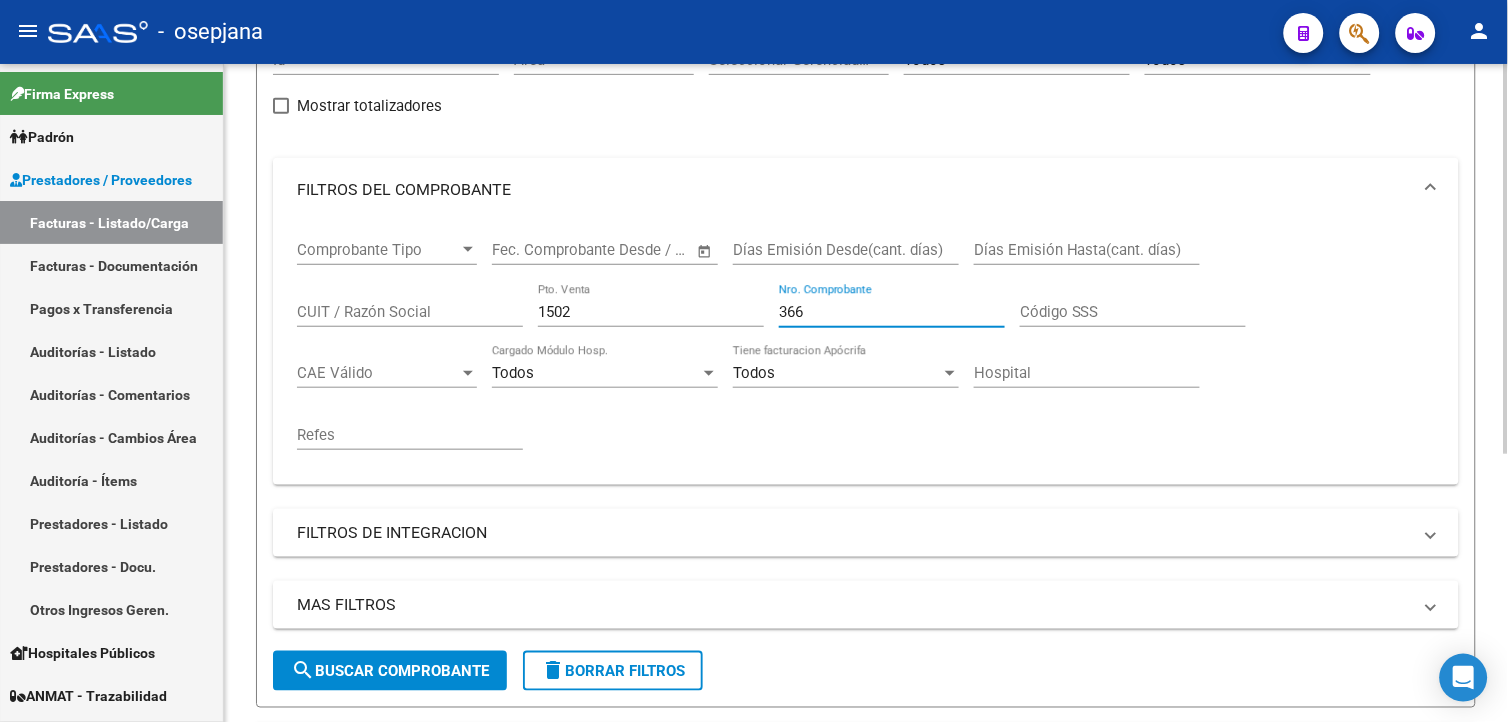 type on "[NUMBER]" 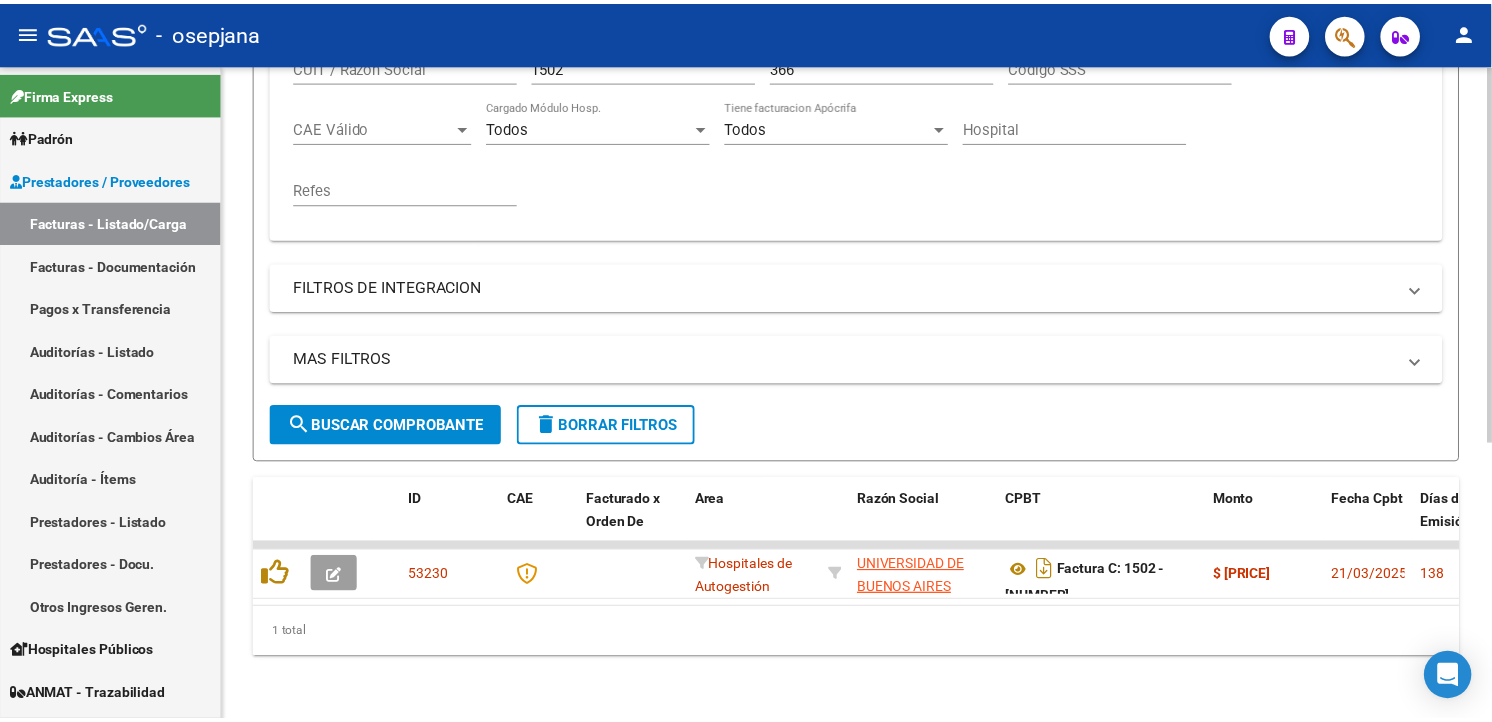 scroll, scrollTop: 484, scrollLeft: 0, axis: vertical 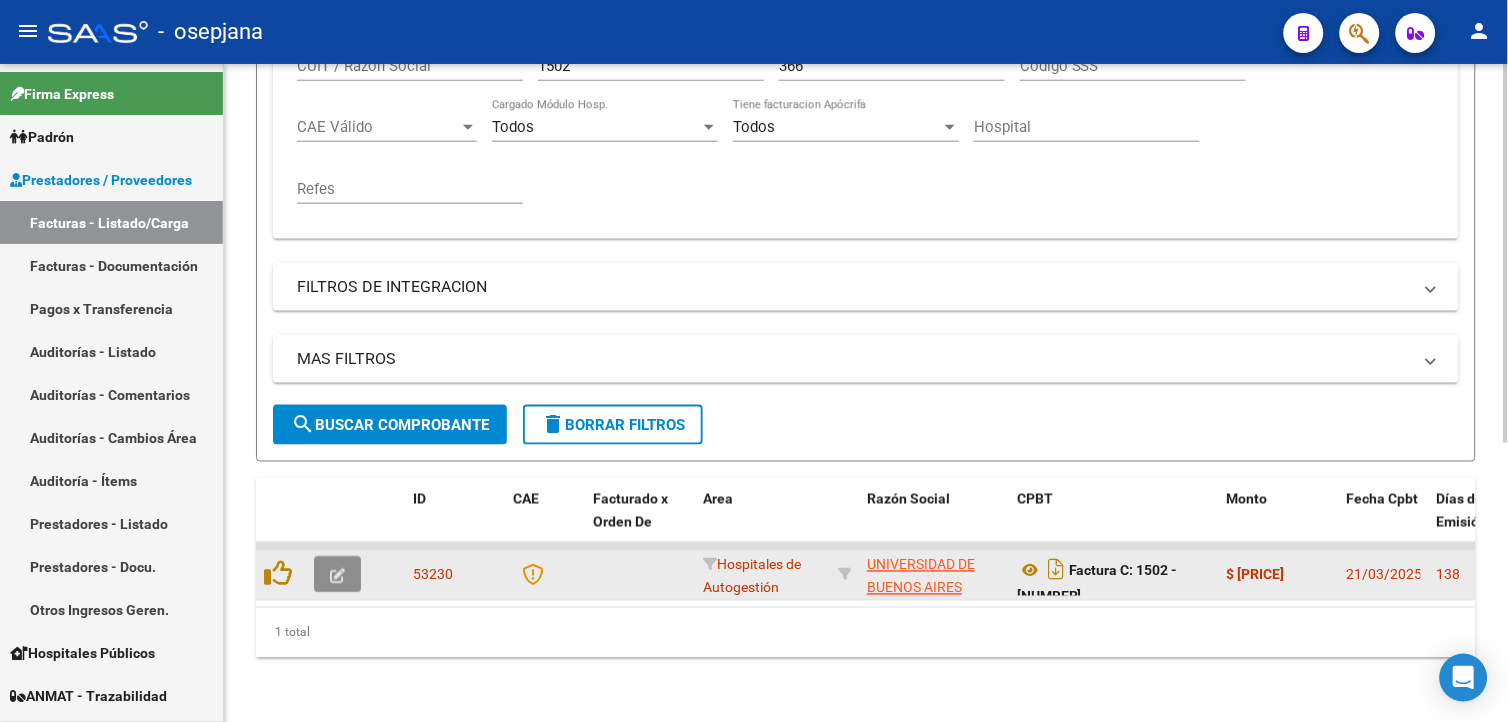 click 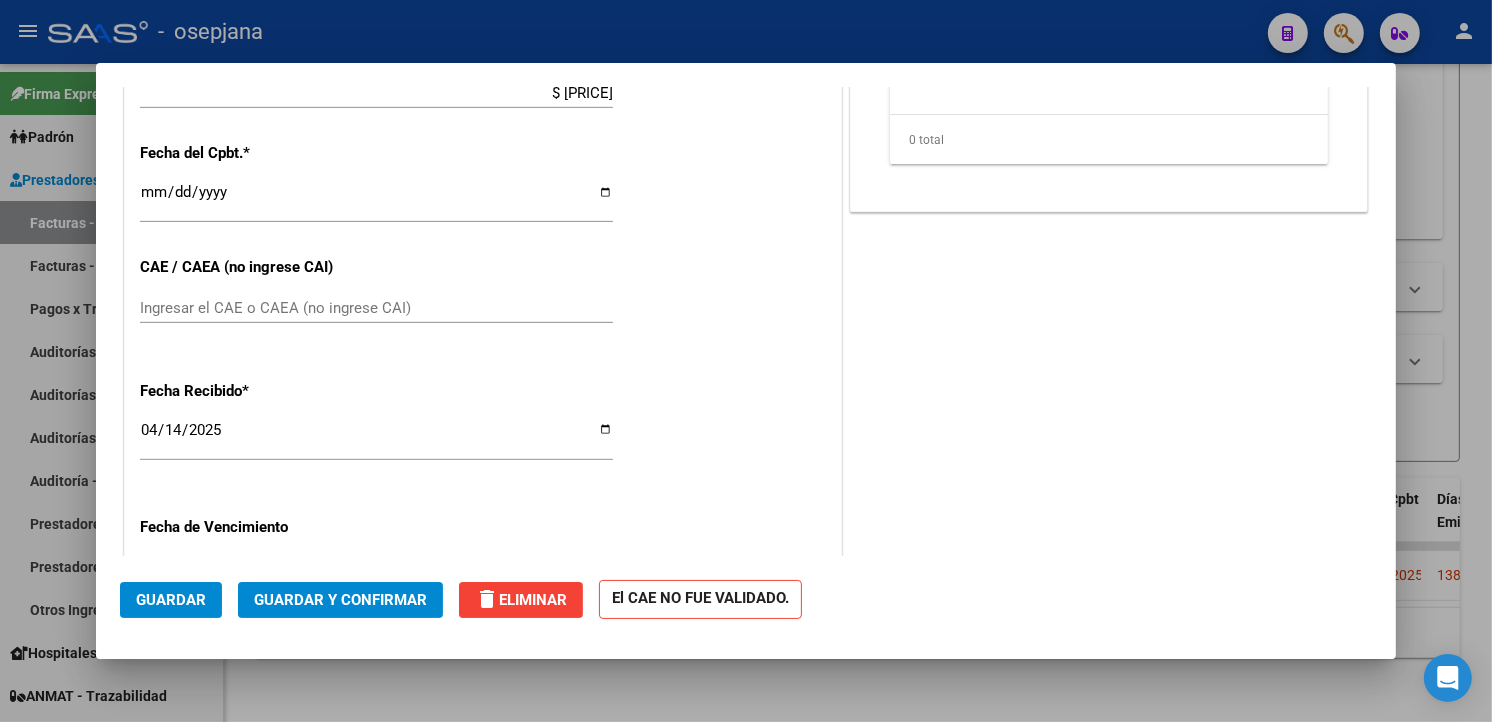 scroll, scrollTop: 1167, scrollLeft: 0, axis: vertical 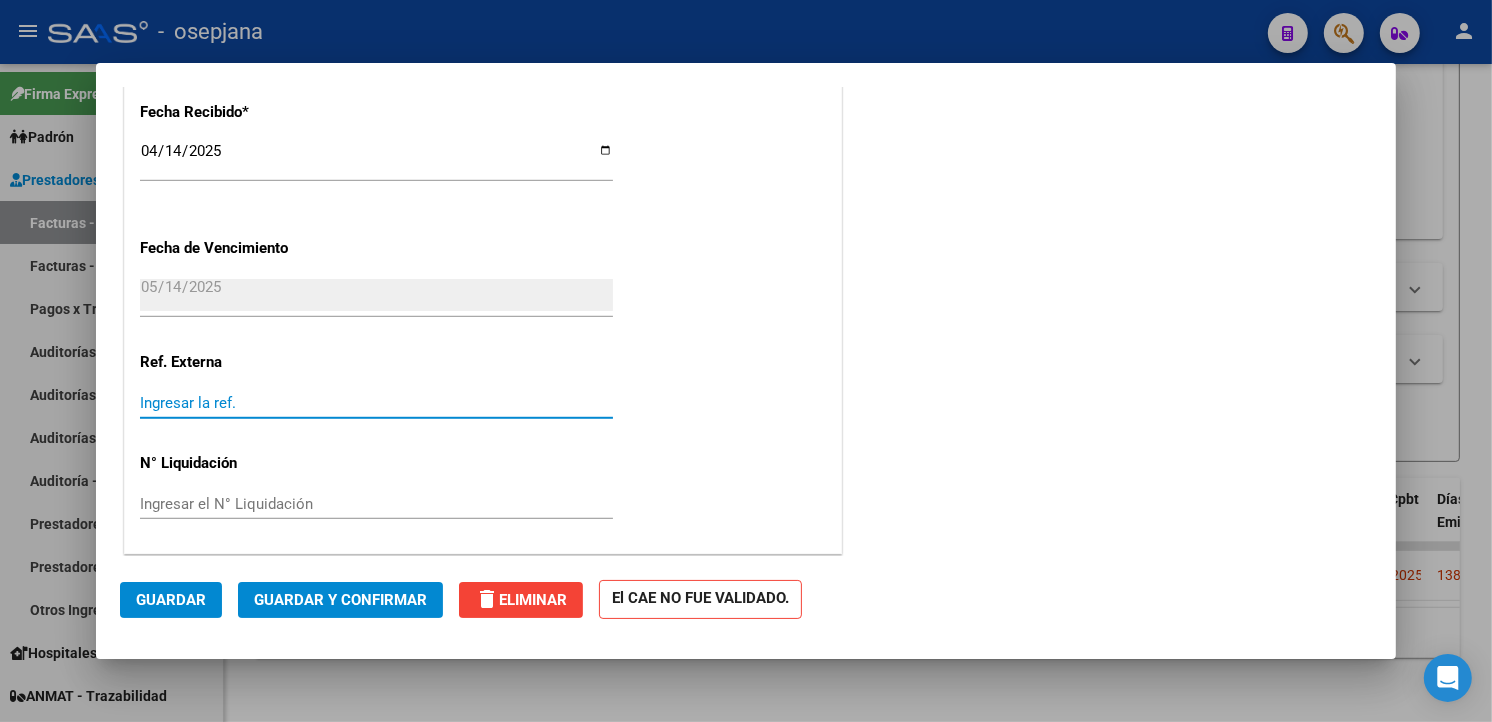 drag, startPoint x: 227, startPoint y: 400, endPoint x: 260, endPoint y: 402, distance: 33.06055 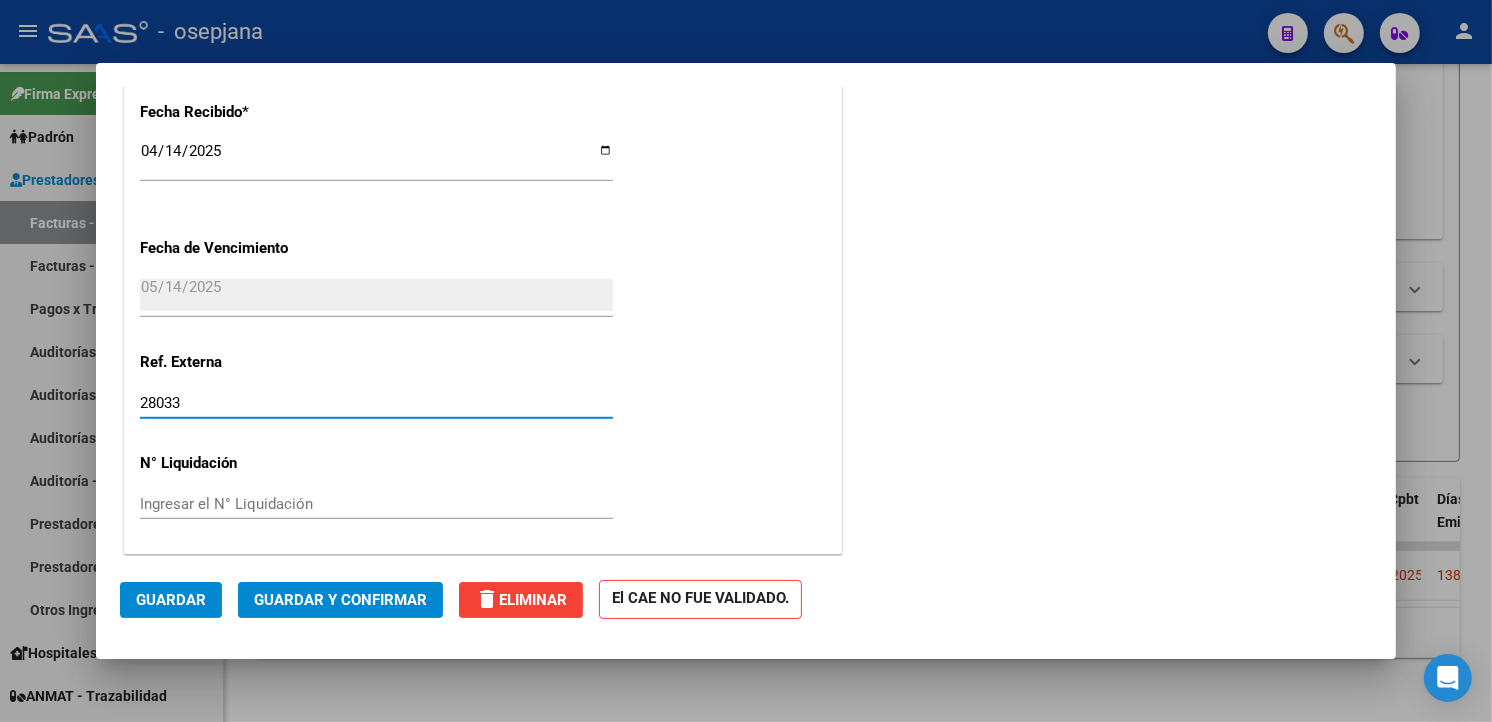 type on "28033" 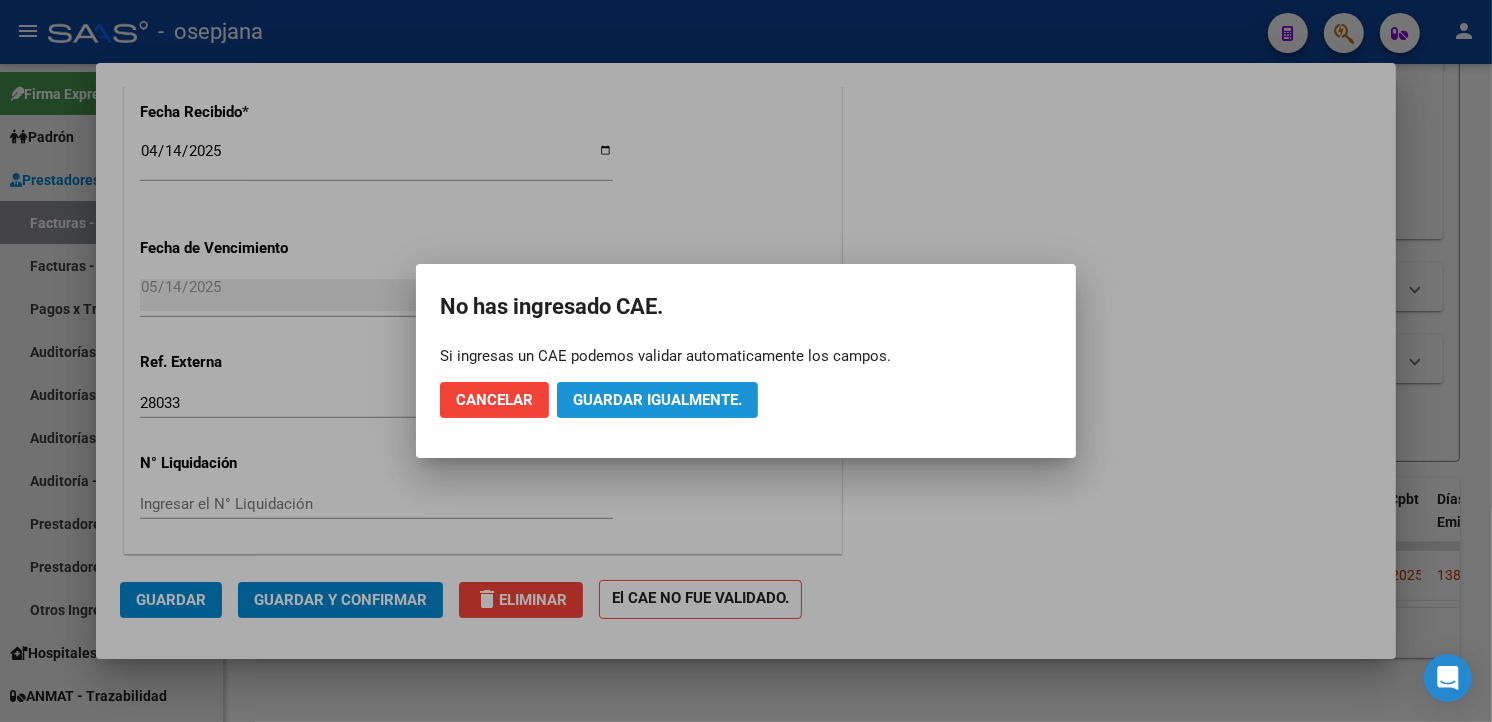 click on "Guardar igualmente." 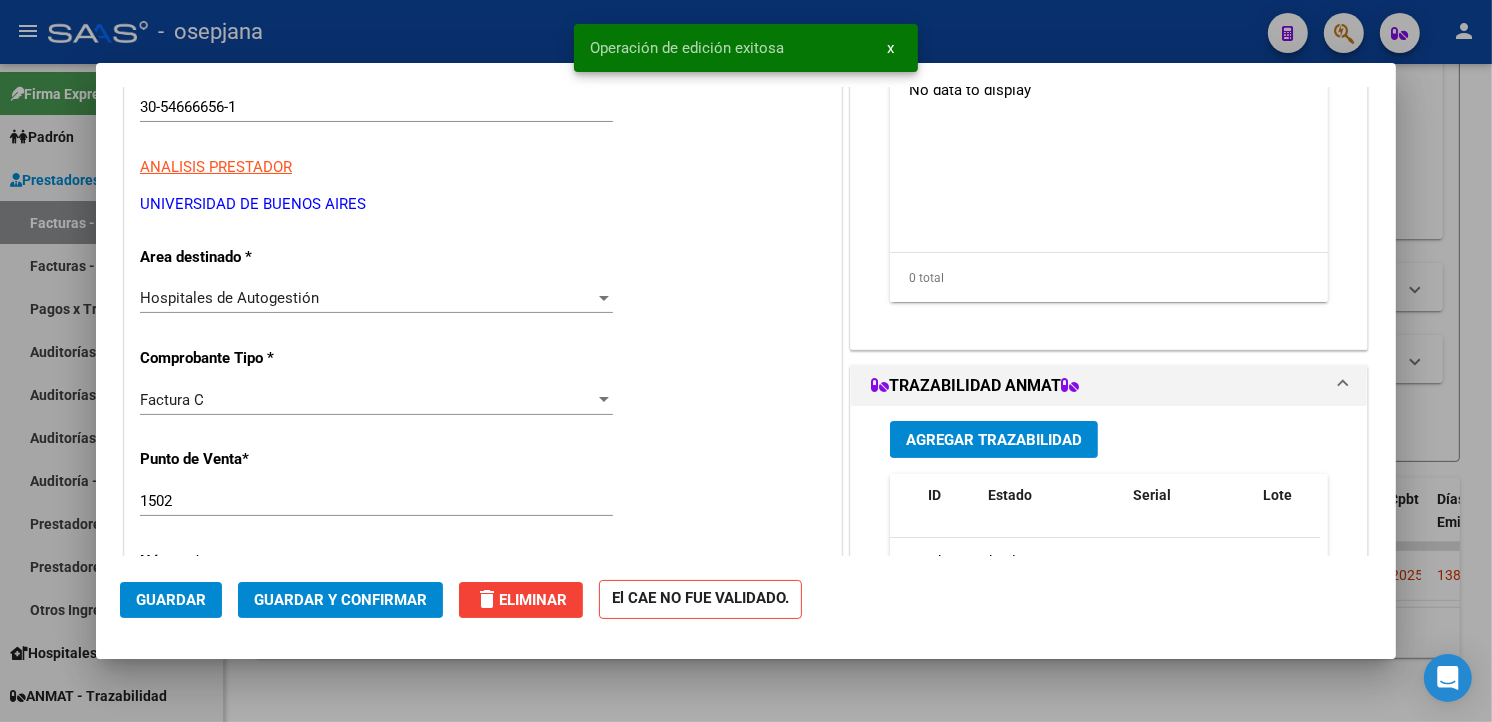 scroll, scrollTop: 0, scrollLeft: 0, axis: both 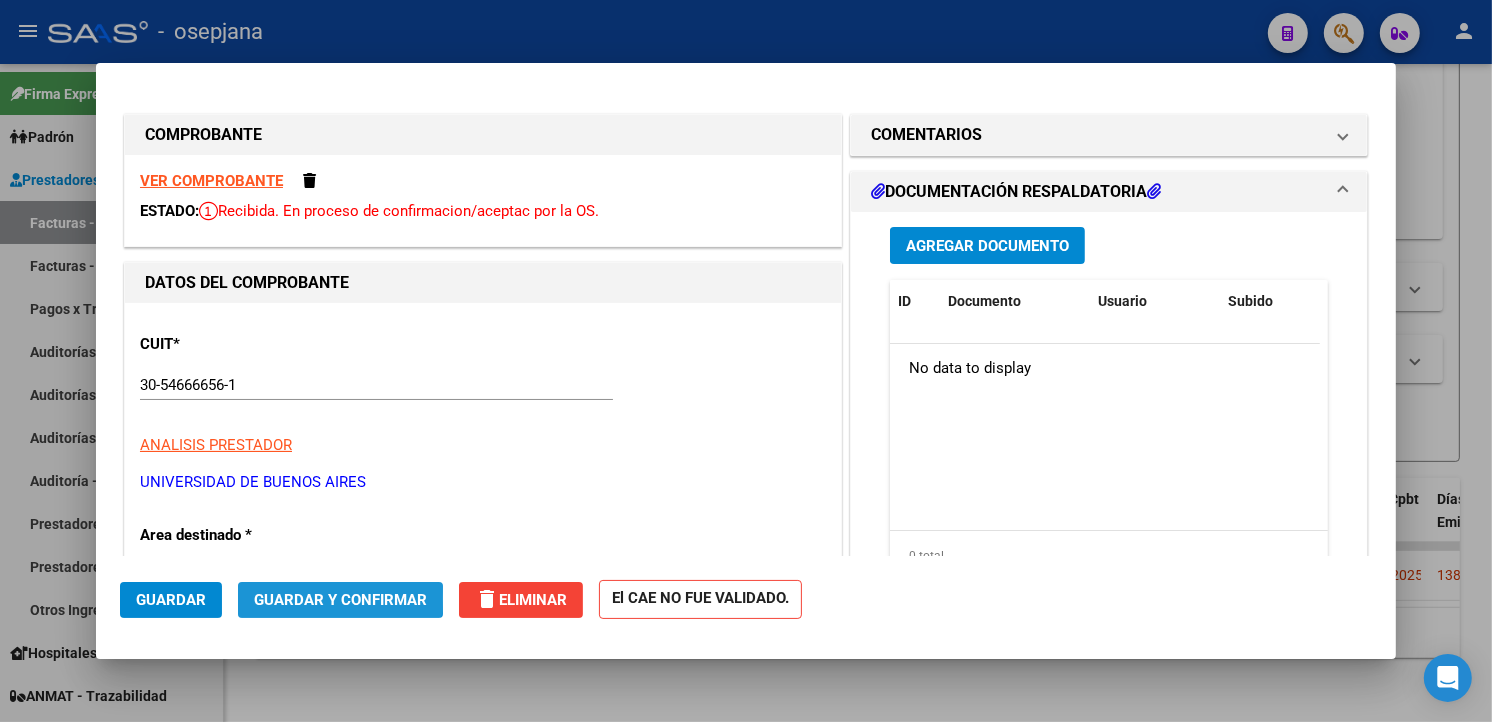 click on "Guardar y Confirmar" 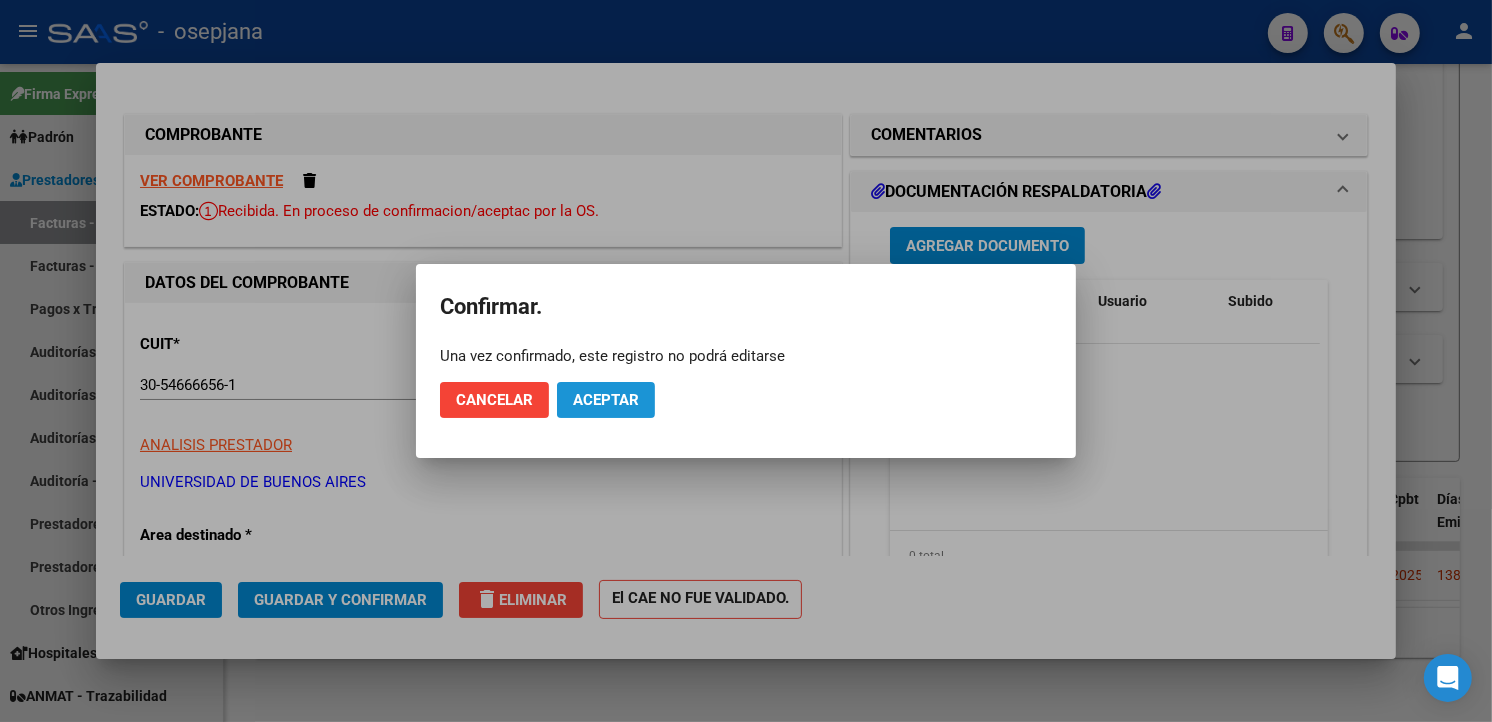 click on "Aceptar" 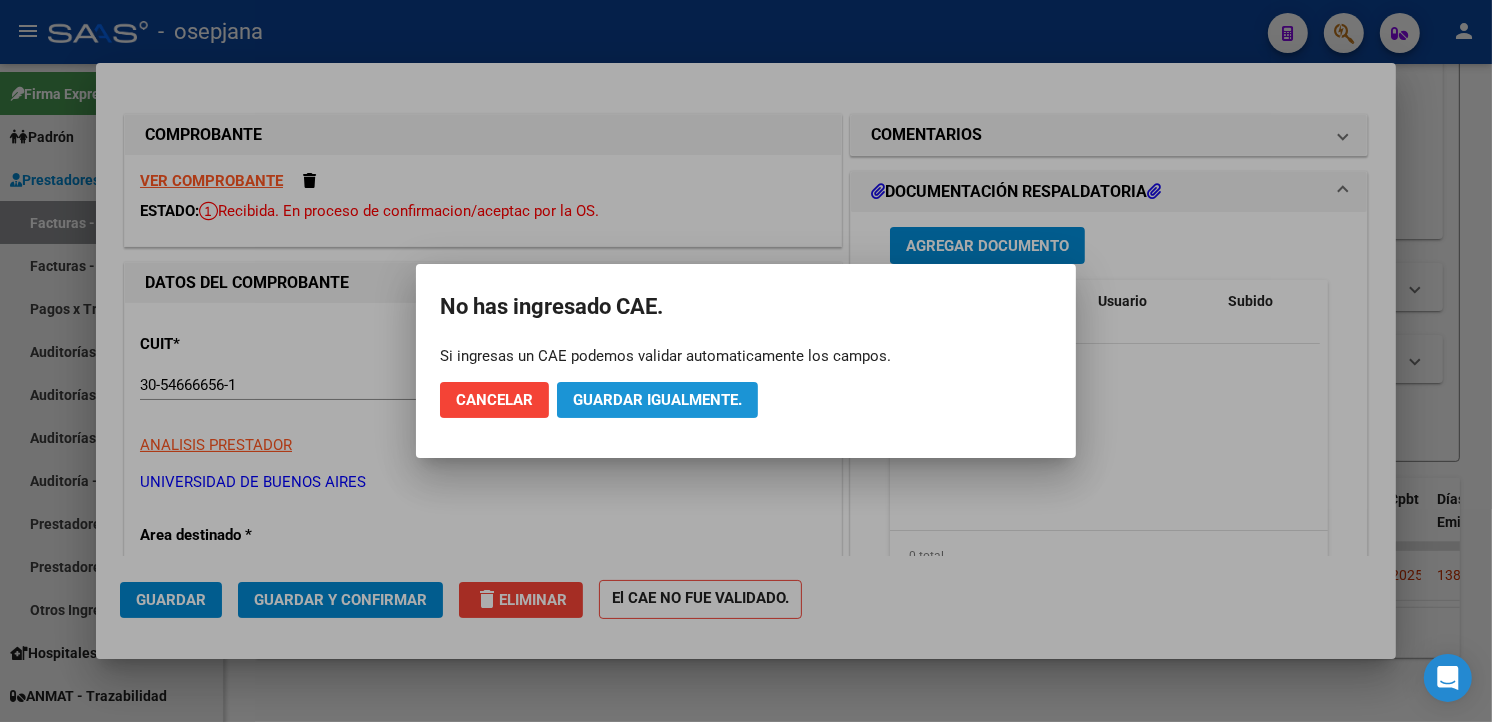 click on "Guardar igualmente." 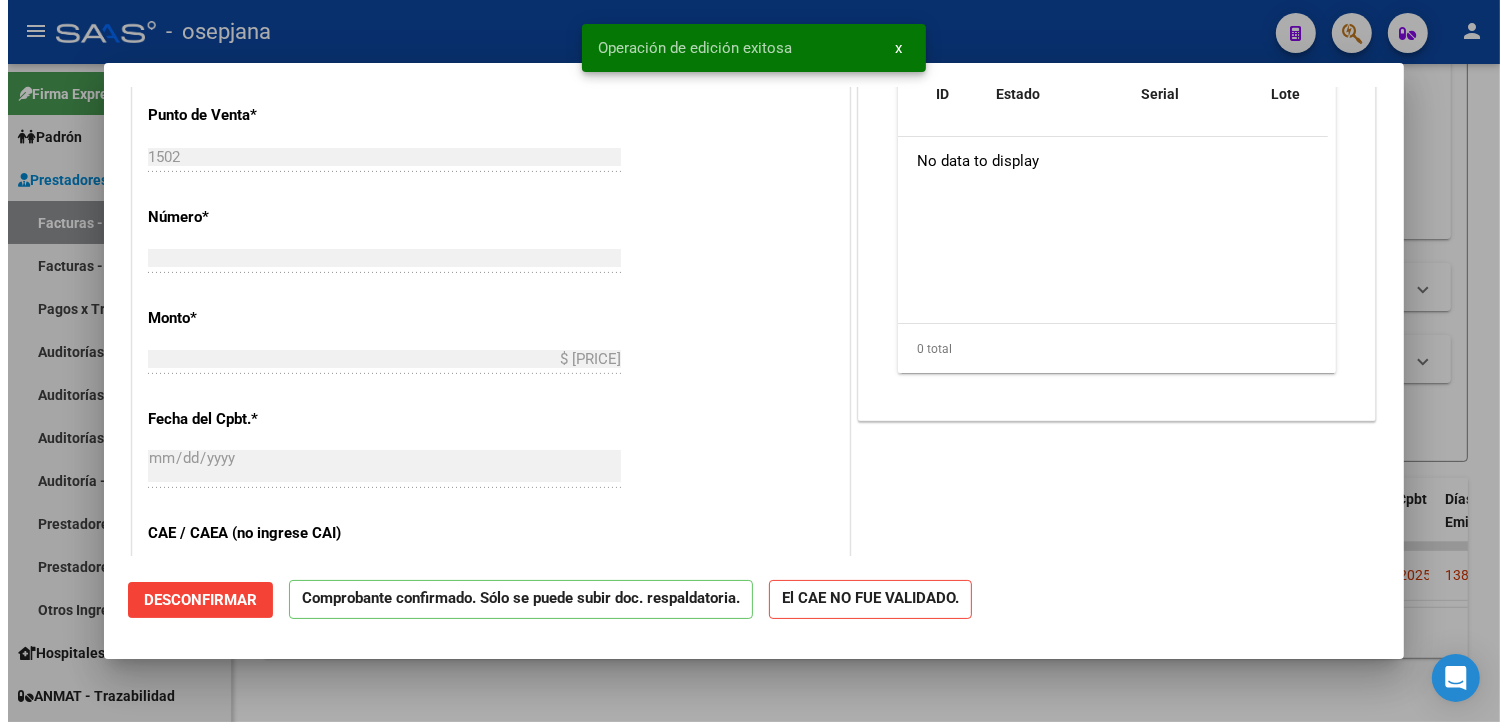 scroll, scrollTop: 555, scrollLeft: 0, axis: vertical 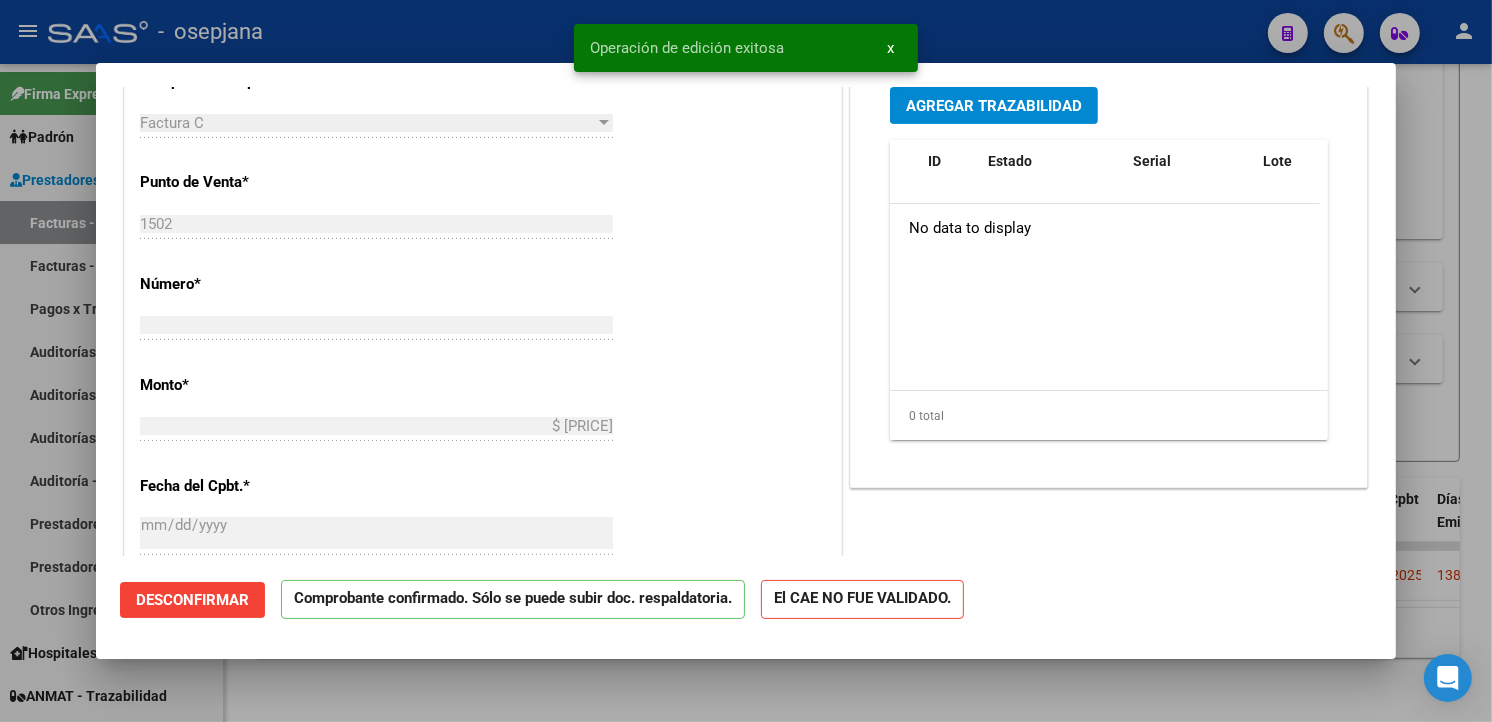 click at bounding box center [746, 361] 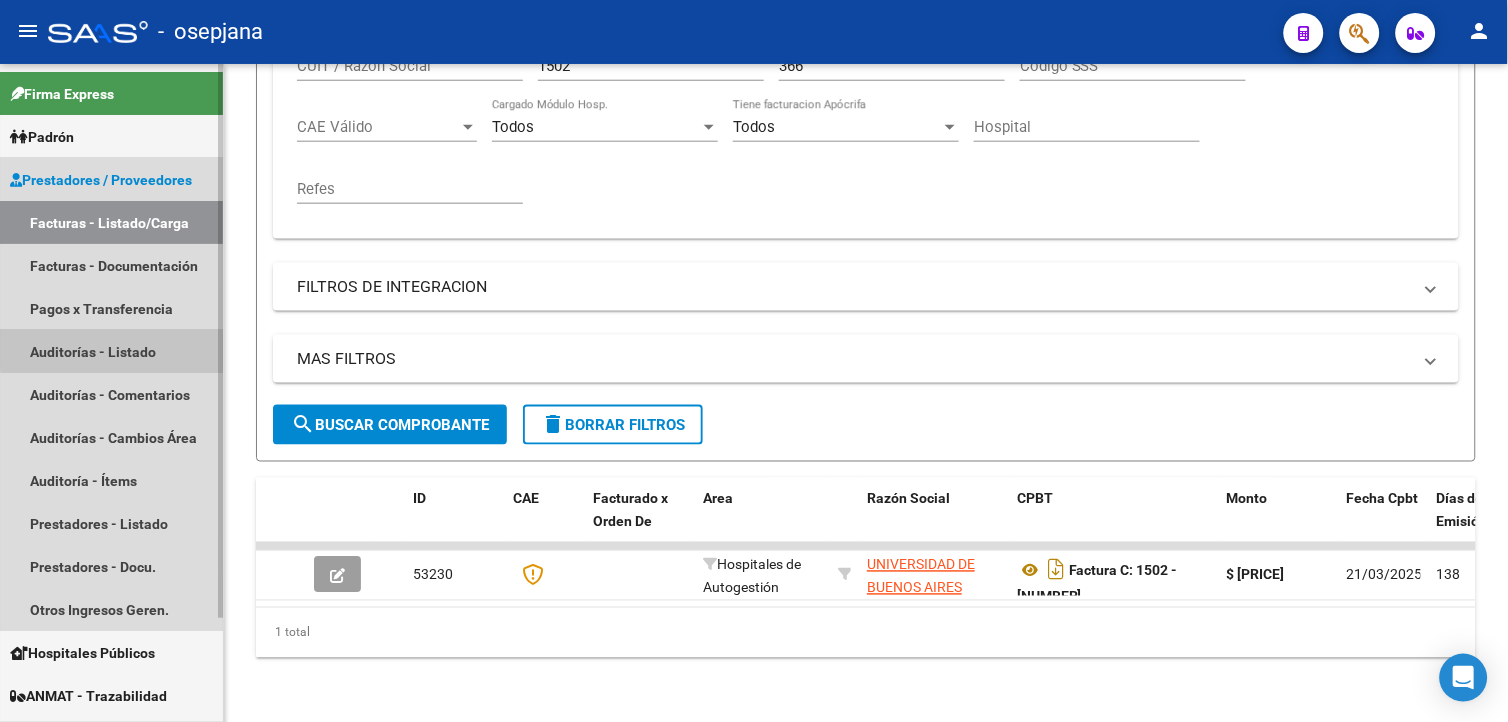click on "Auditorías - Listado" at bounding box center [111, 351] 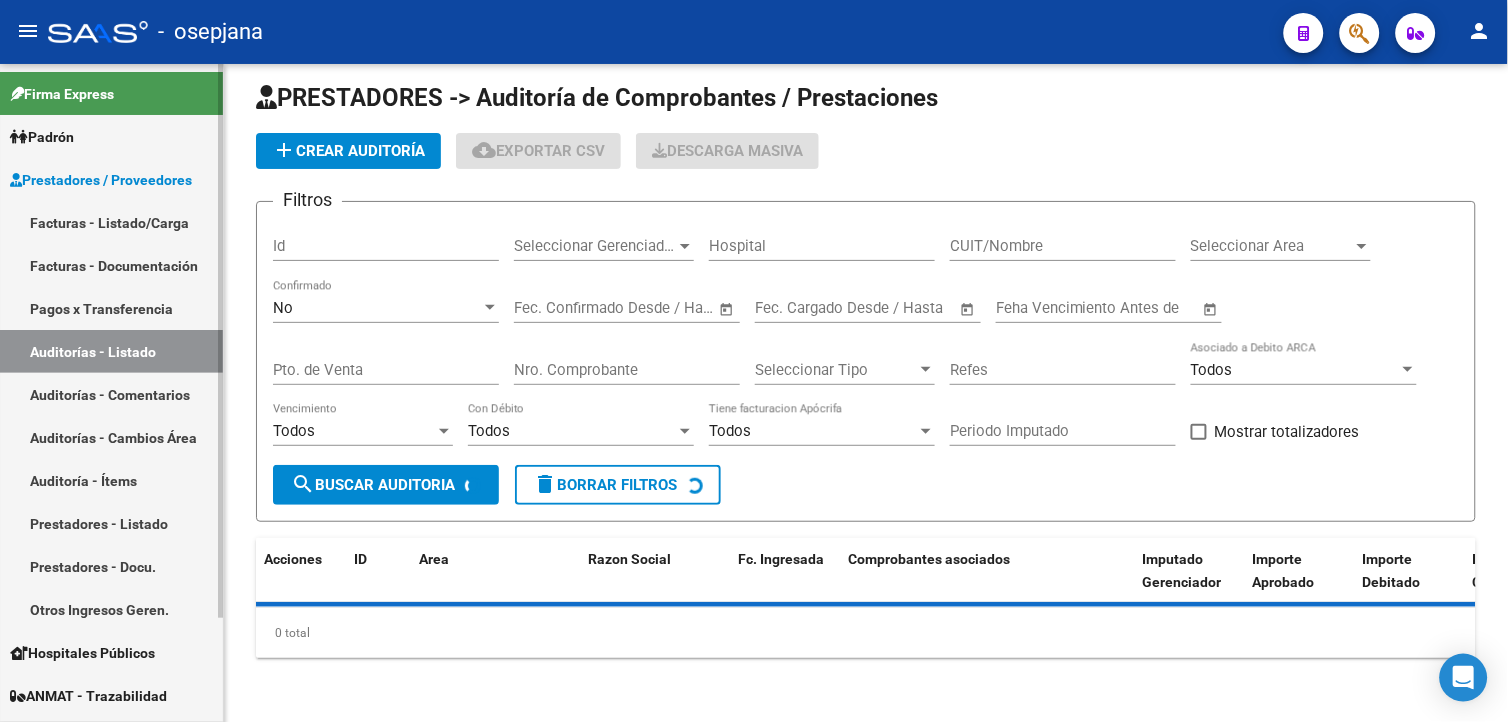 scroll, scrollTop: 0, scrollLeft: 0, axis: both 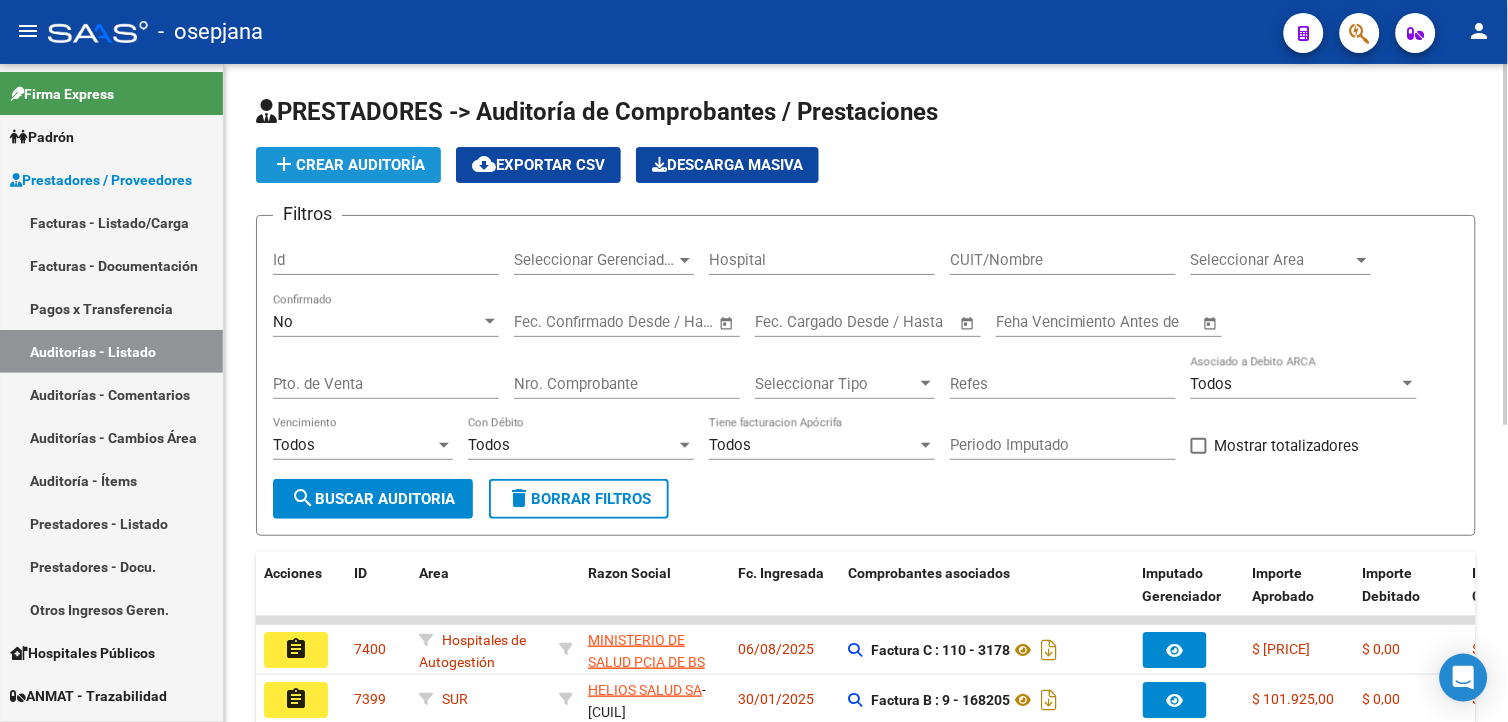 click on "add  Crear Auditoría" 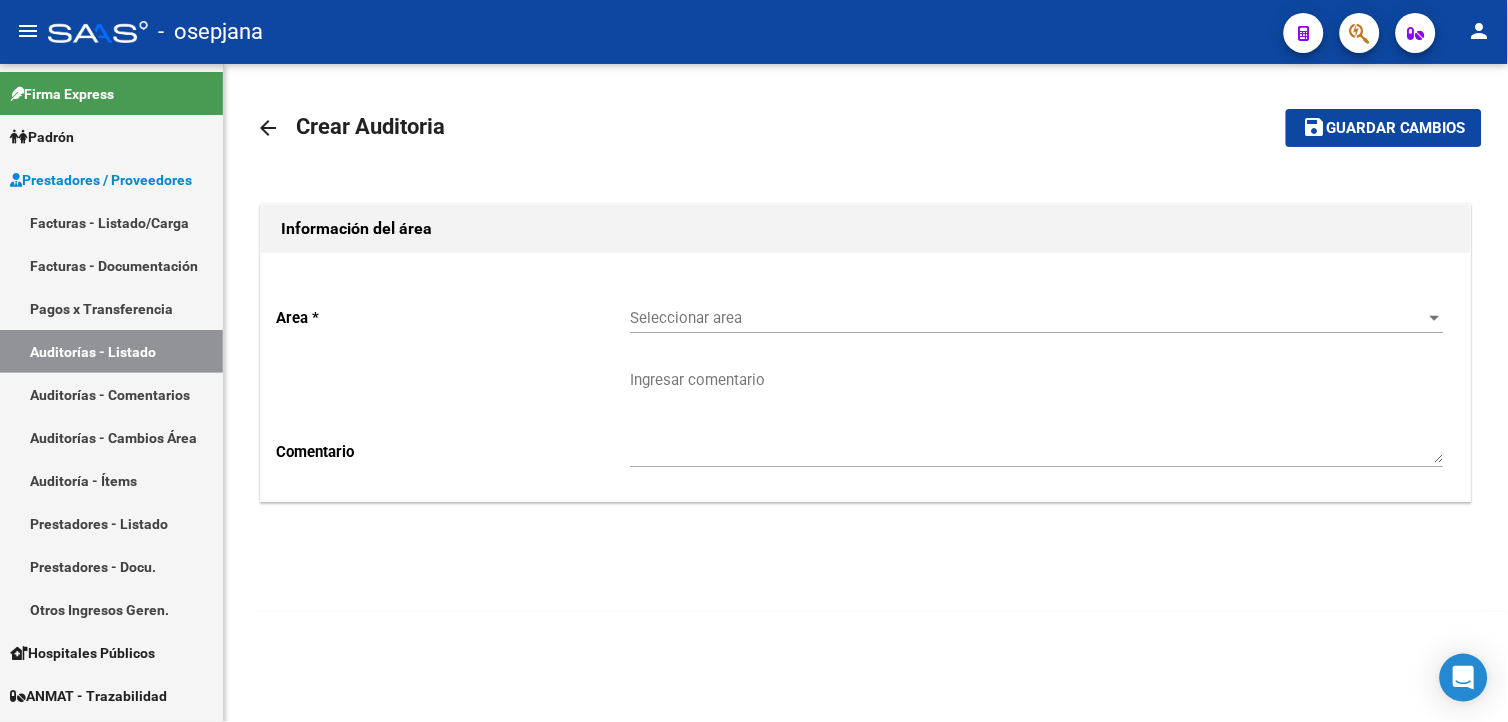 click on "Seleccionar area" at bounding box center (1028, 318) 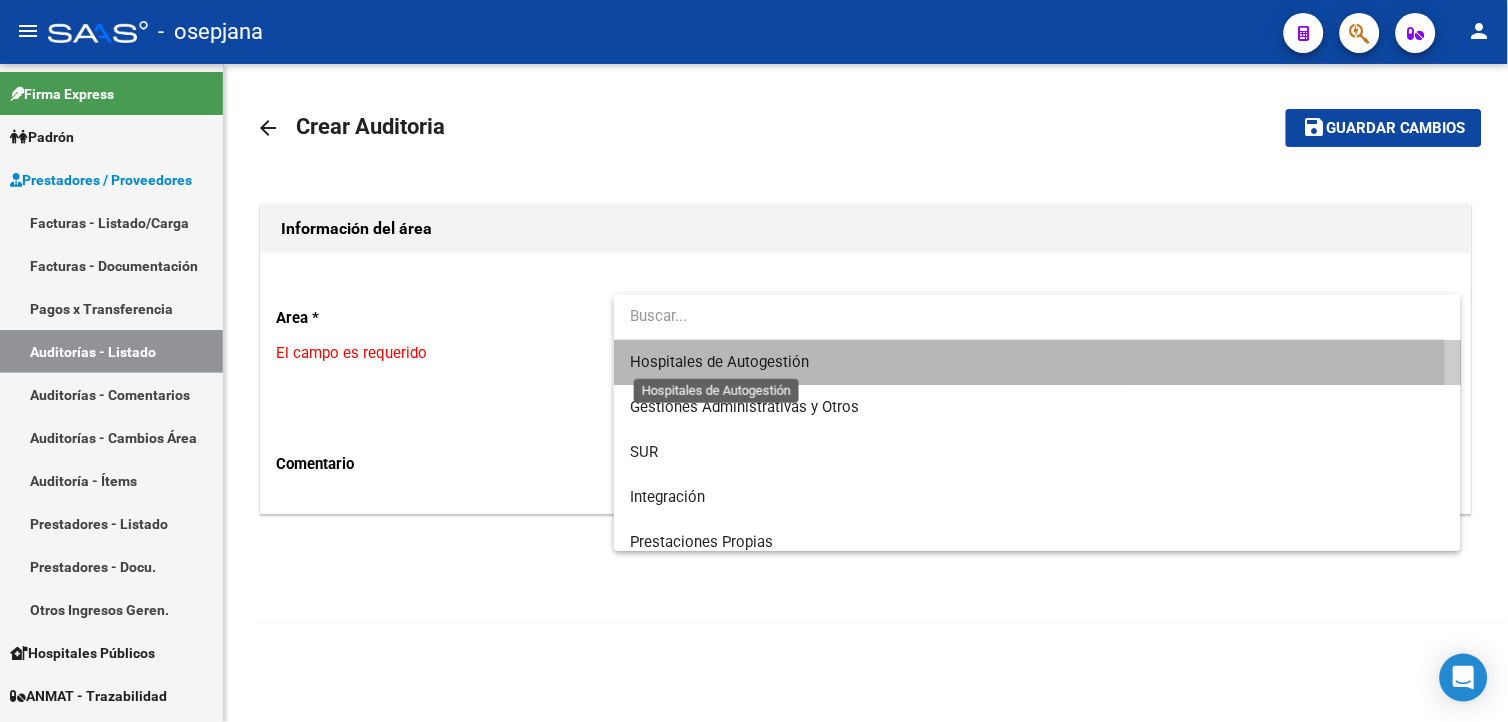 drag, startPoint x: 695, startPoint y: 361, endPoint x: 687, endPoint y: 376, distance: 17 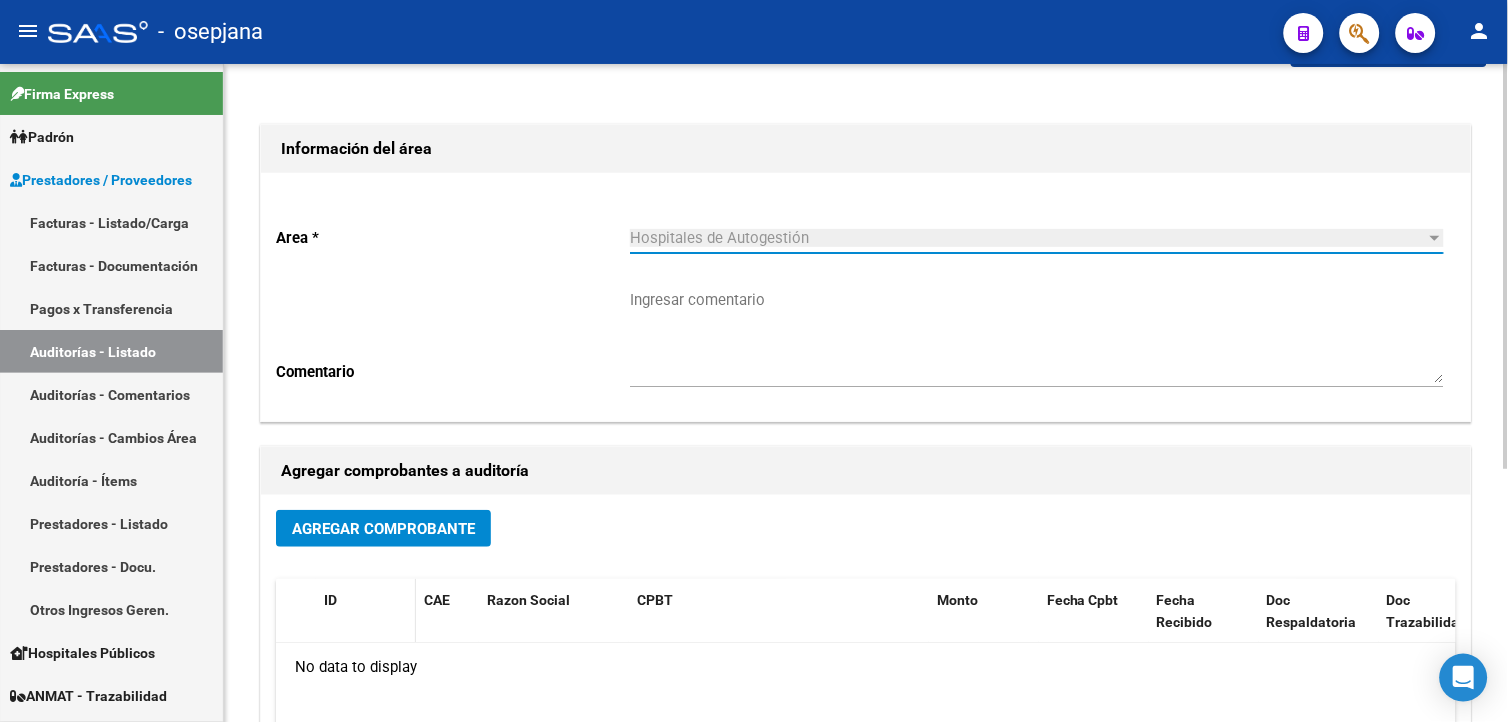 scroll, scrollTop: 111, scrollLeft: 0, axis: vertical 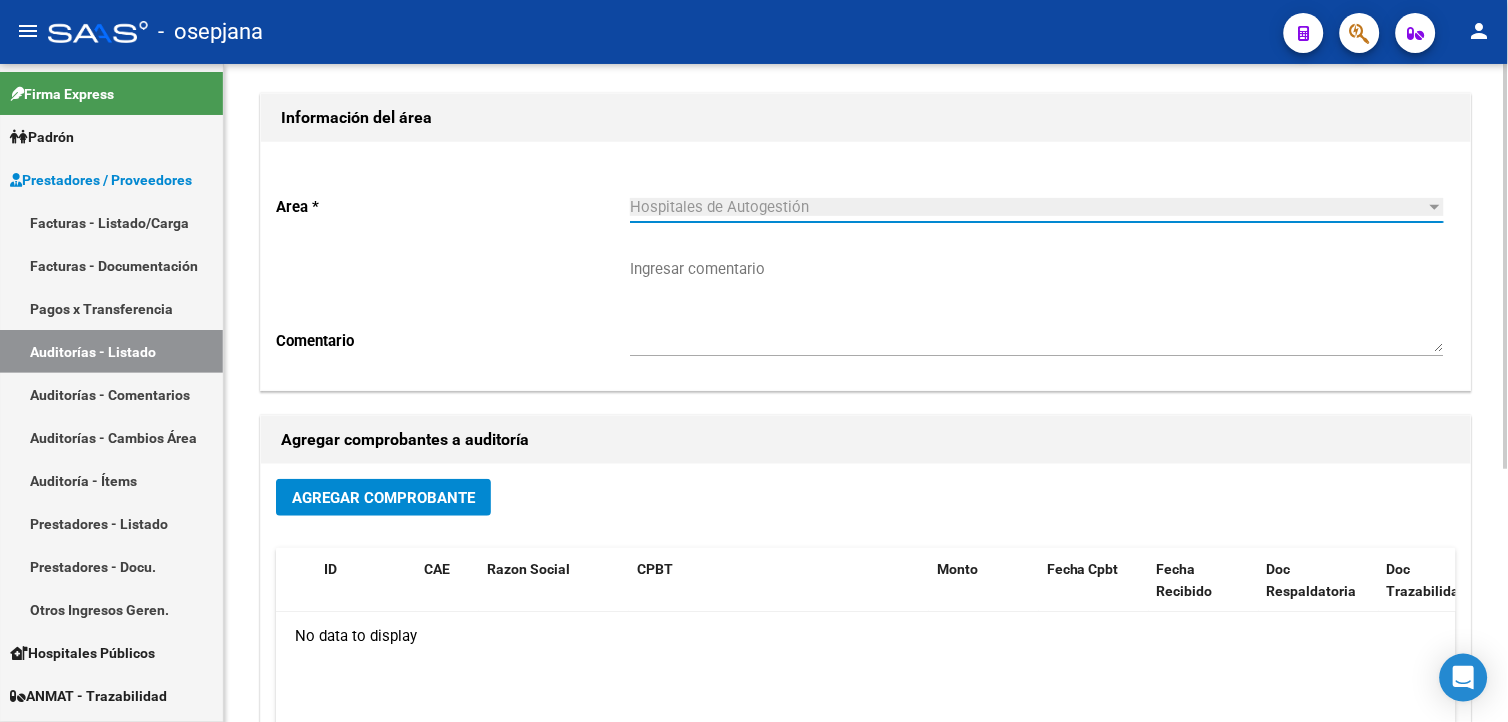click on "Agregar Comprobante" 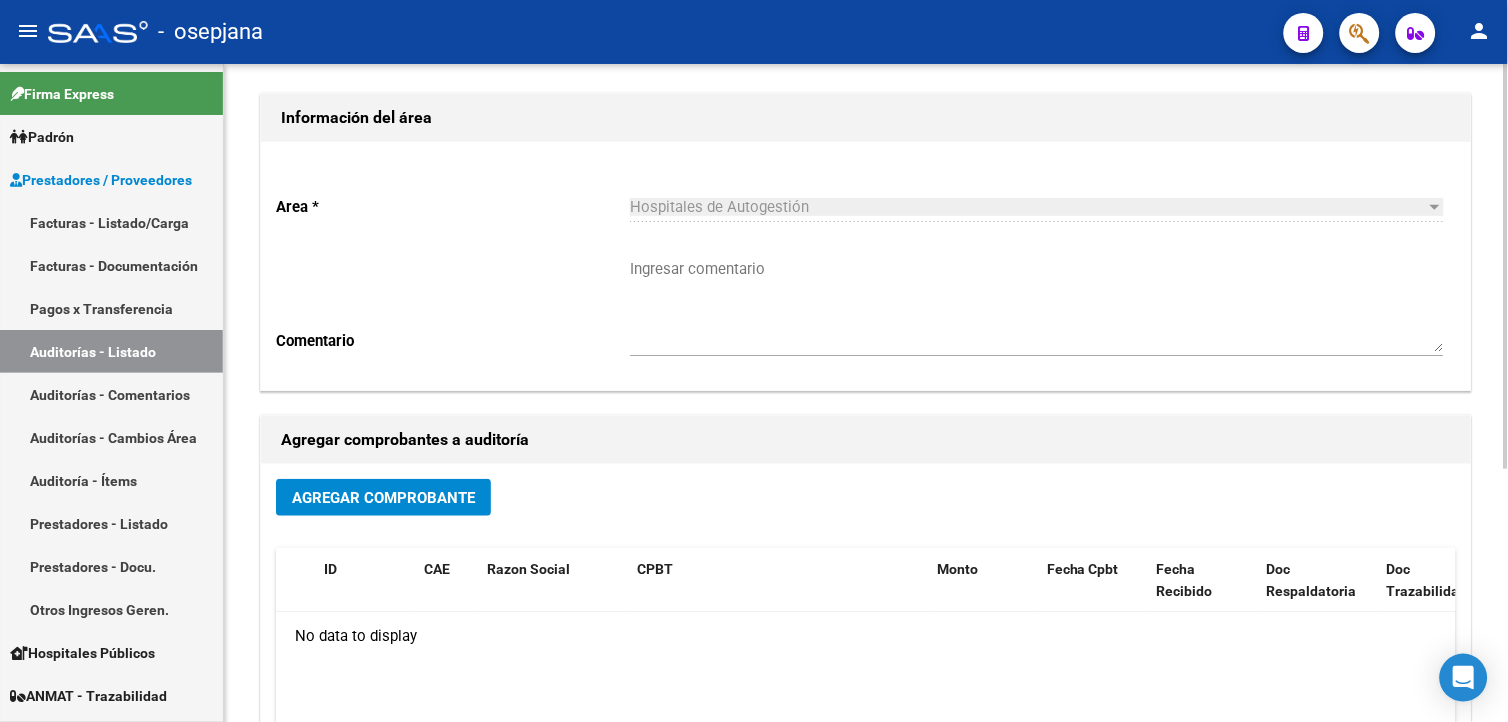 click on "Agregar Comprobante" 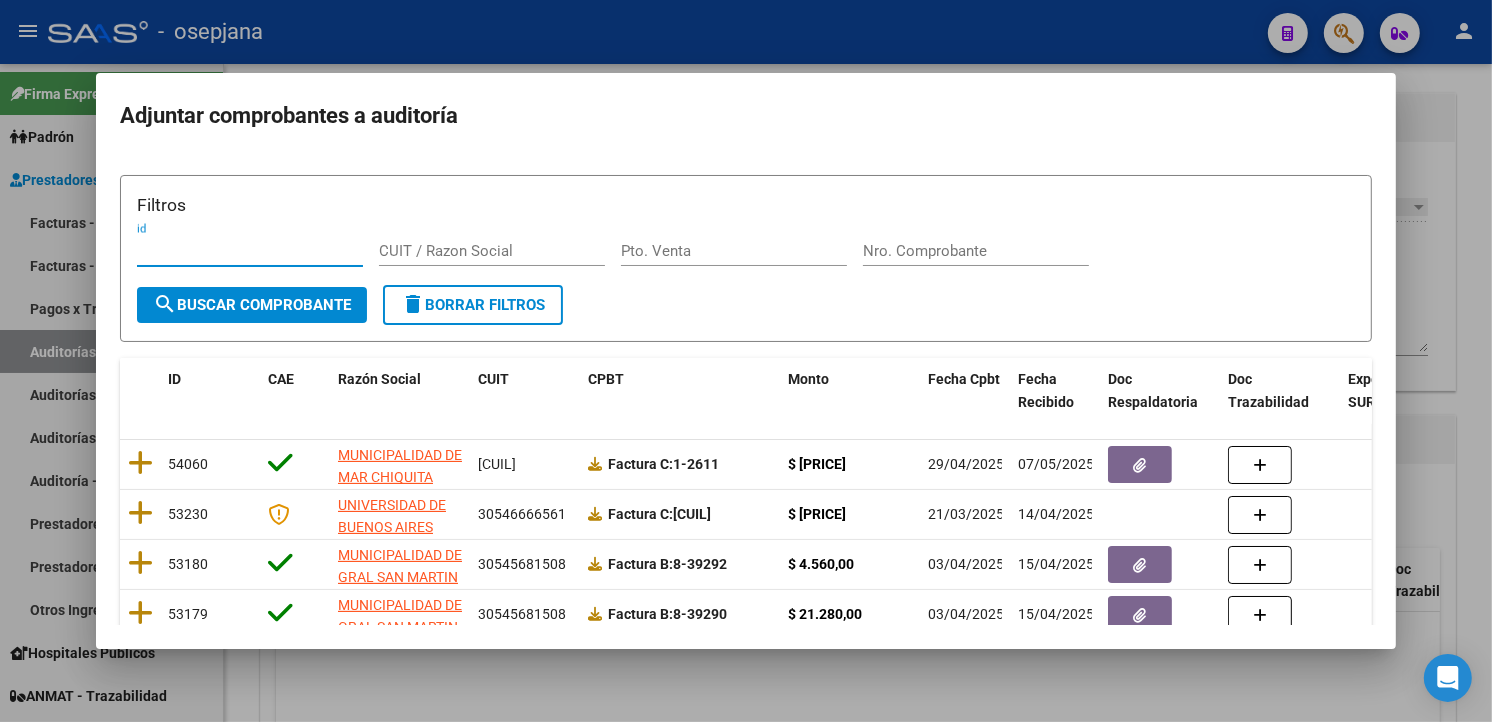 click on "Pto. Venta" at bounding box center (734, 251) 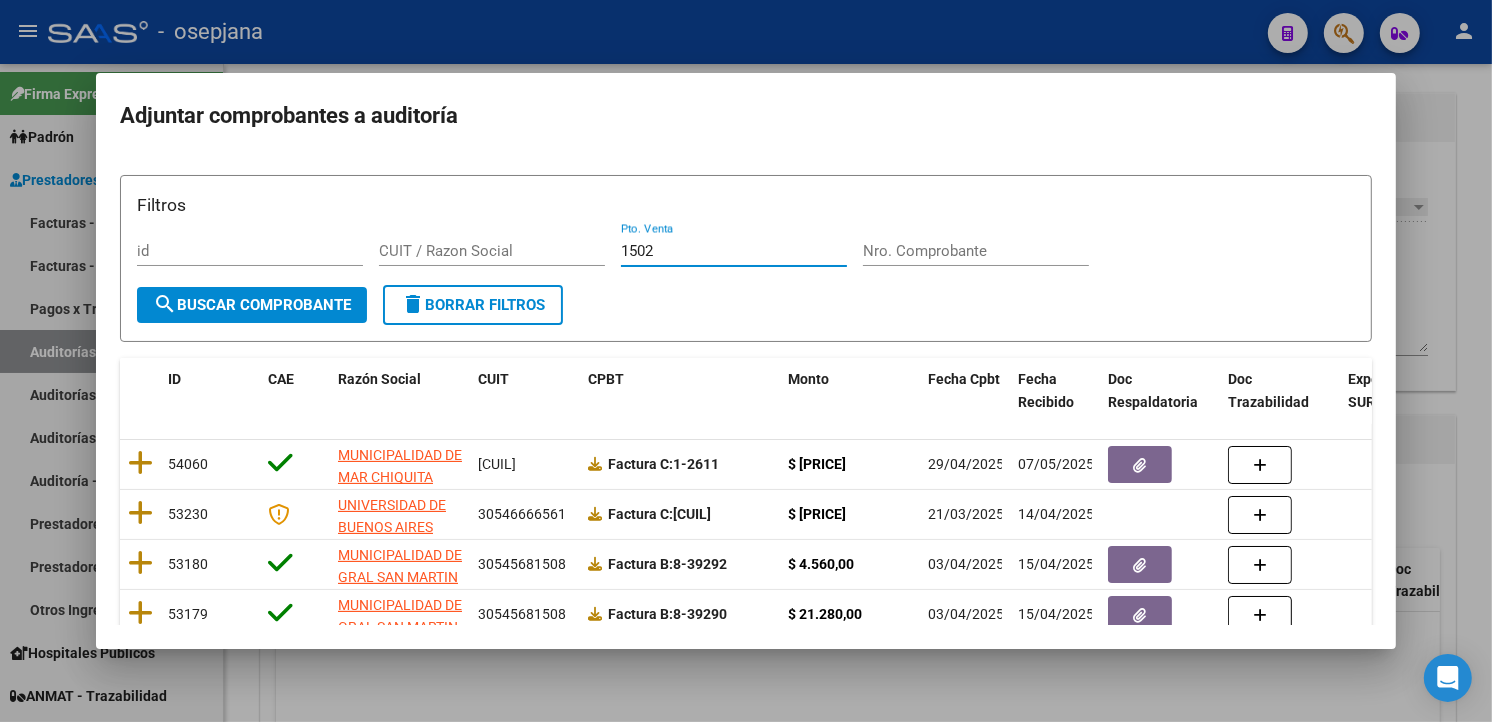 type on "1502" 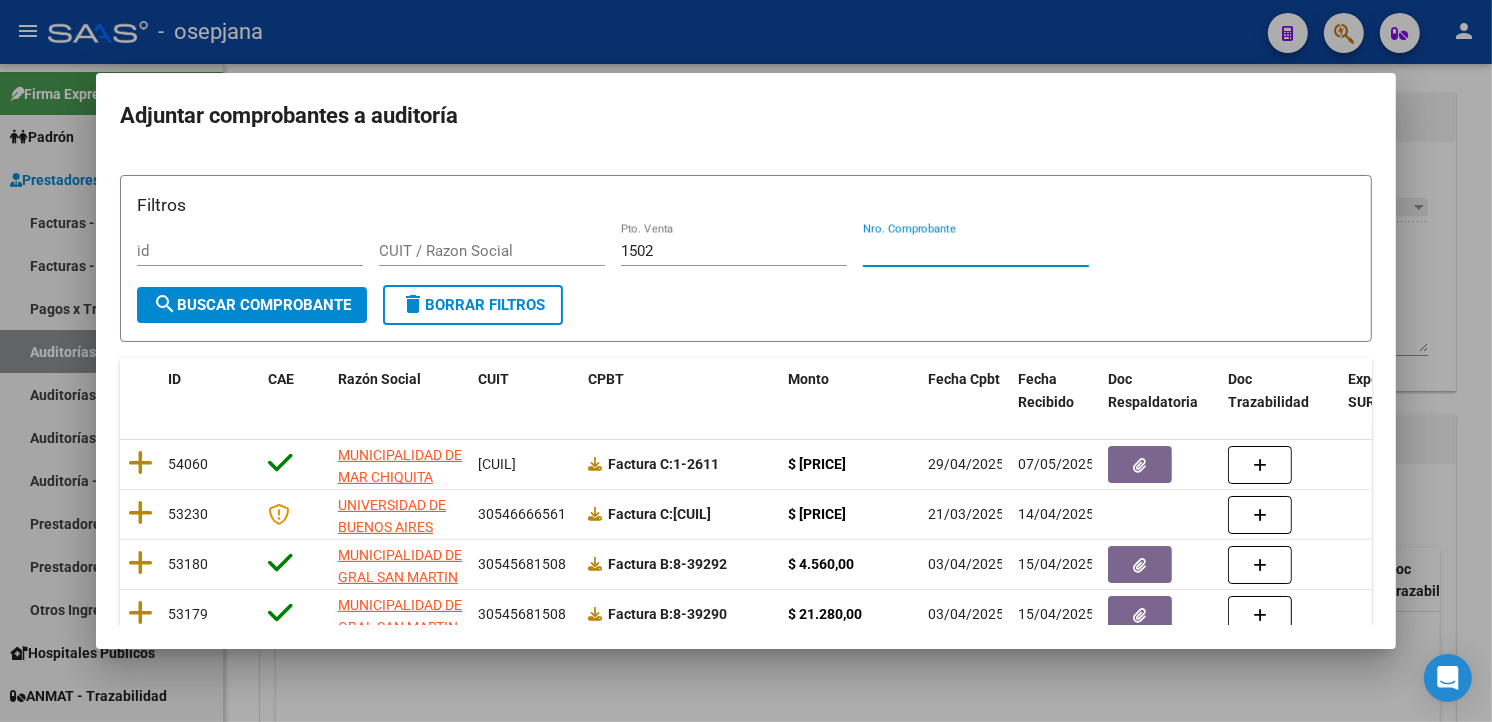drag, startPoint x: 924, startPoint y: 245, endPoint x: 937, endPoint y: 240, distance: 13.928389 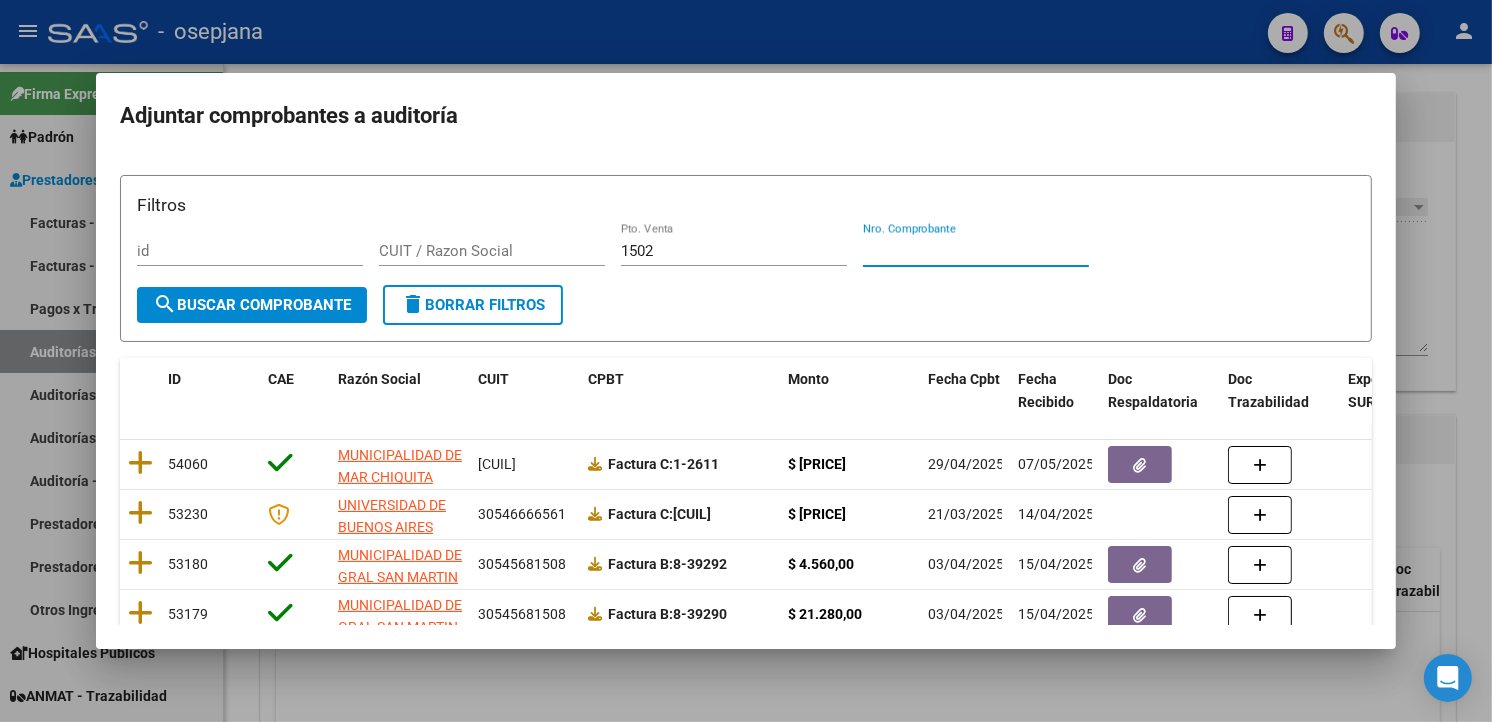 type on "[NUMBER]" 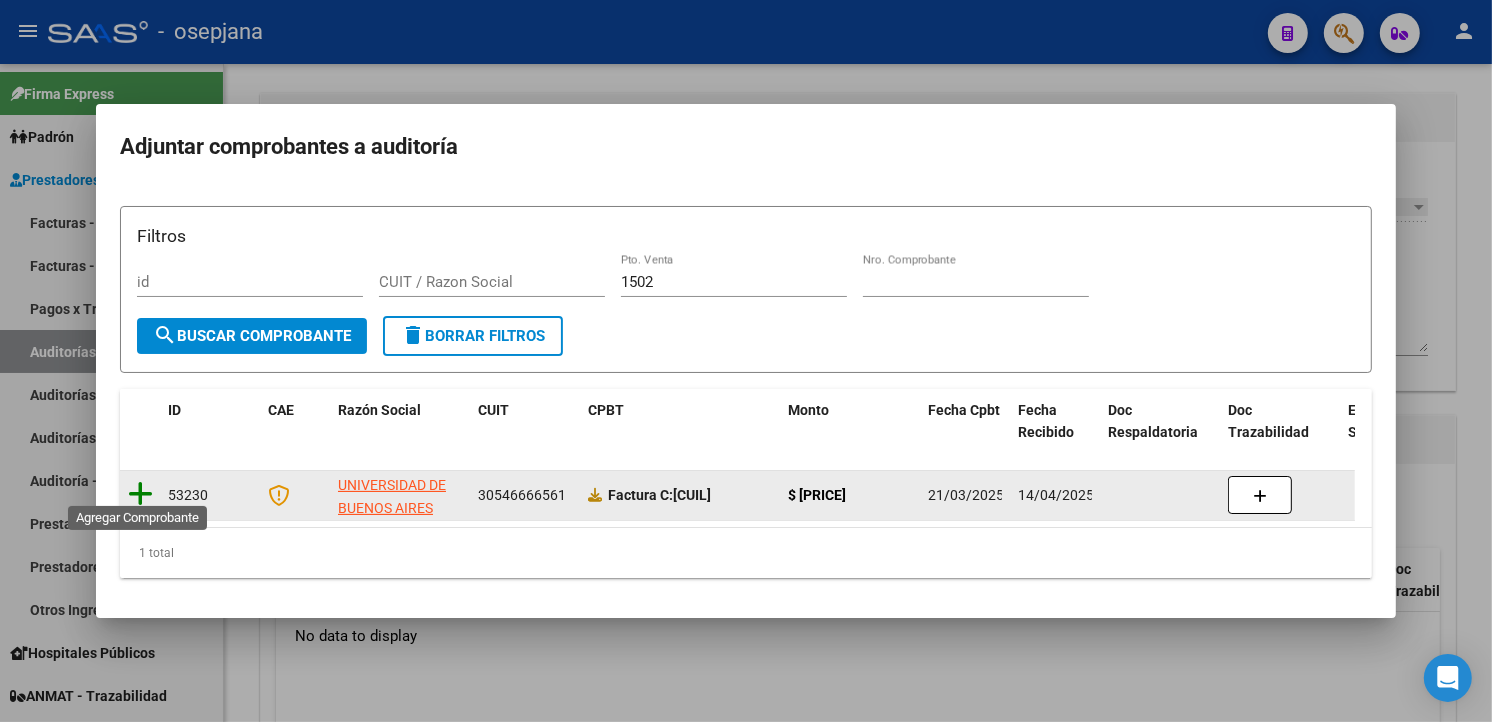 click 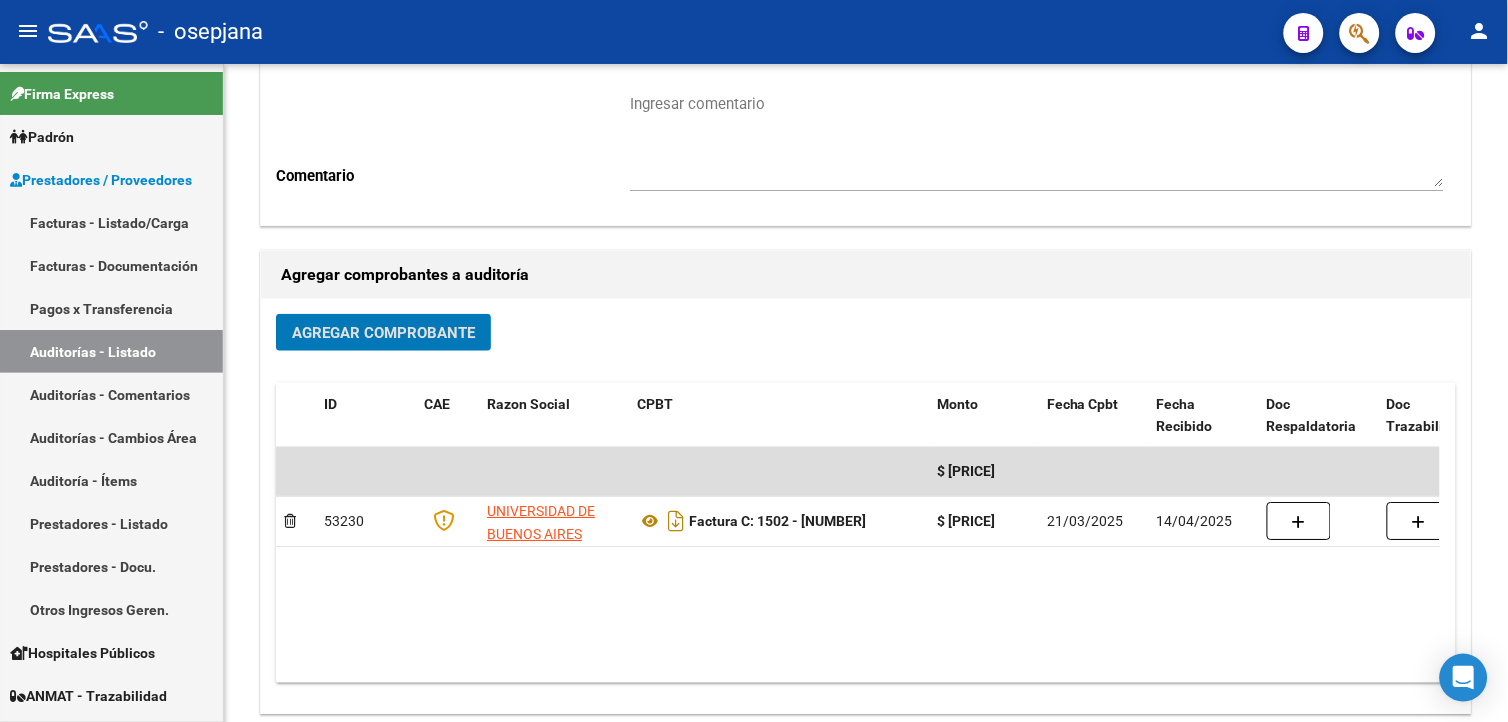 scroll, scrollTop: 0, scrollLeft: 0, axis: both 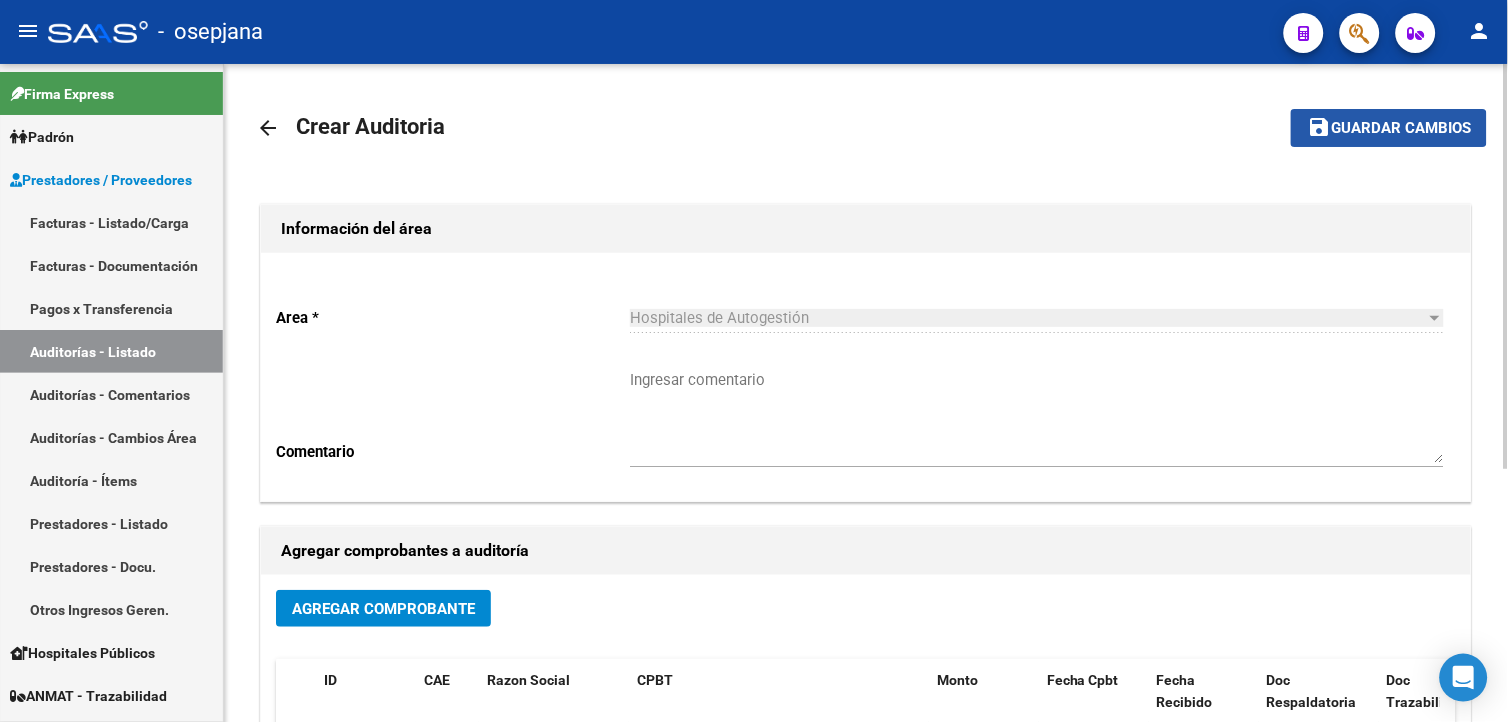 drag, startPoint x: 1430, startPoint y: 124, endPoint x: 1006, endPoint y: 191, distance: 429.261 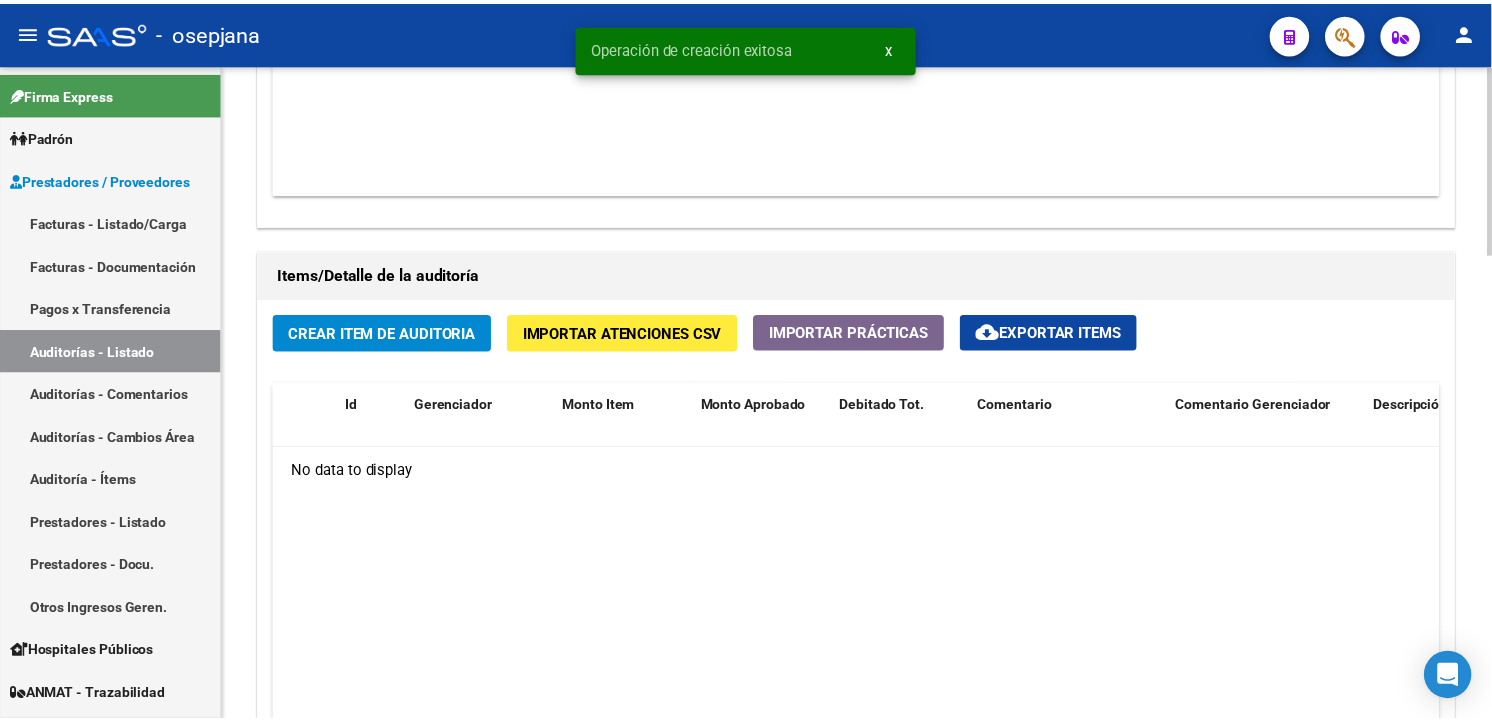 scroll, scrollTop: 1333, scrollLeft: 0, axis: vertical 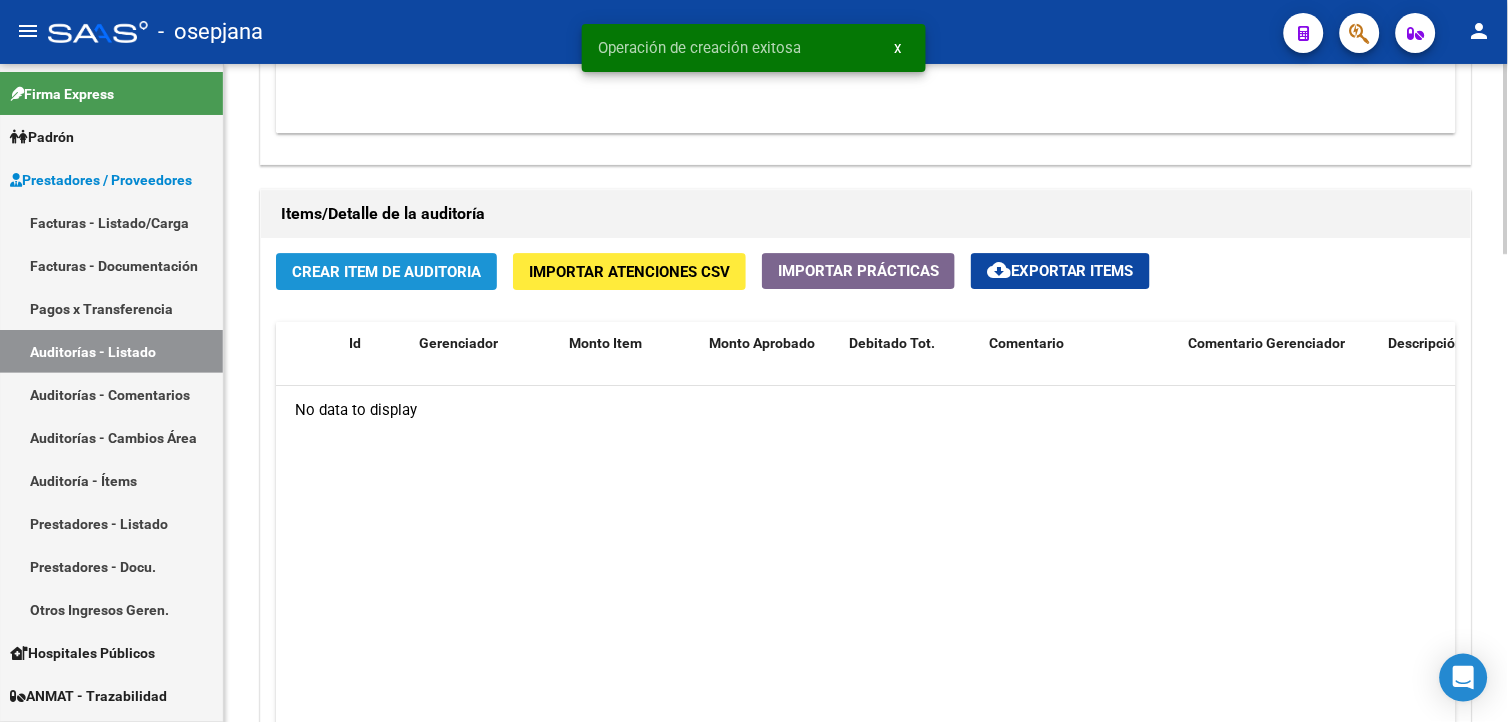 click on "Crear Item de Auditoria" 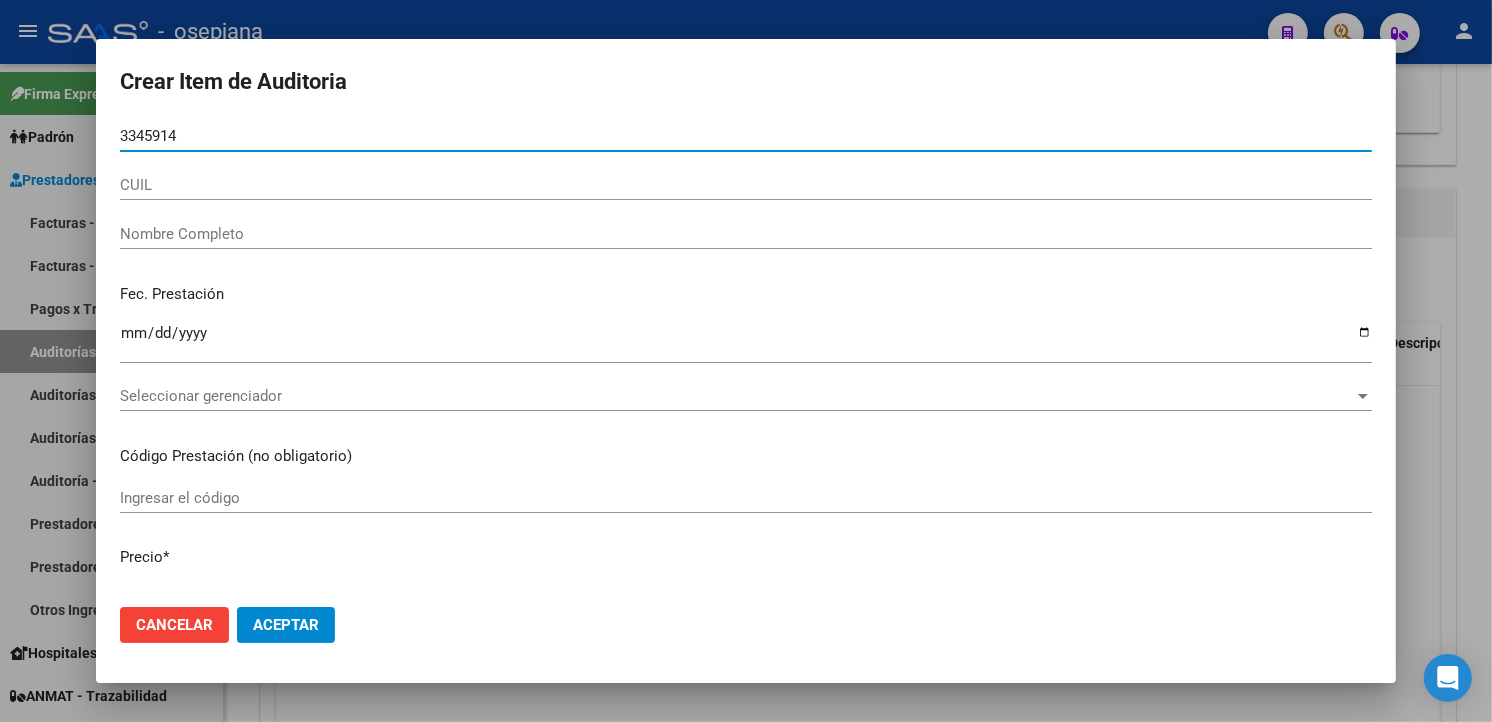 type on "[NUMBER]" 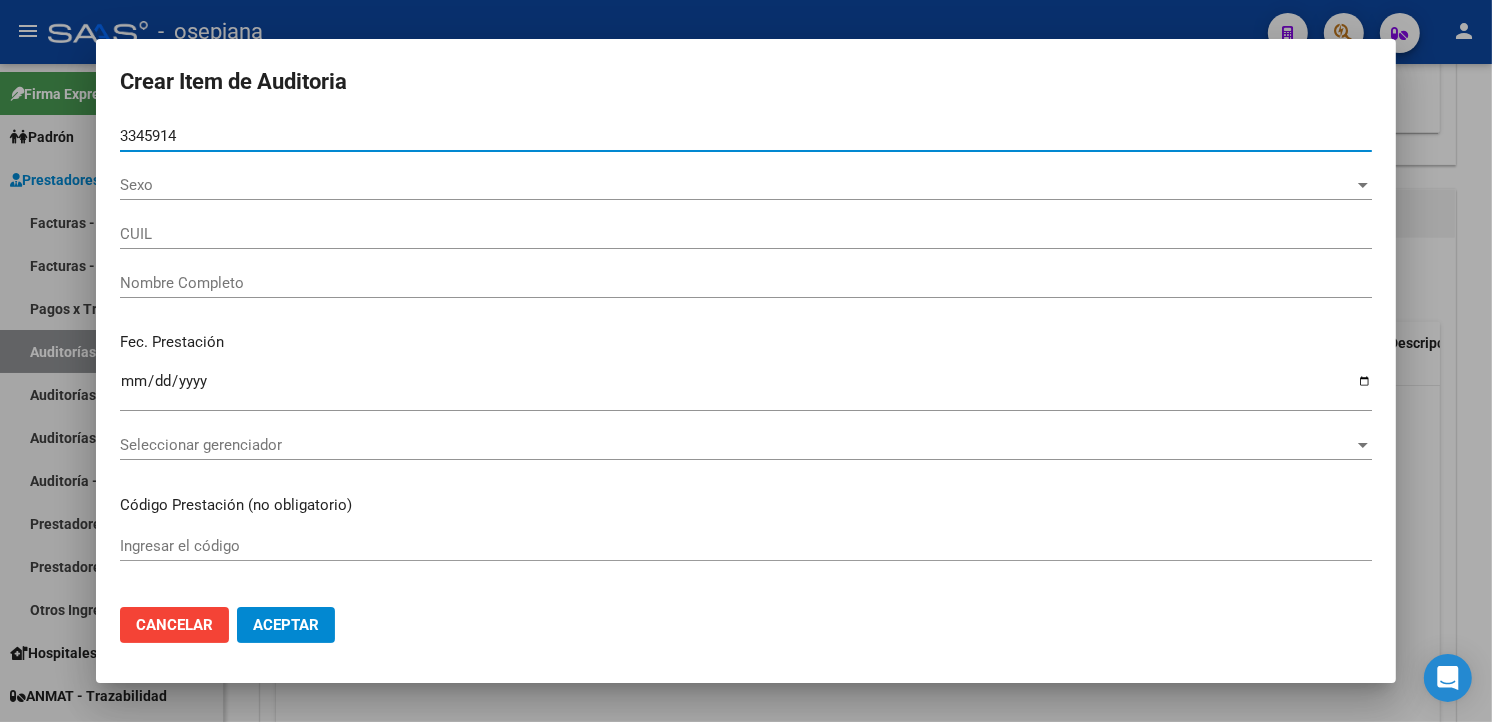 type on "[CUIL]" 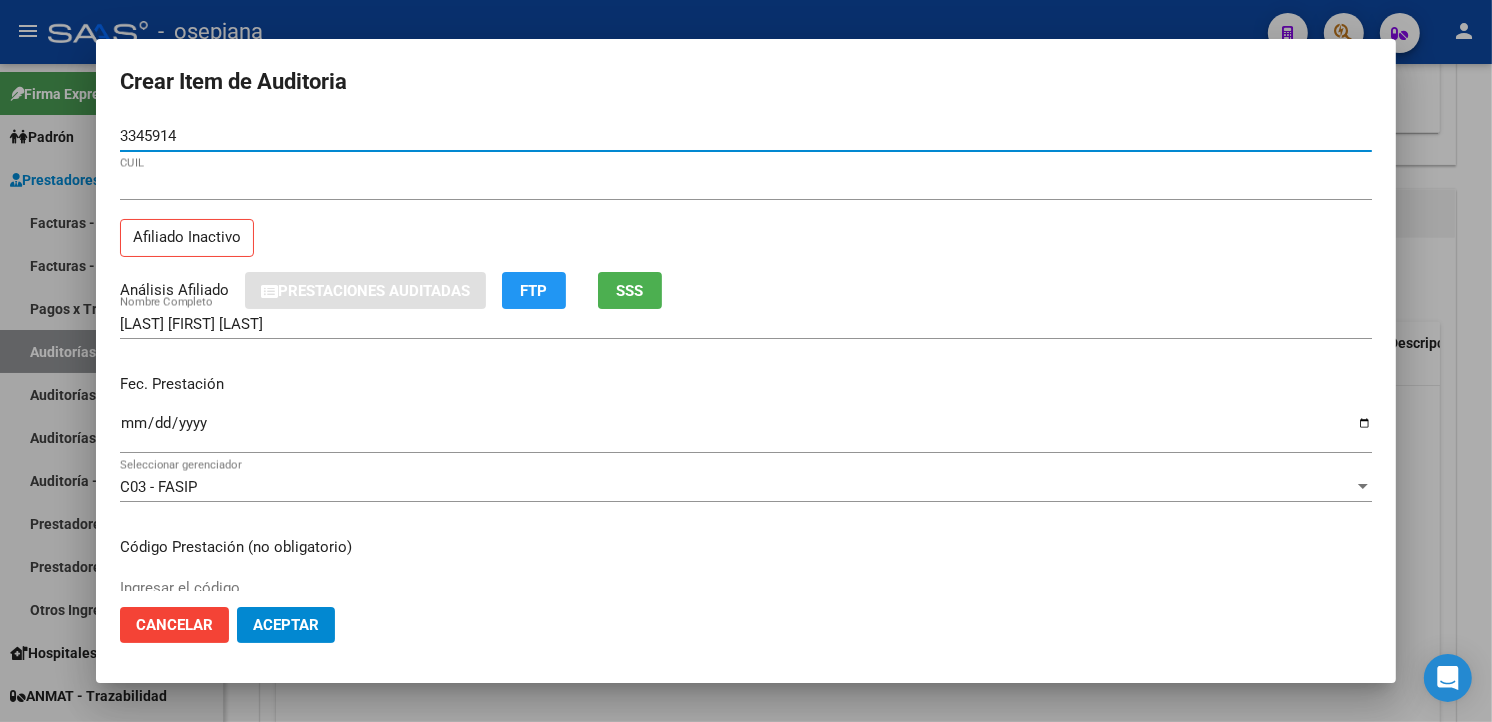 type on "[NUMBER]" 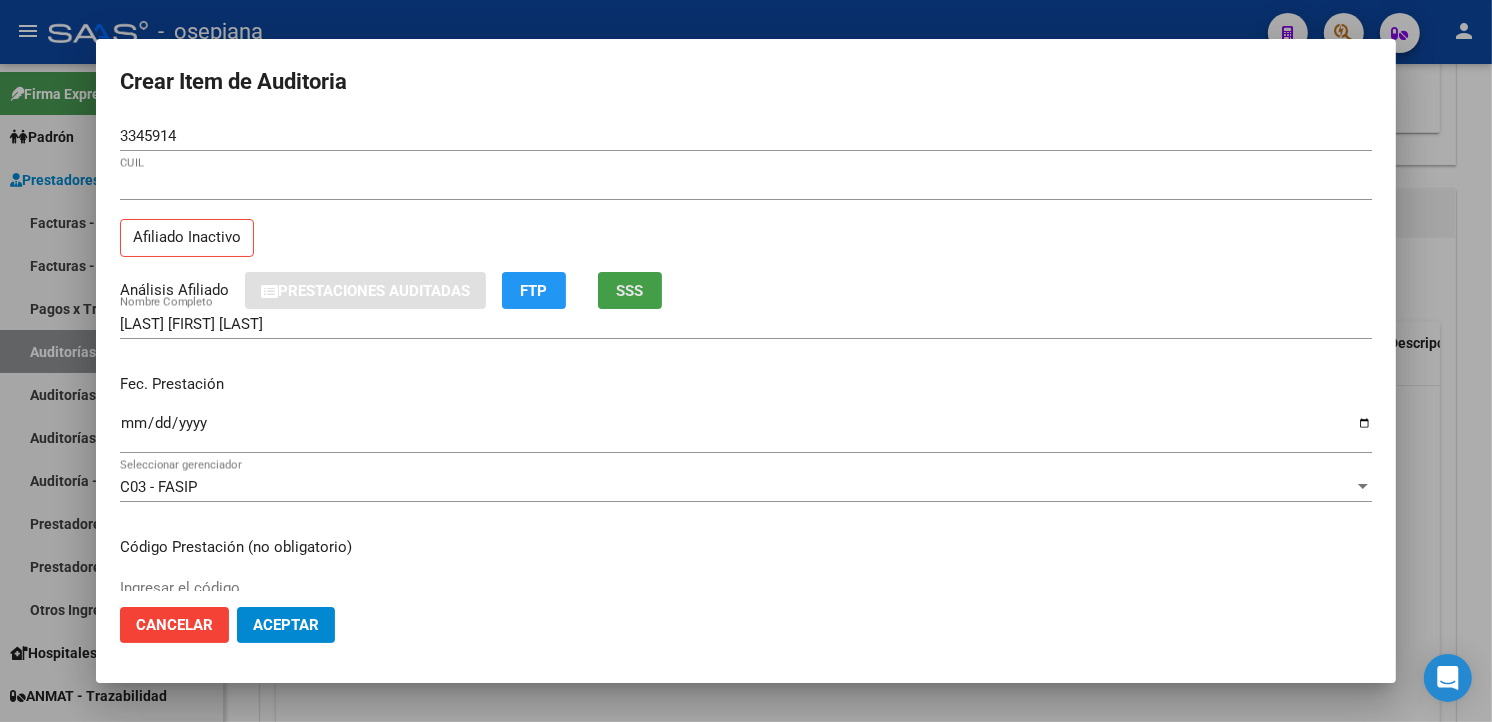 click on "SSS" 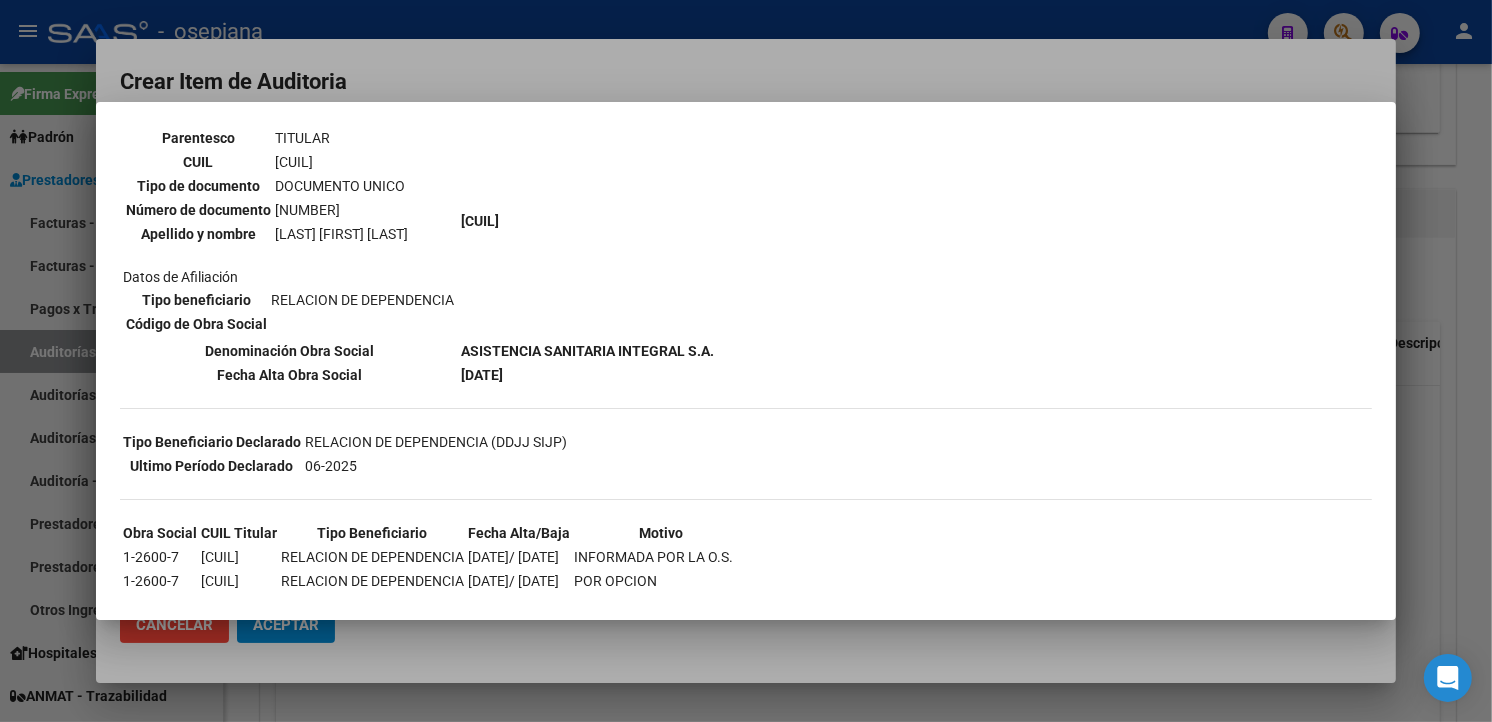 scroll, scrollTop: 274, scrollLeft: 0, axis: vertical 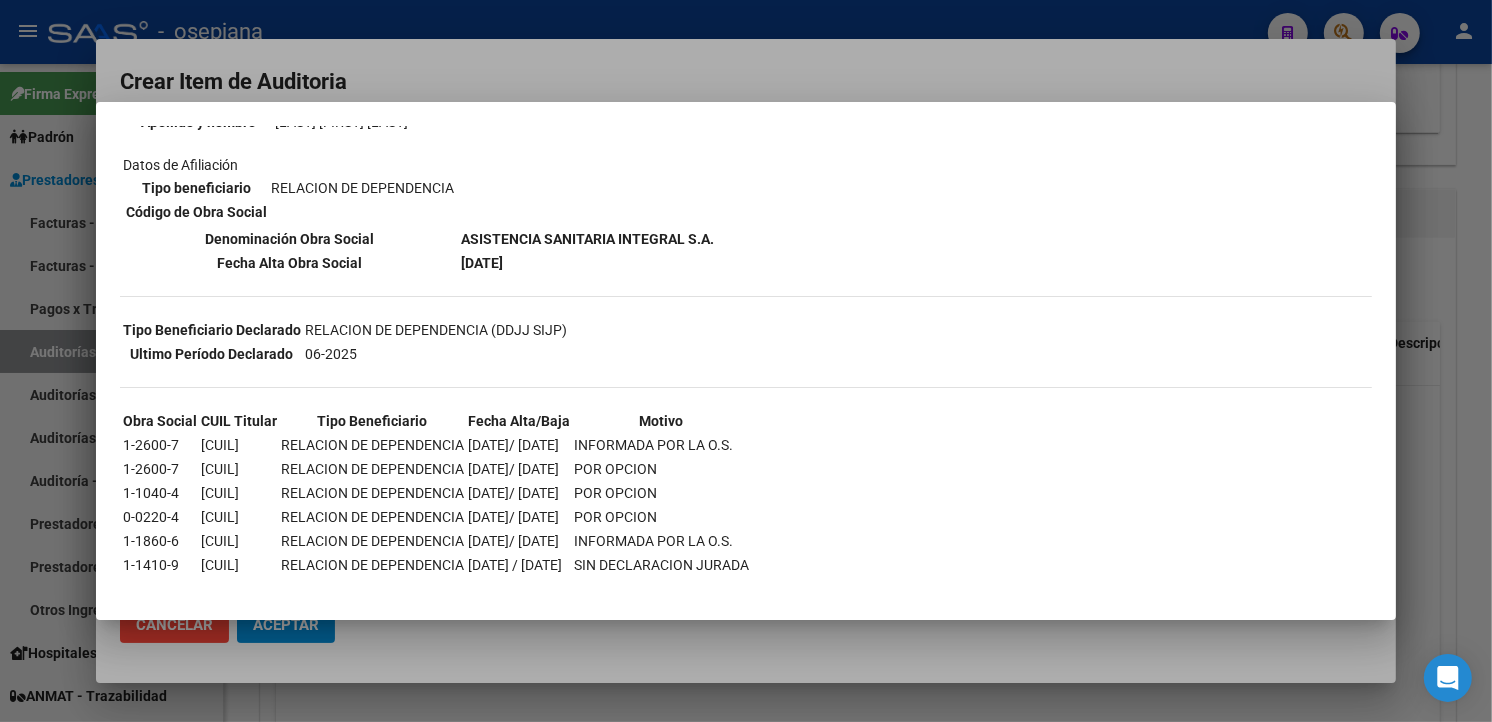 drag, startPoint x: 585, startPoint y: 68, endPoint x: 490, endPoint y: 184, distance: 149.93666 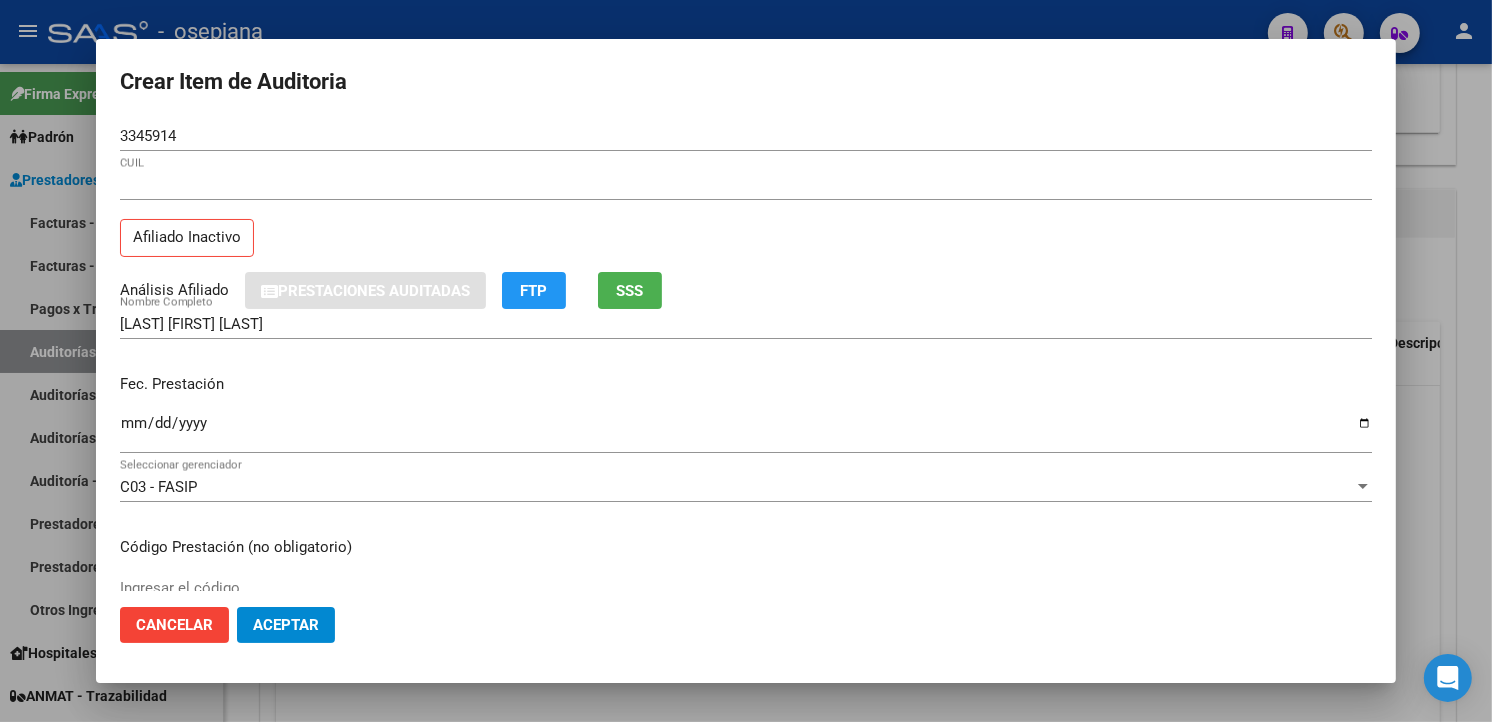 click on "Ingresar la fecha" at bounding box center (746, 431) 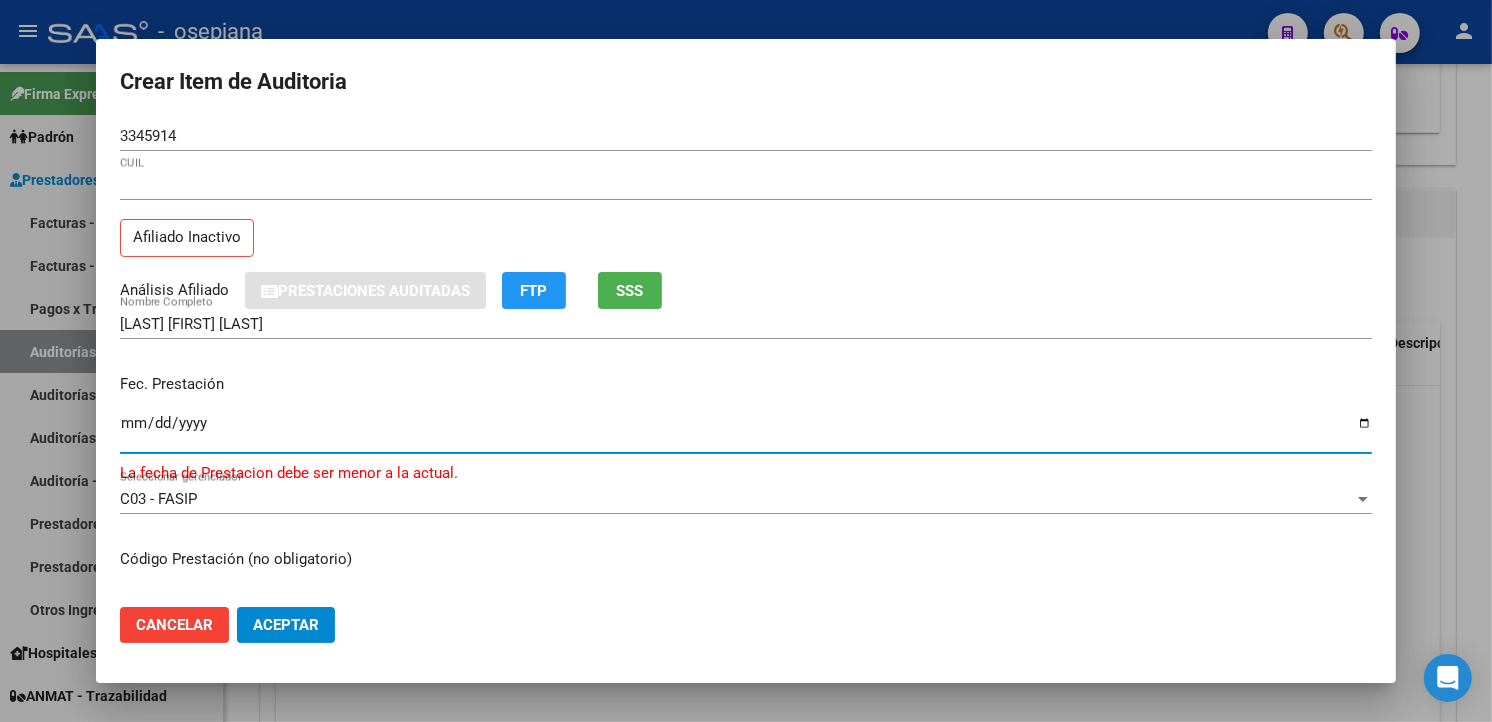 scroll, scrollTop: 222, scrollLeft: 0, axis: vertical 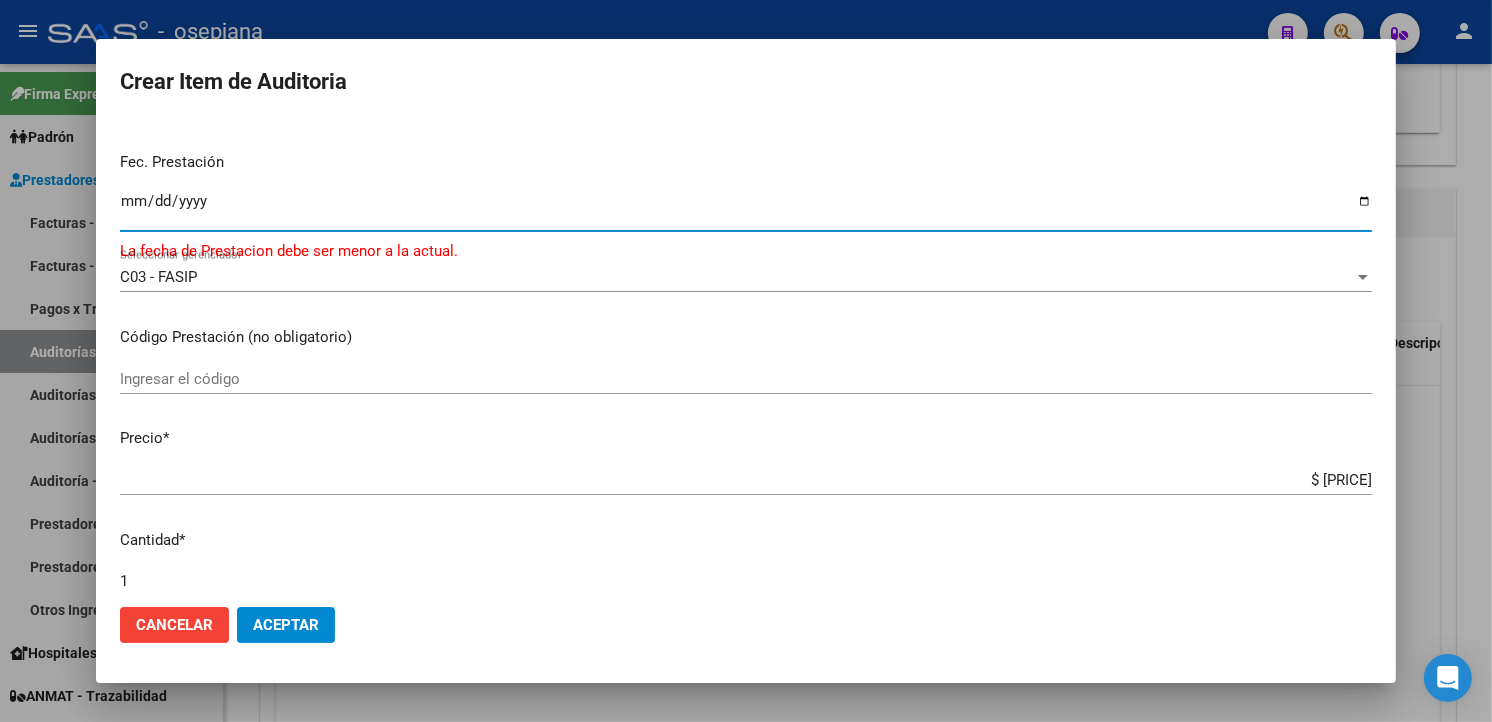 type on "[DATE]" 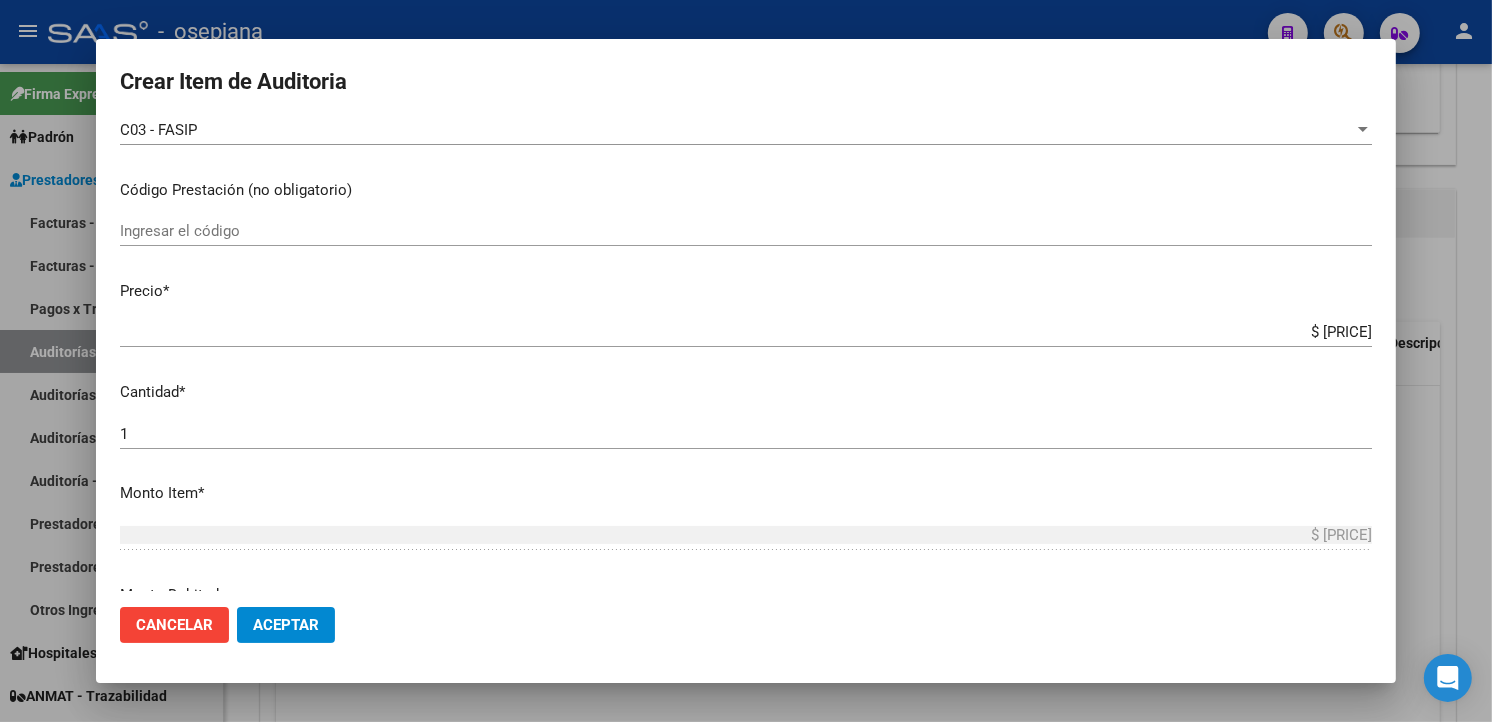 scroll, scrollTop: 444, scrollLeft: 0, axis: vertical 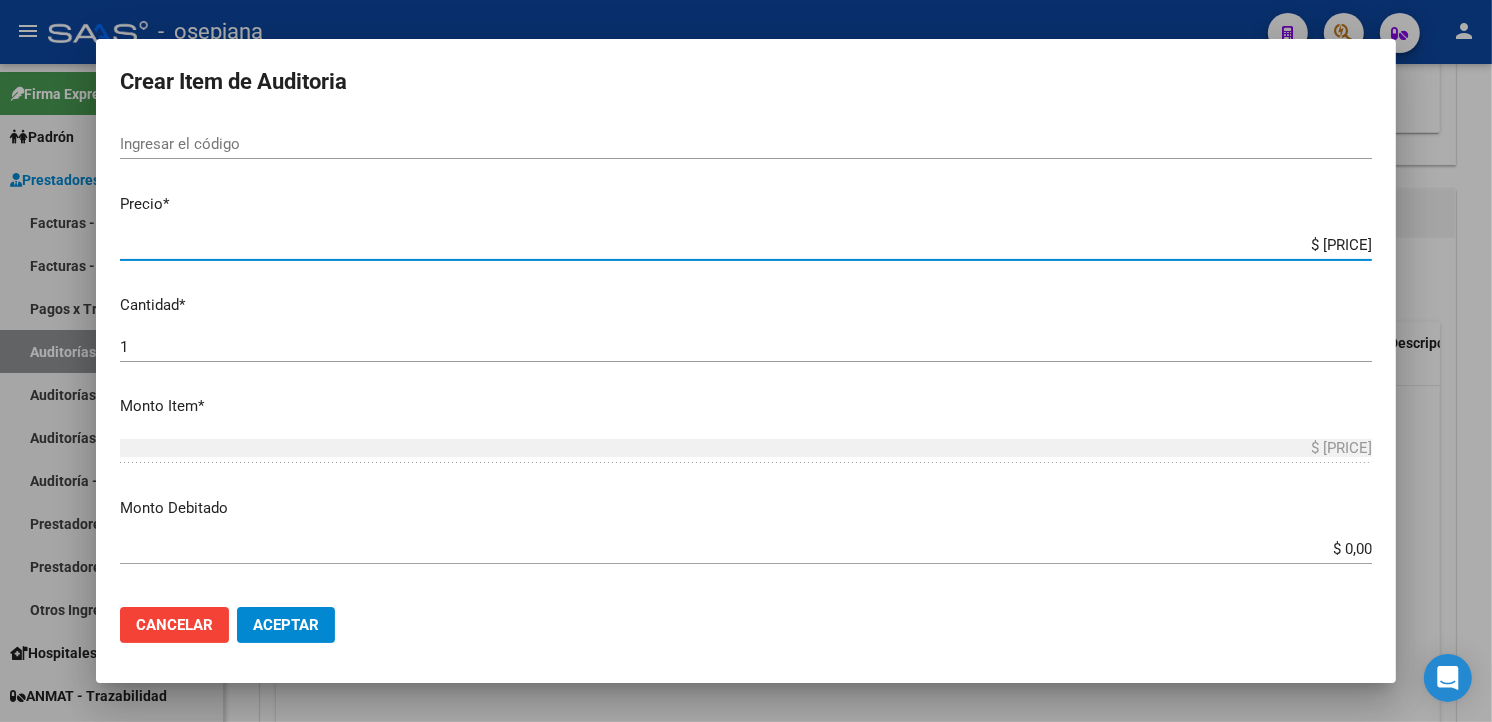 drag, startPoint x: 1267, startPoint y: 252, endPoint x: 1495, endPoint y: 235, distance: 228.63289 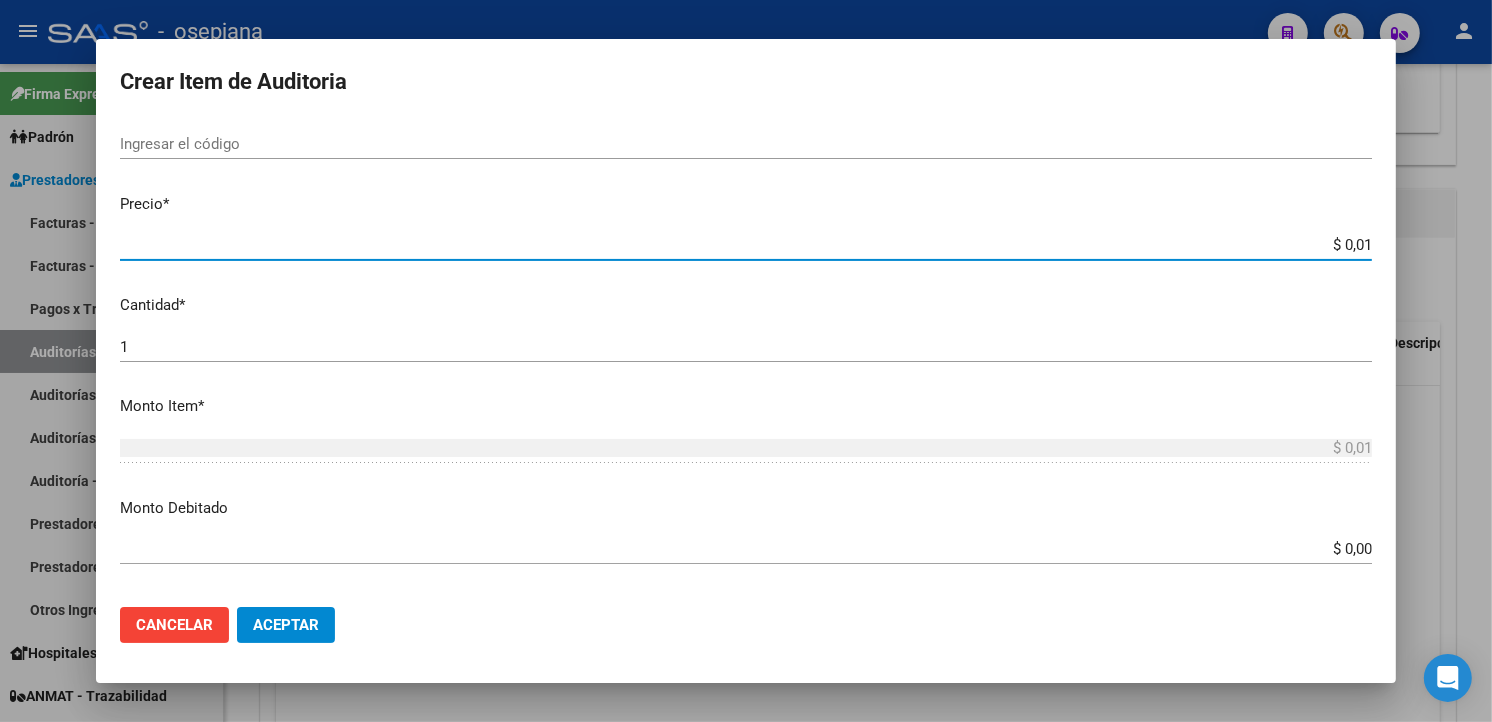 type on "$ 0,17" 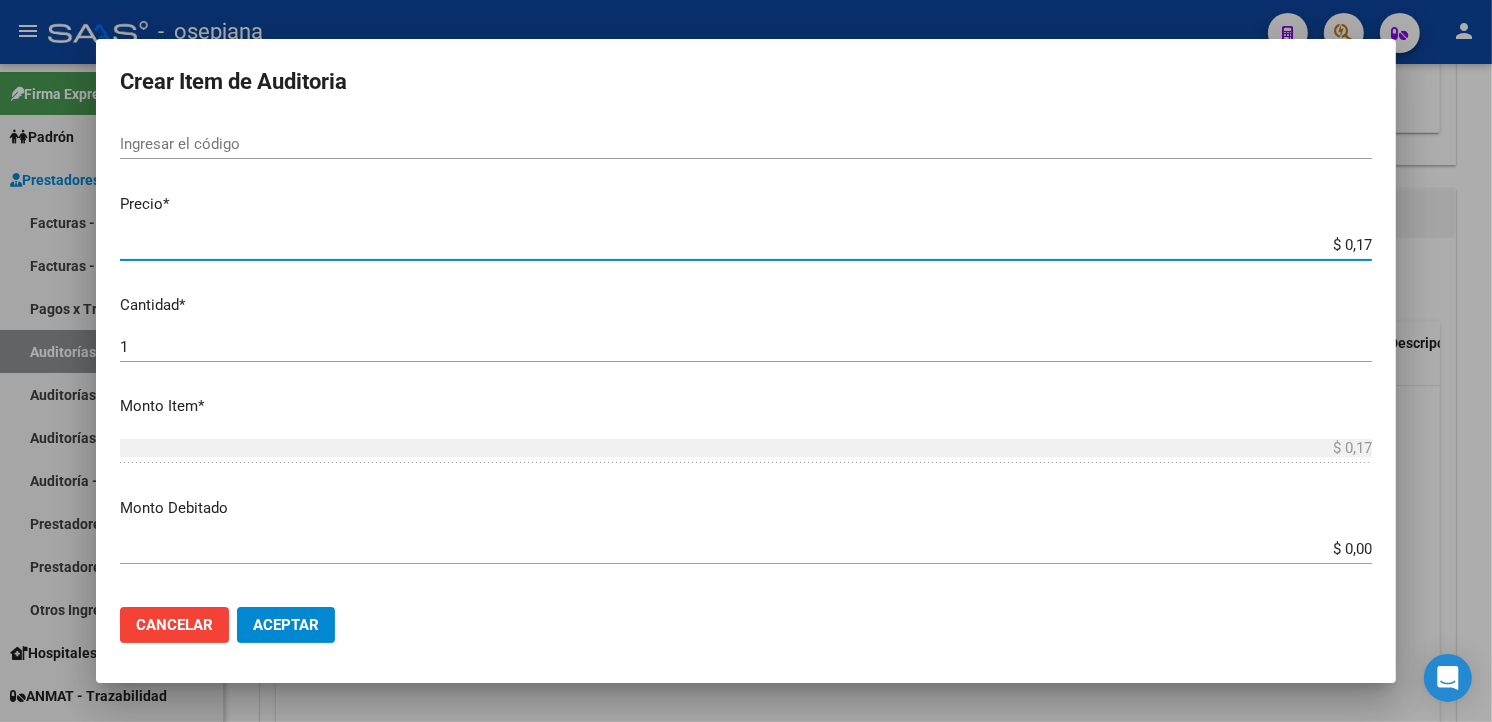 type on "$ 1,75" 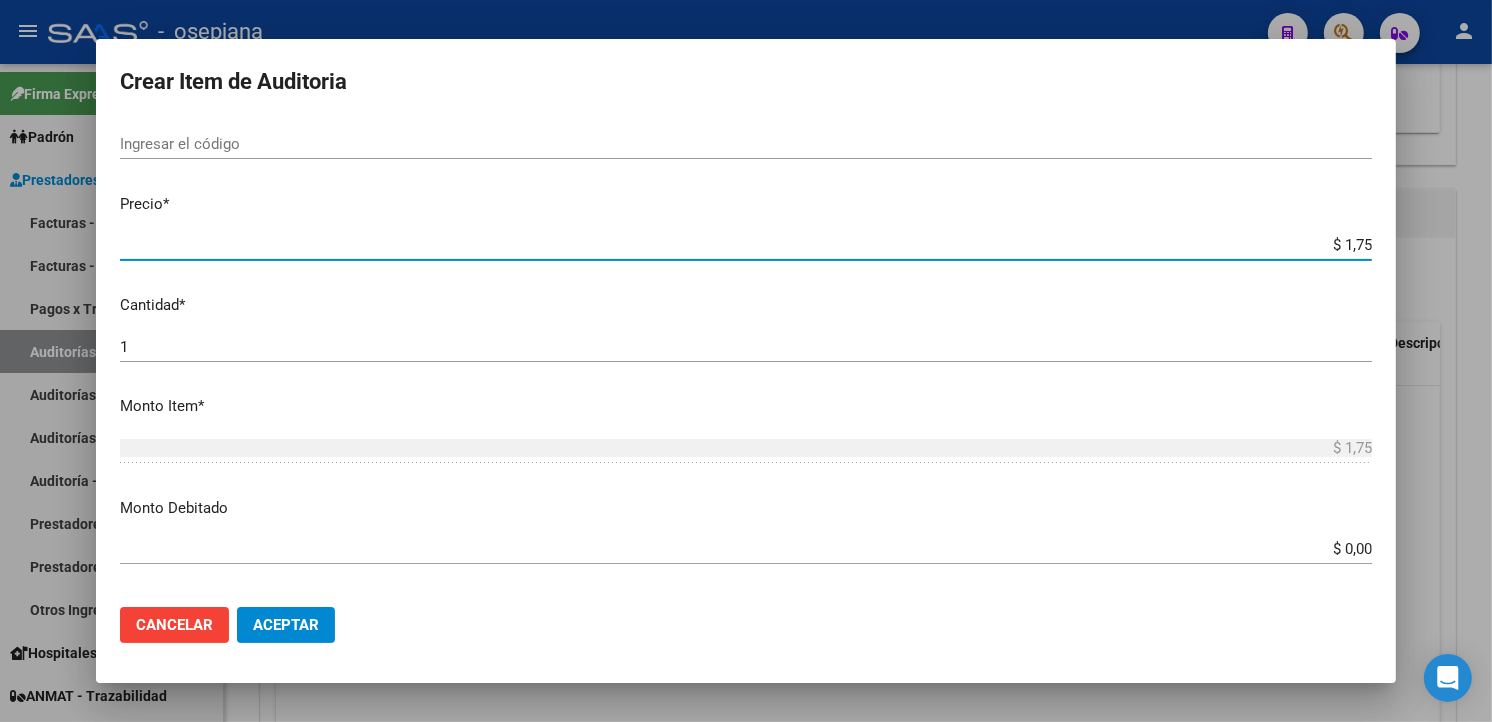 type on "$ 17,54" 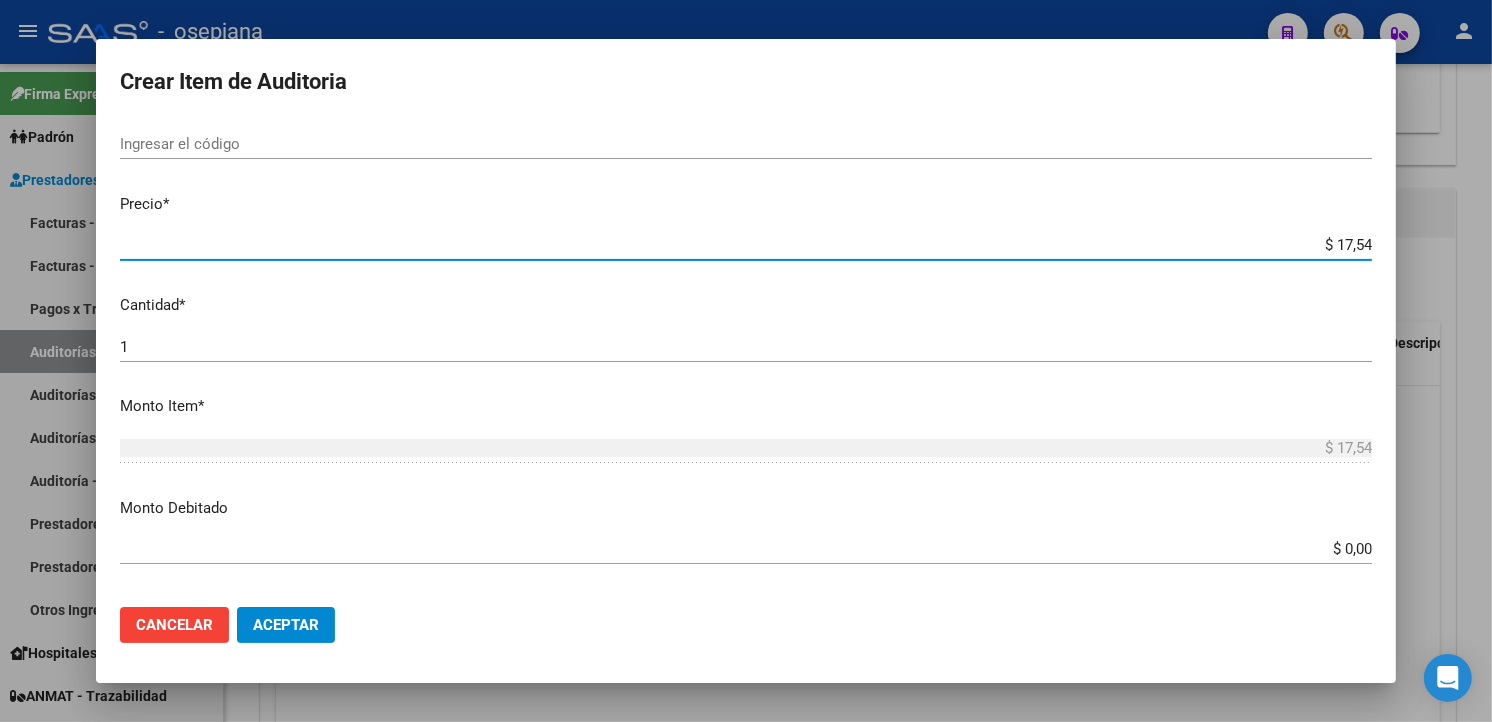 type on "$ 175,47" 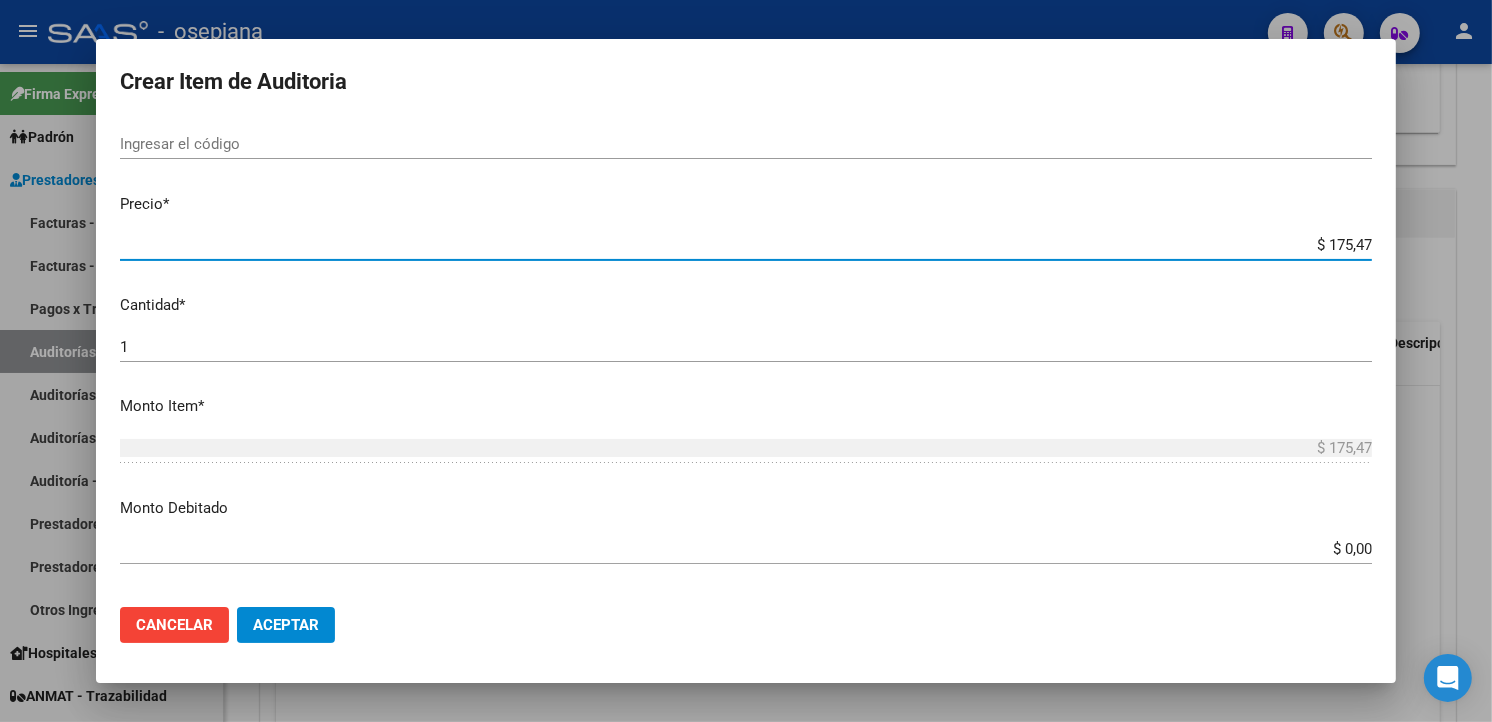 type on "$ 1.754,73" 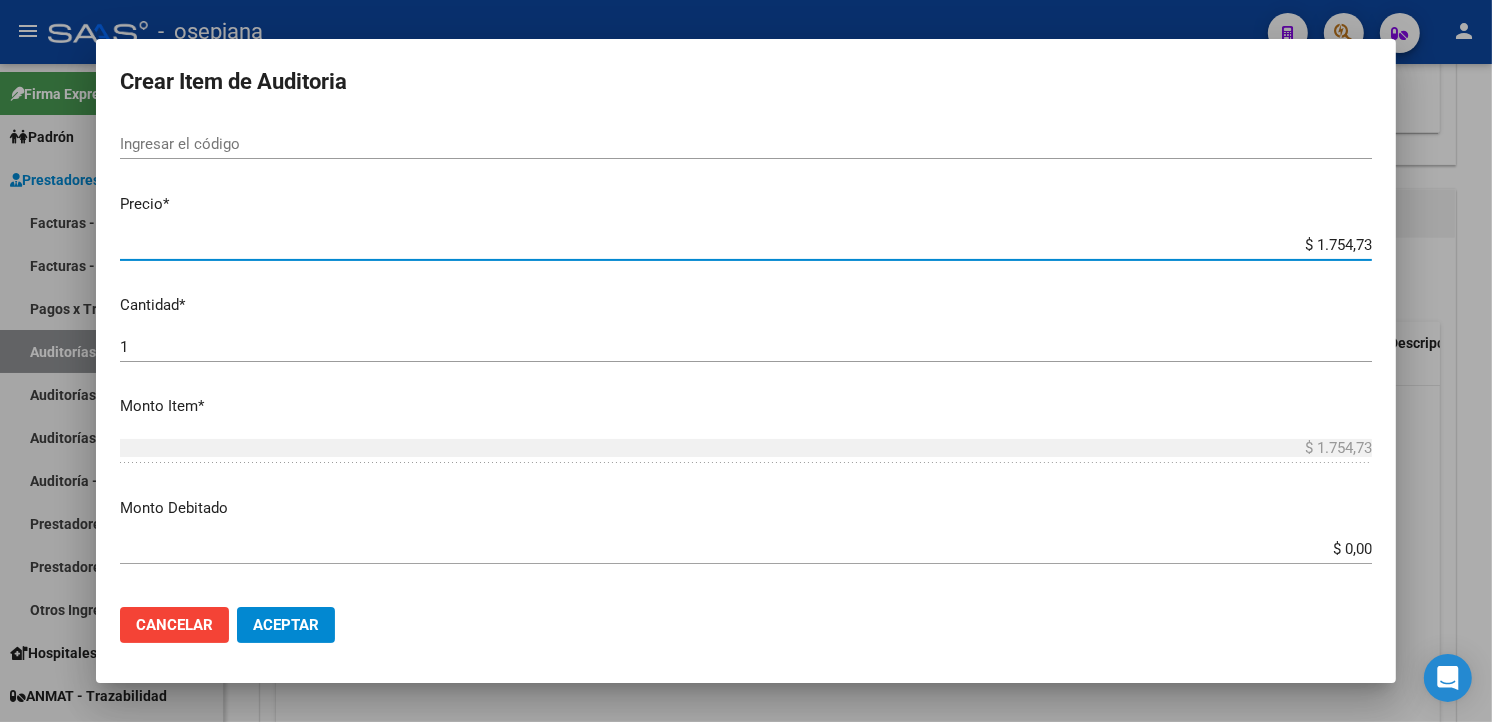 type on "$ 17.547,39" 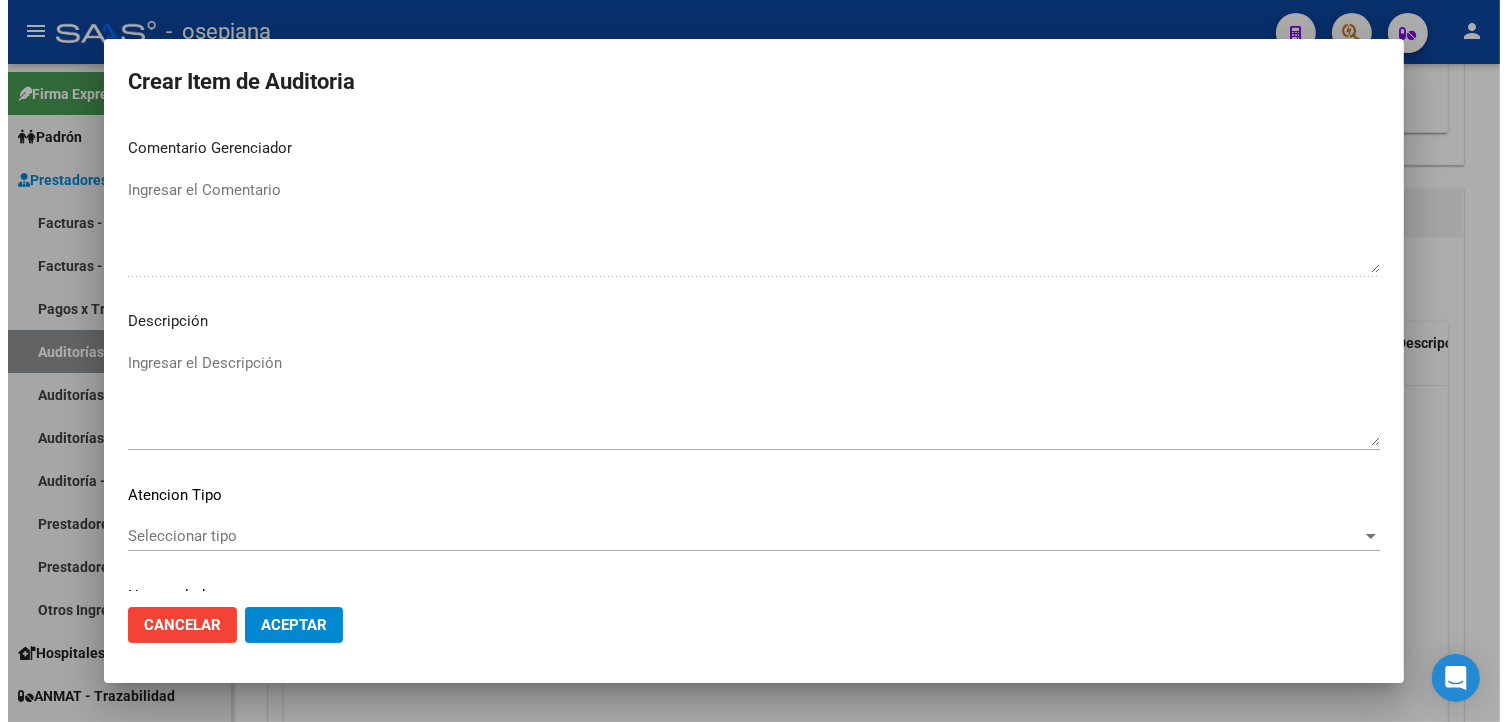 scroll, scrollTop: 1157, scrollLeft: 0, axis: vertical 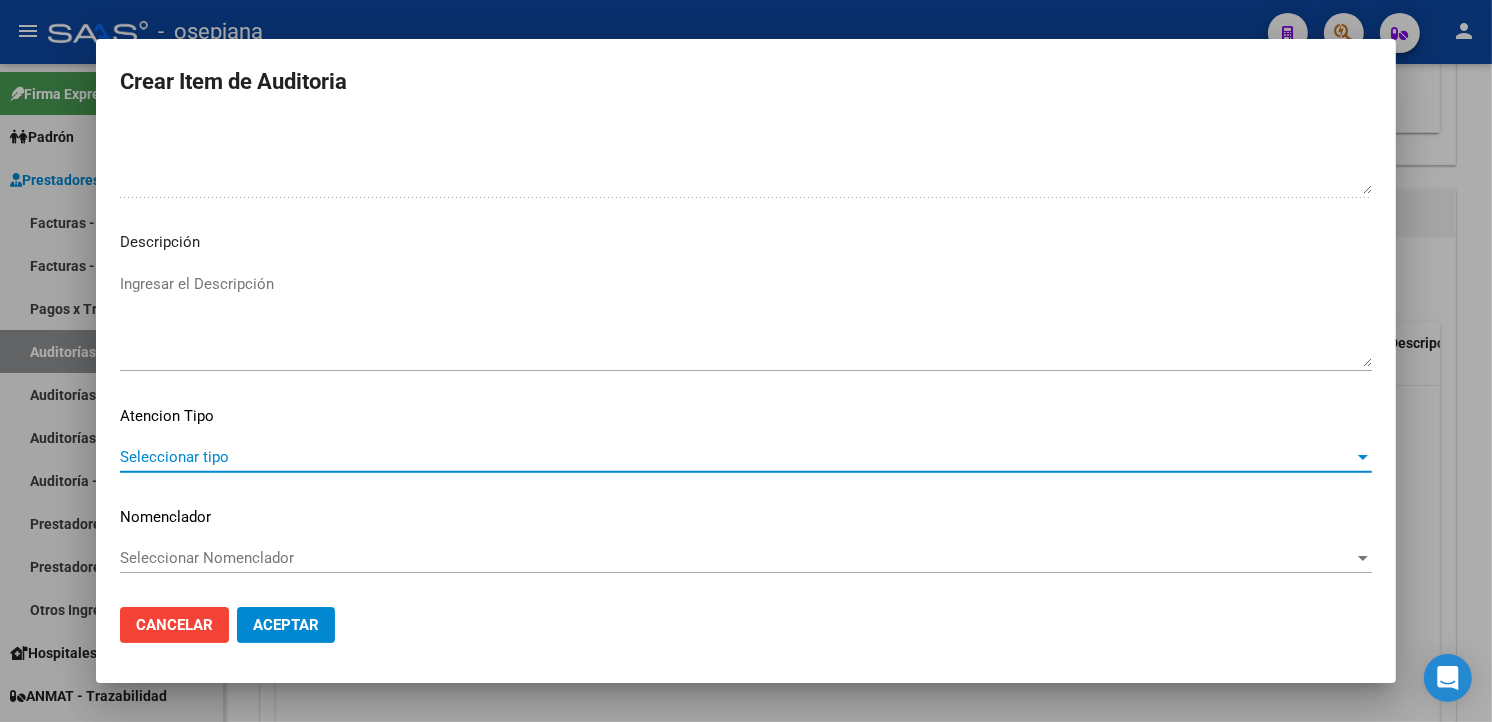 click on "Seleccionar tipo" at bounding box center (737, 457) 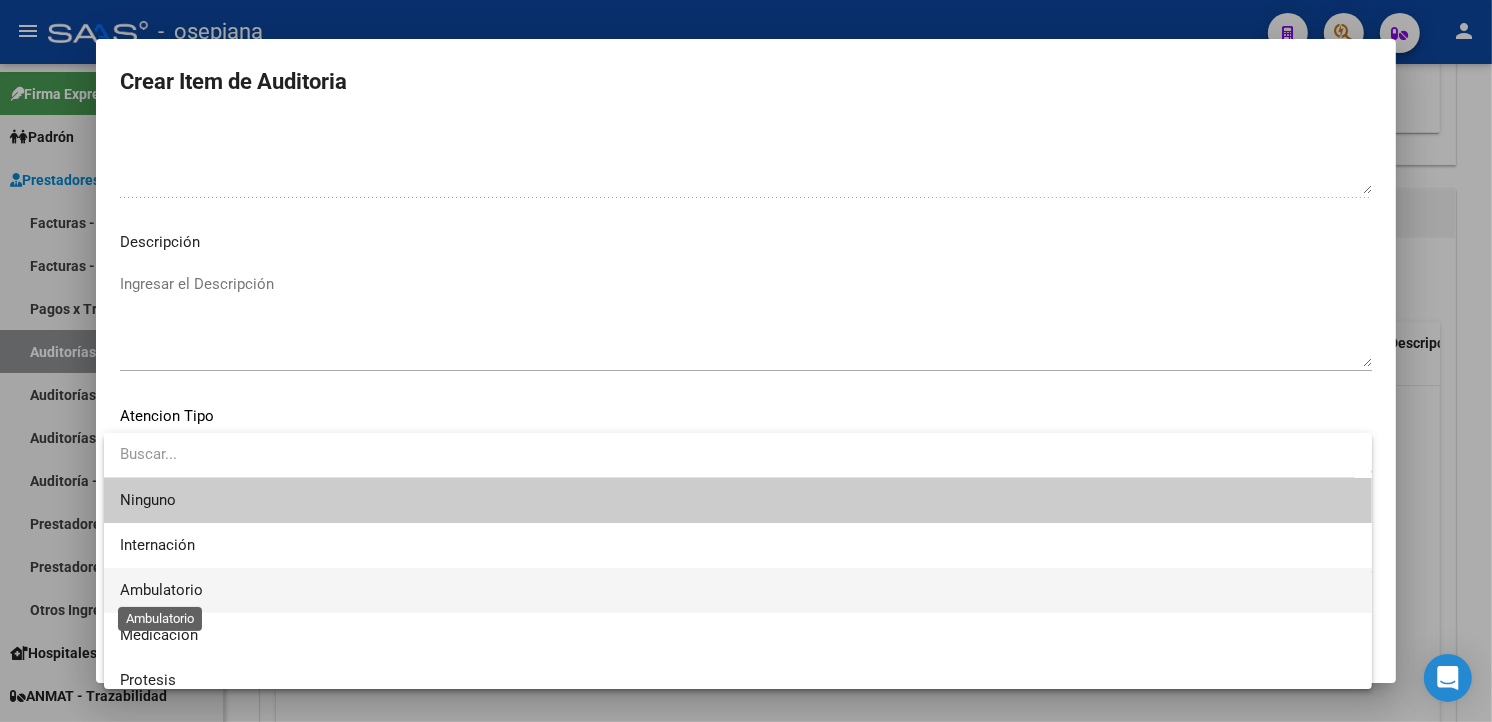 click on "Ambulatorio" at bounding box center [161, 590] 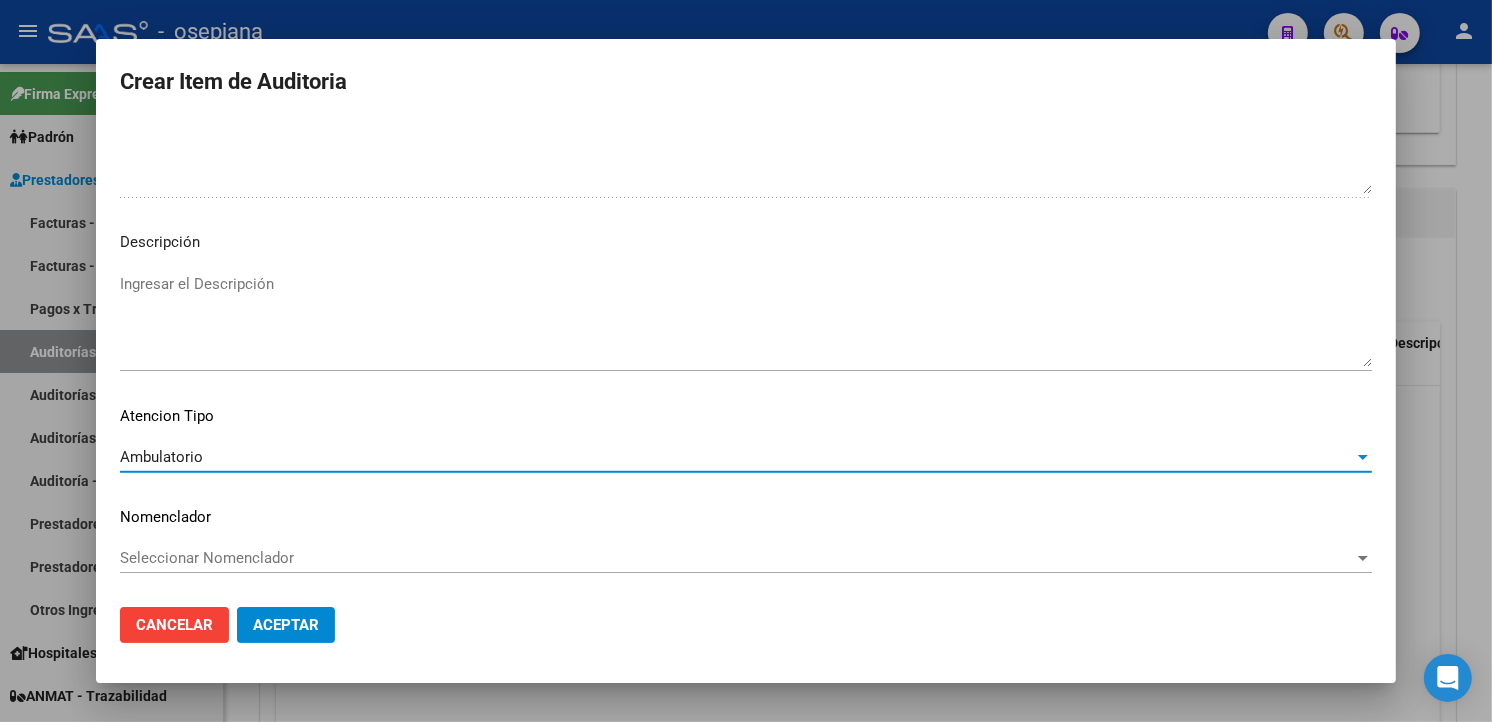 click on "Seleccionar Nomenclador Seleccionar Nomenclador" 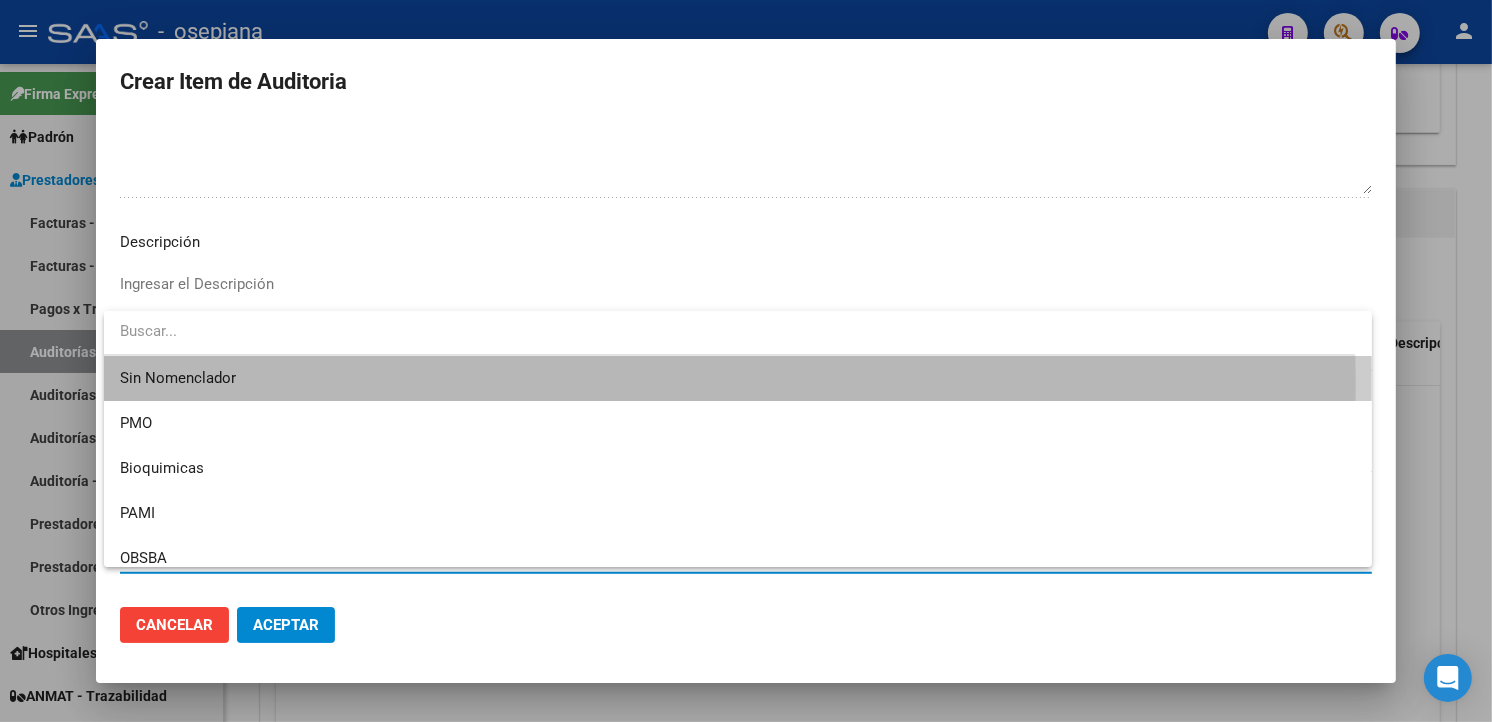 drag, startPoint x: 165, startPoint y: 385, endPoint x: 217, endPoint y: 536, distance: 159.70285 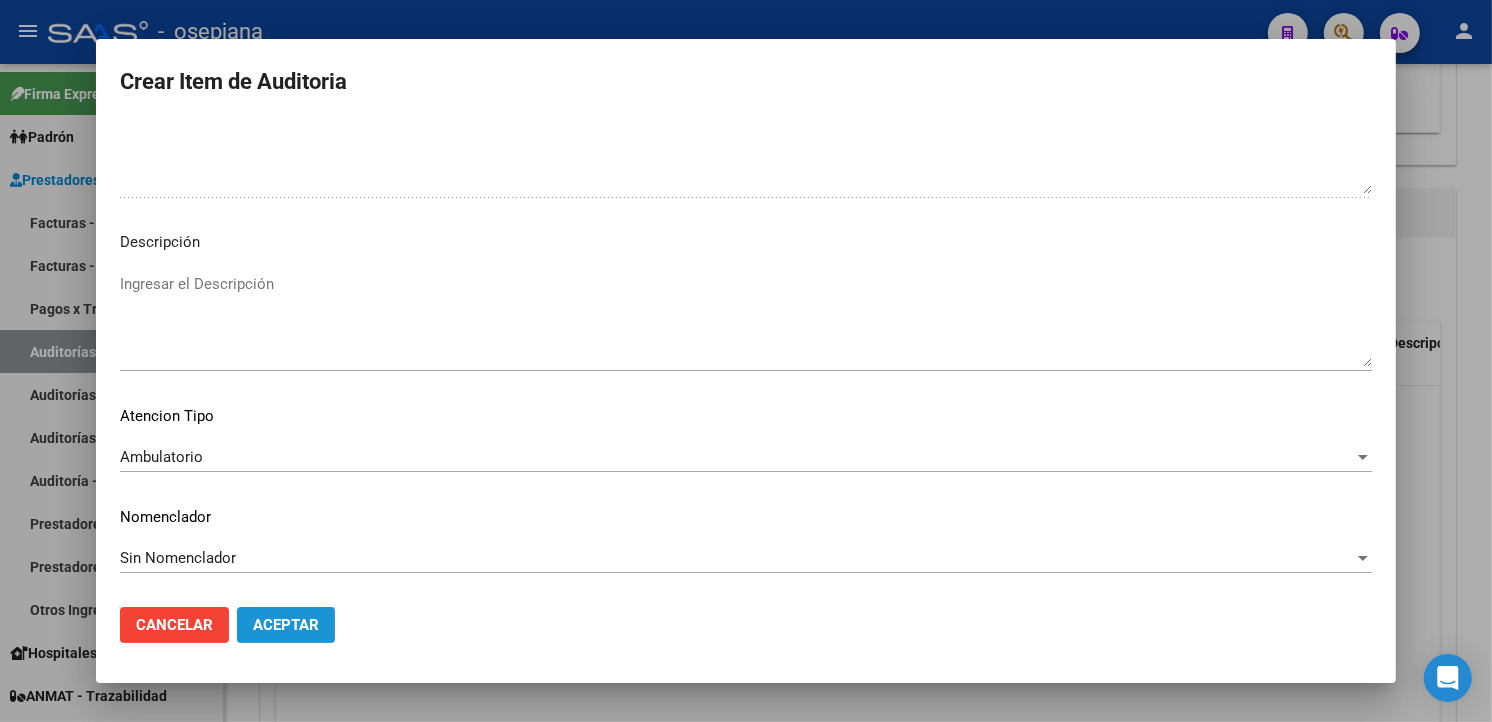 click on "Aceptar" 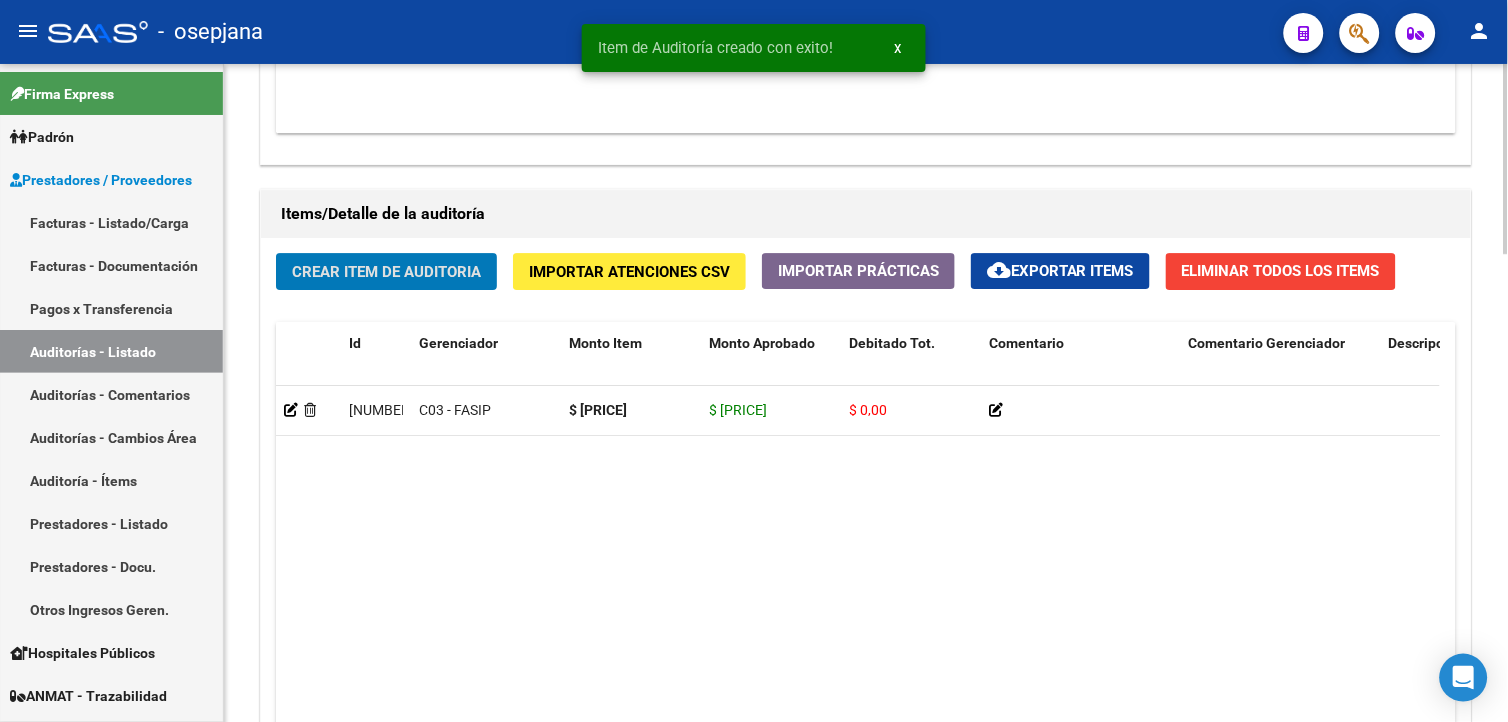 scroll, scrollTop: 1334, scrollLeft: 0, axis: vertical 